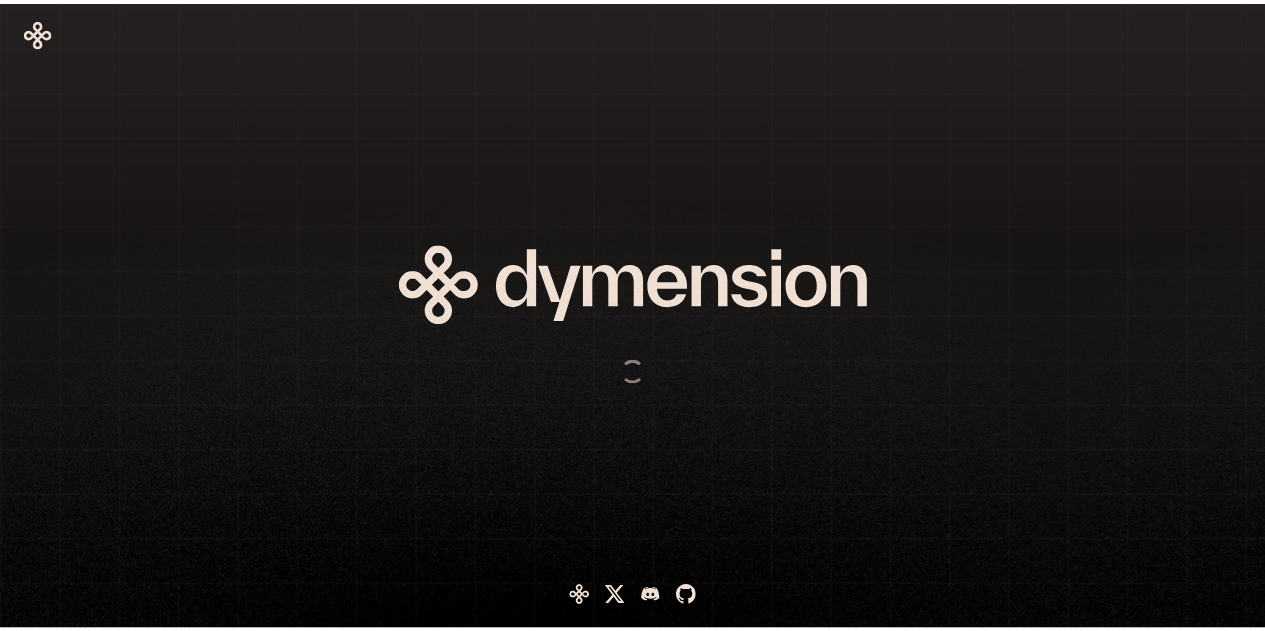 scroll, scrollTop: 0, scrollLeft: 0, axis: both 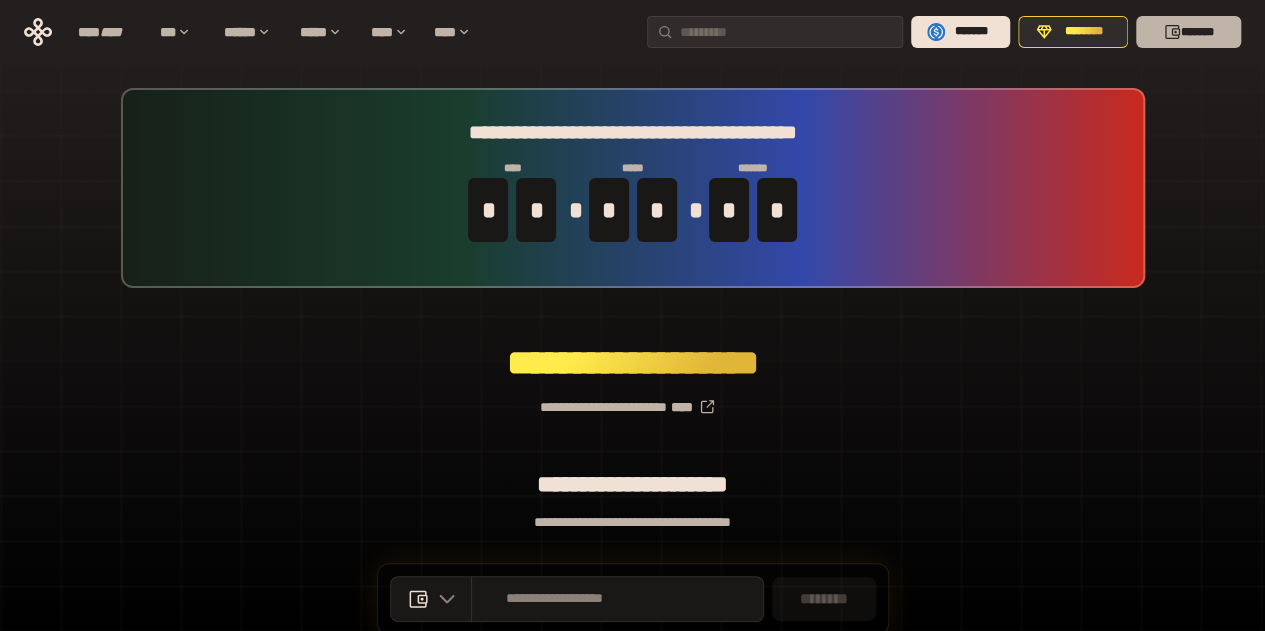 click on "*******" at bounding box center [1188, 32] 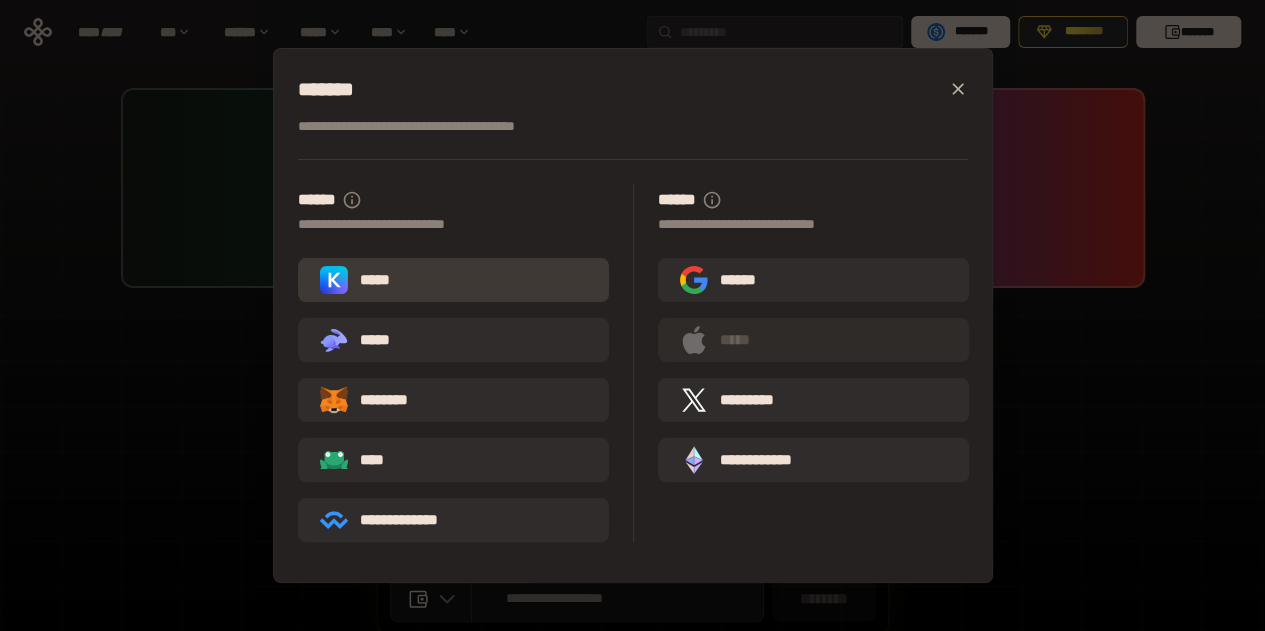 click on "*****" at bounding box center (453, 280) 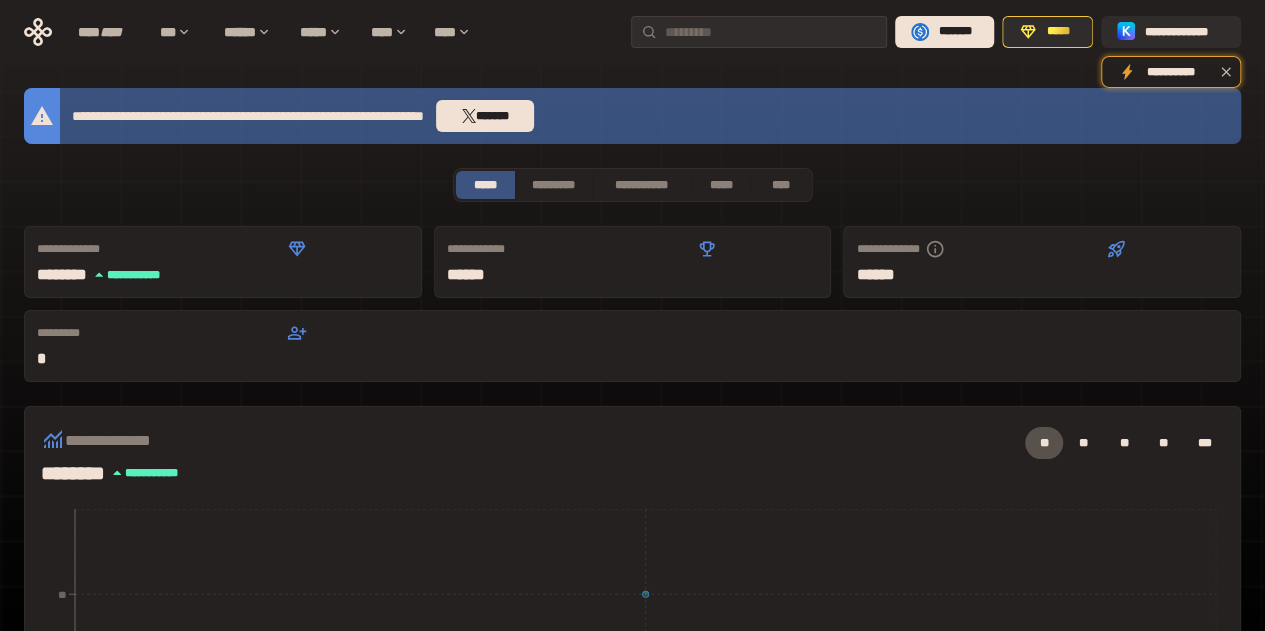 click on "**********" at bounding box center [632, 694] 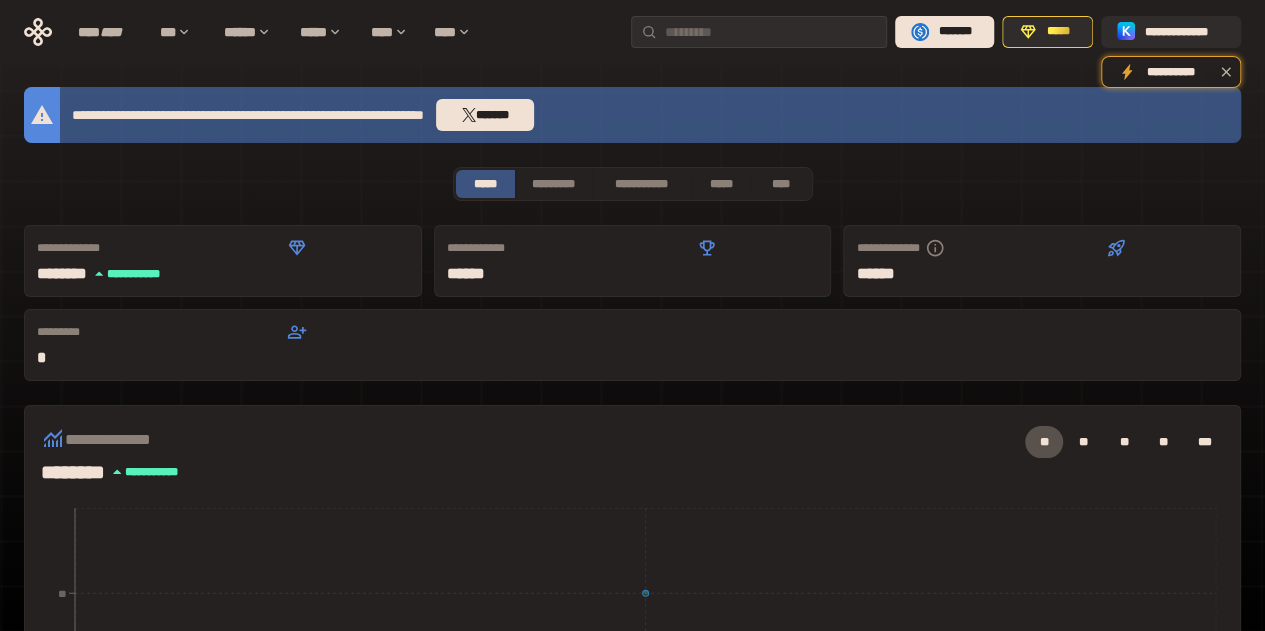 scroll, scrollTop: 0, scrollLeft: 0, axis: both 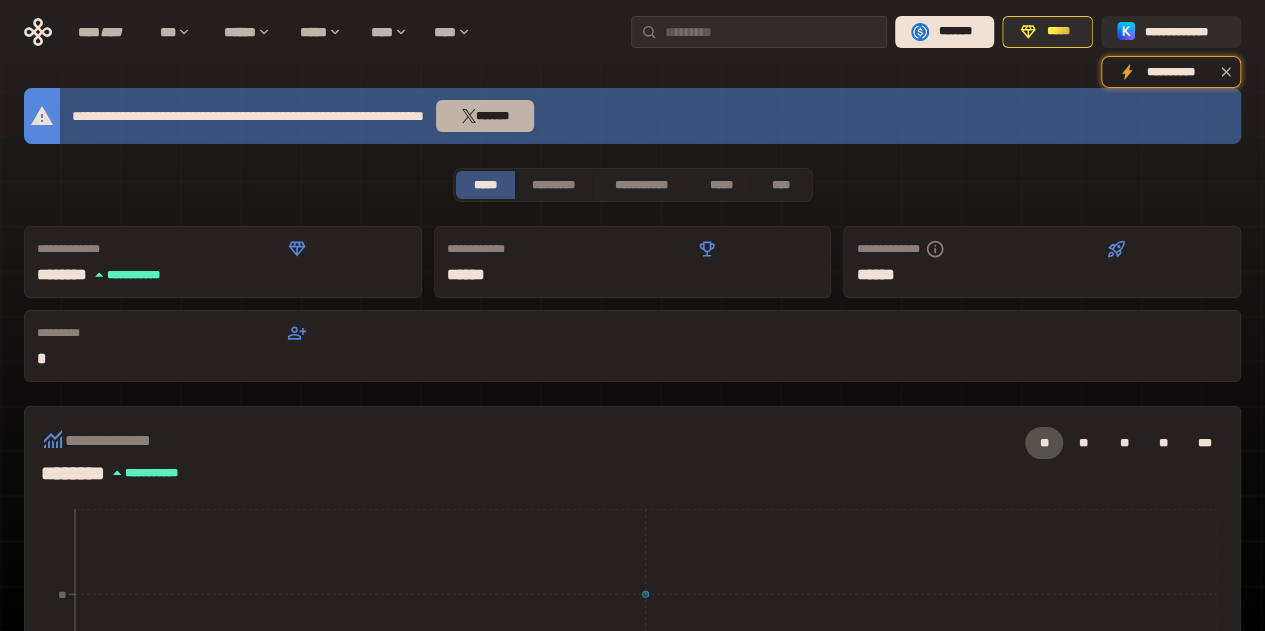 click on "*******" at bounding box center (485, 116) 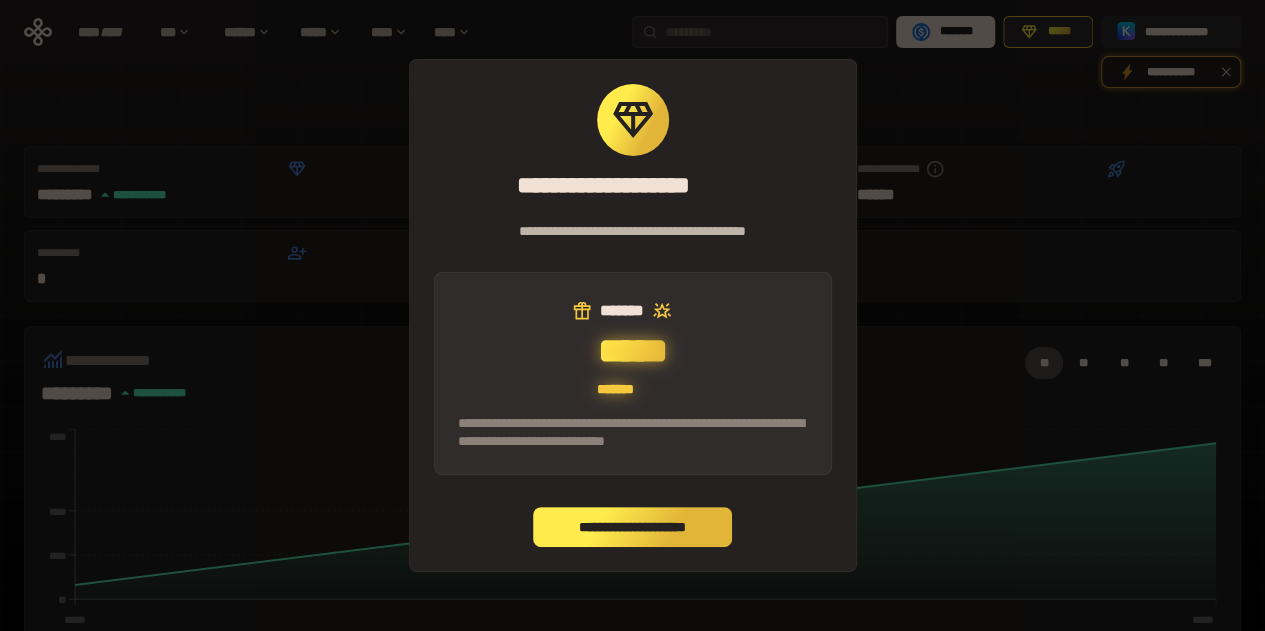click on "**********" at bounding box center [633, 527] 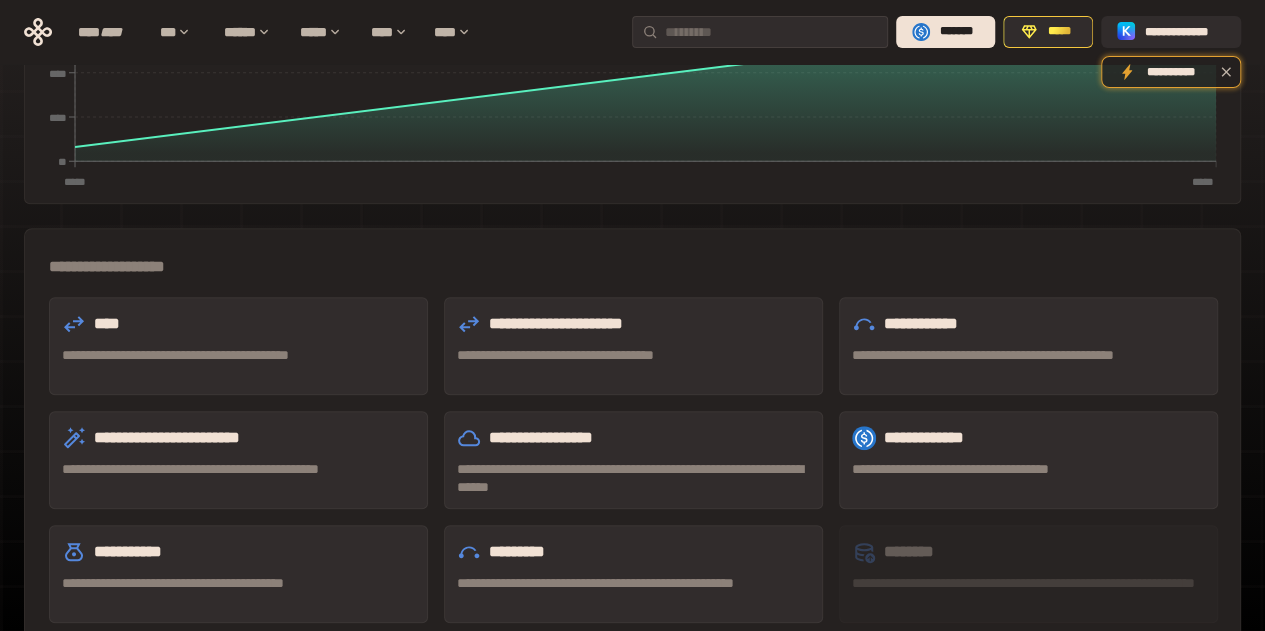 scroll, scrollTop: 440, scrollLeft: 0, axis: vertical 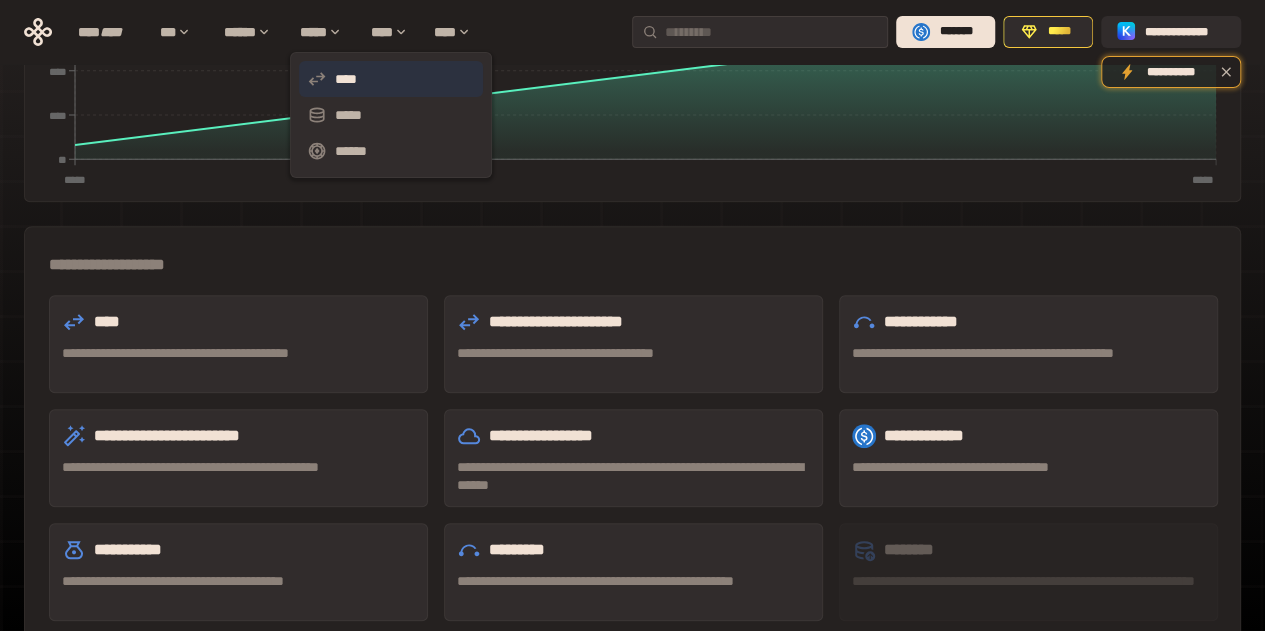 click on "****" at bounding box center (391, 79) 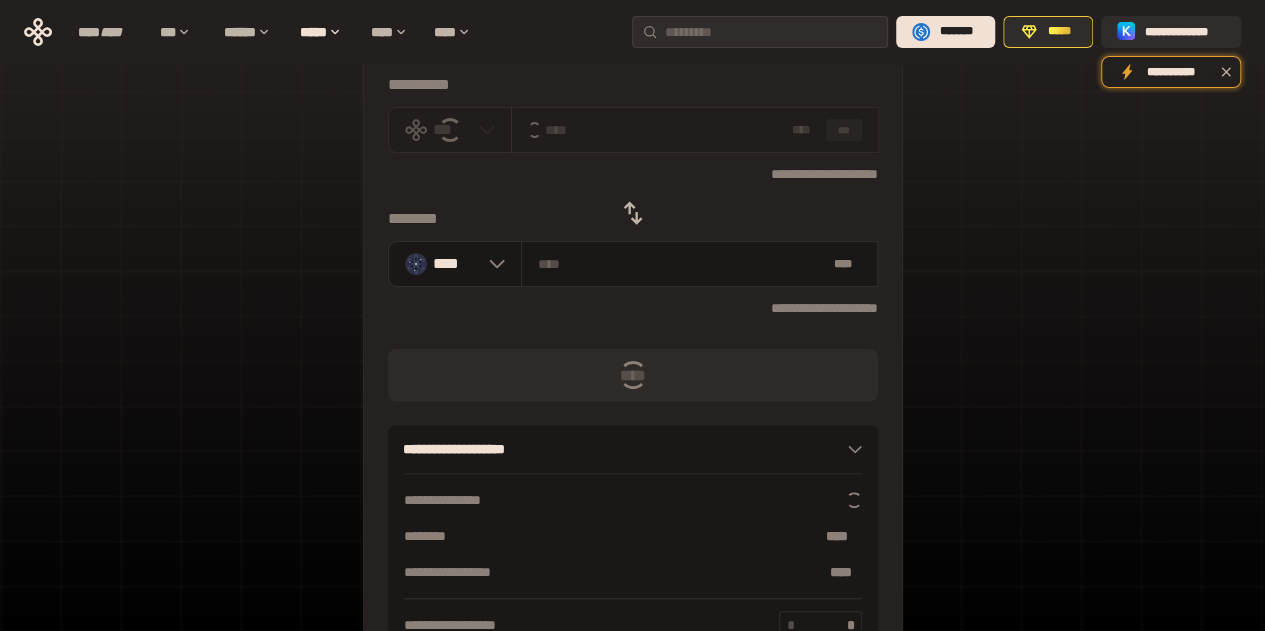scroll, scrollTop: 239, scrollLeft: 0, axis: vertical 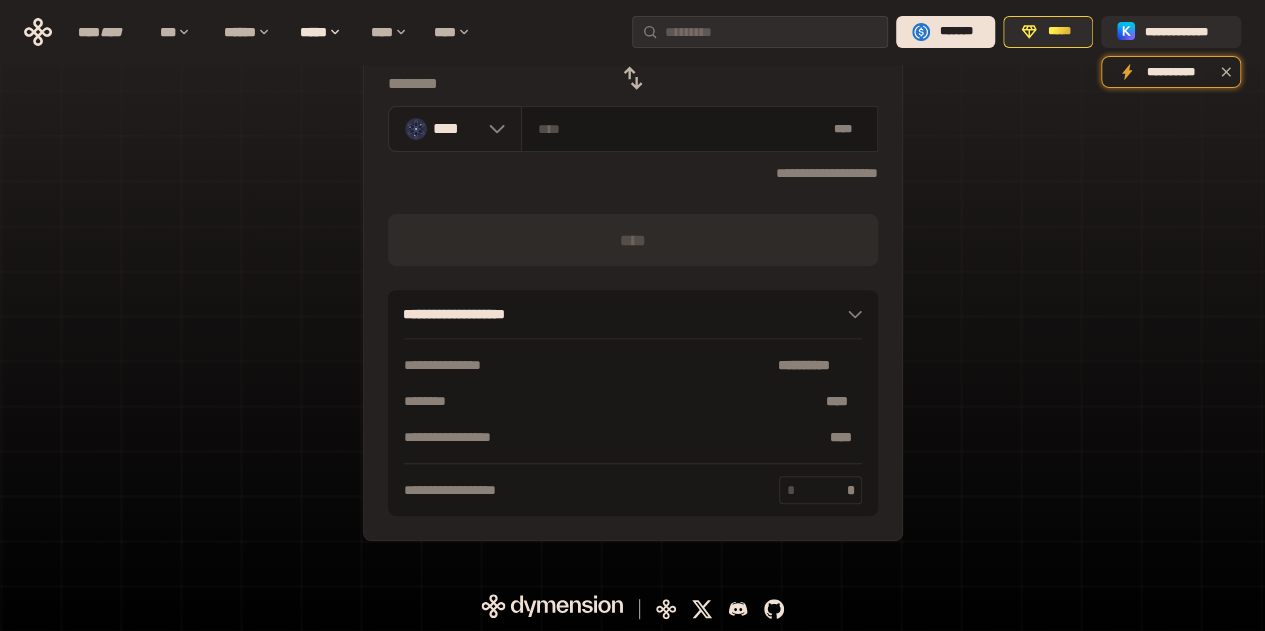 click 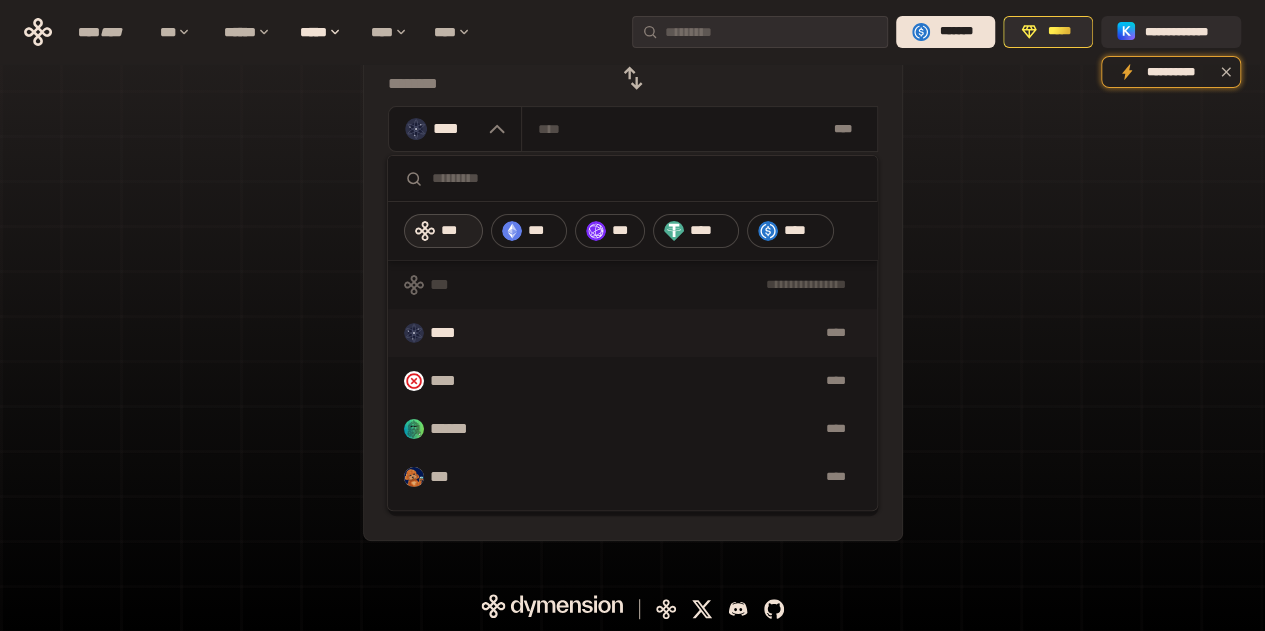 click on "***" at bounding box center (457, 231) 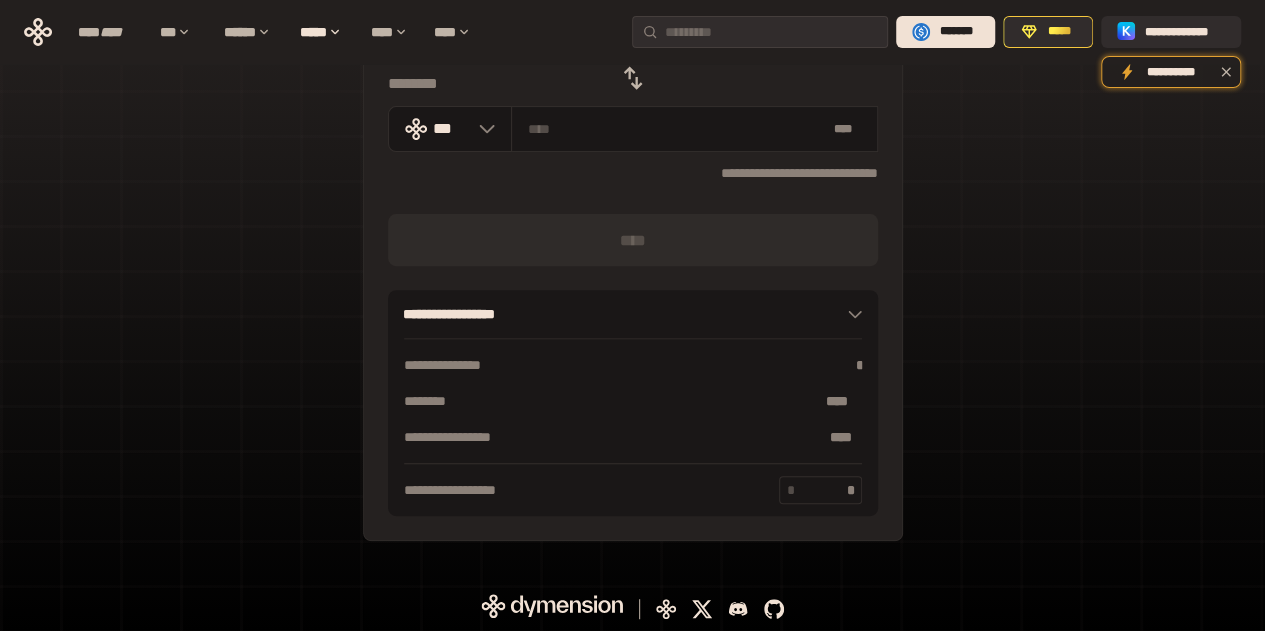 click on "**********" at bounding box center [633, 173] 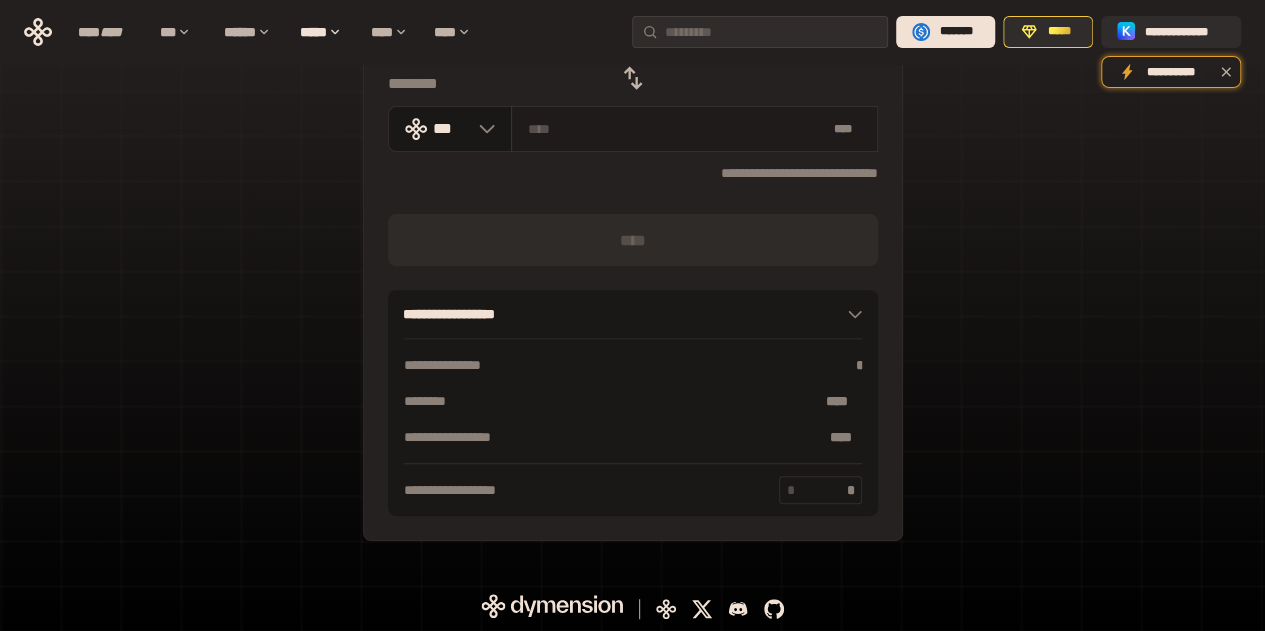 click at bounding box center (676, 129) 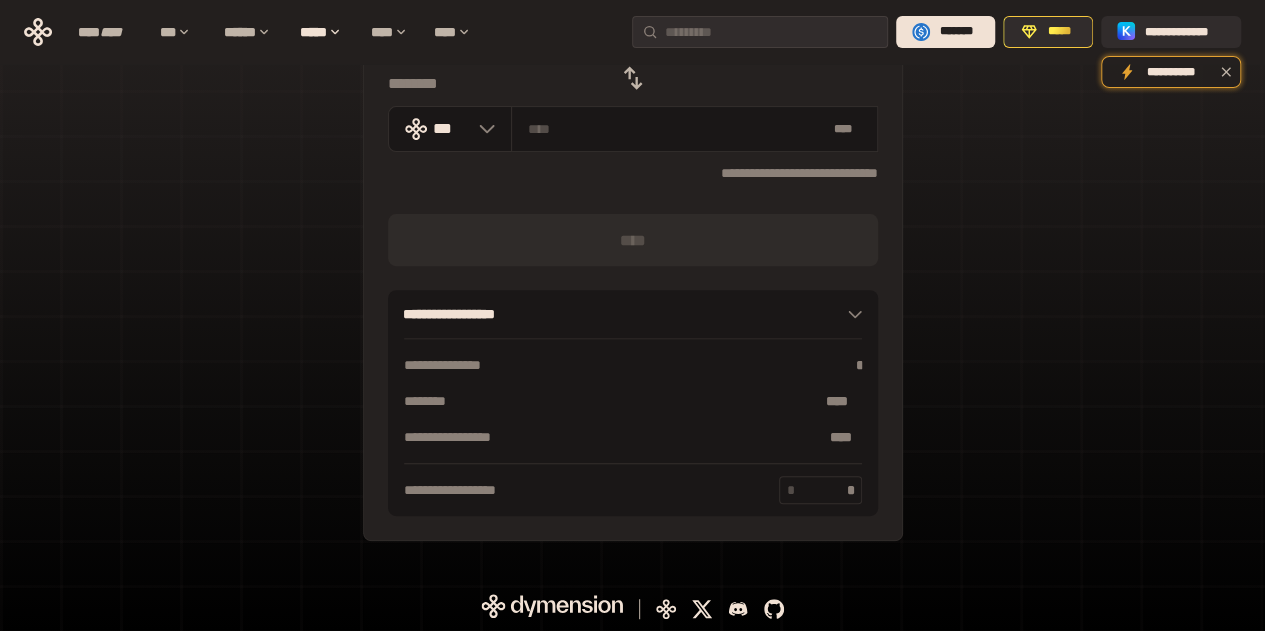 click on "**********" at bounding box center (633, 173) 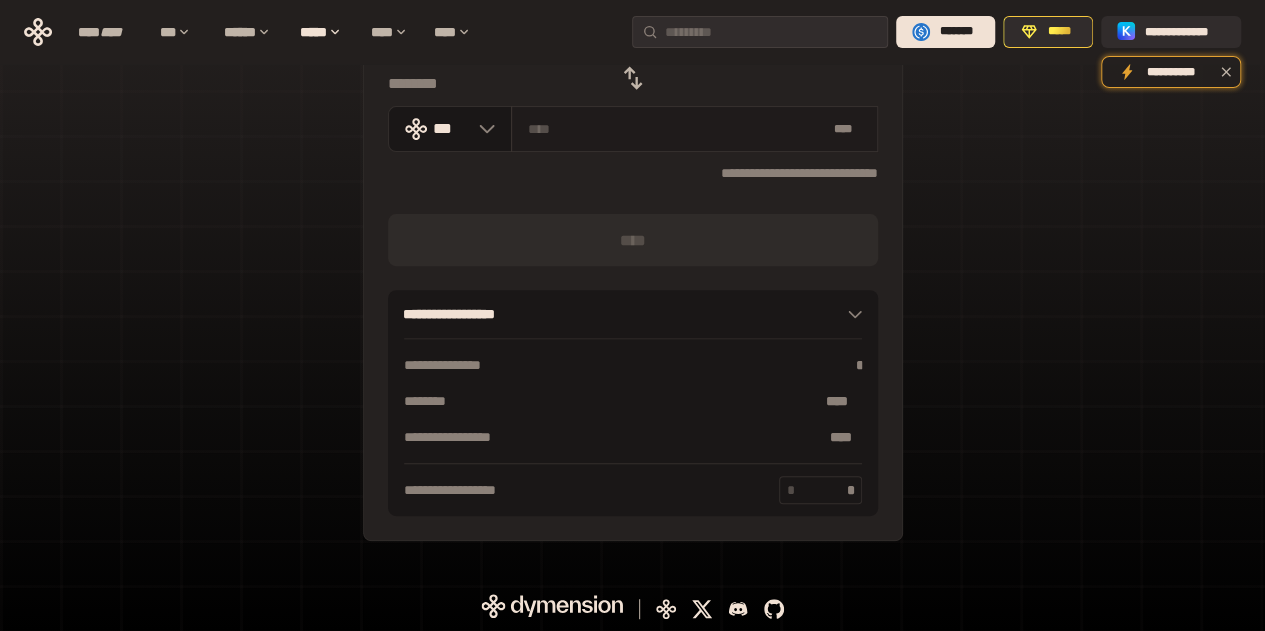 click at bounding box center [676, 129] 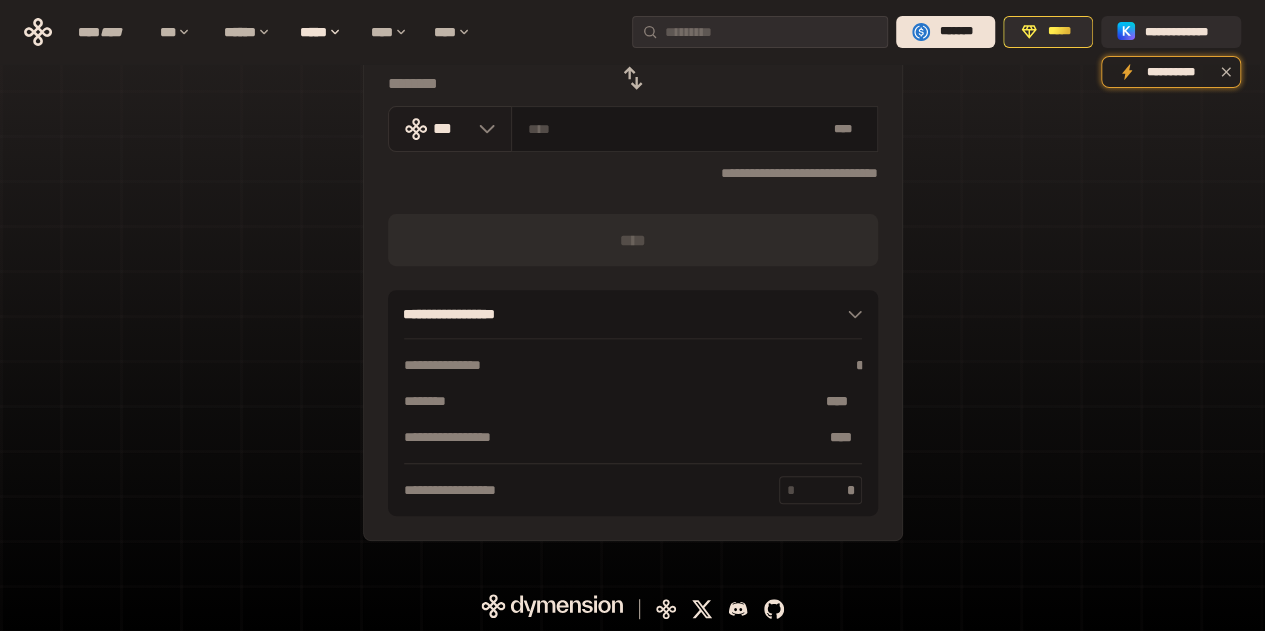 click 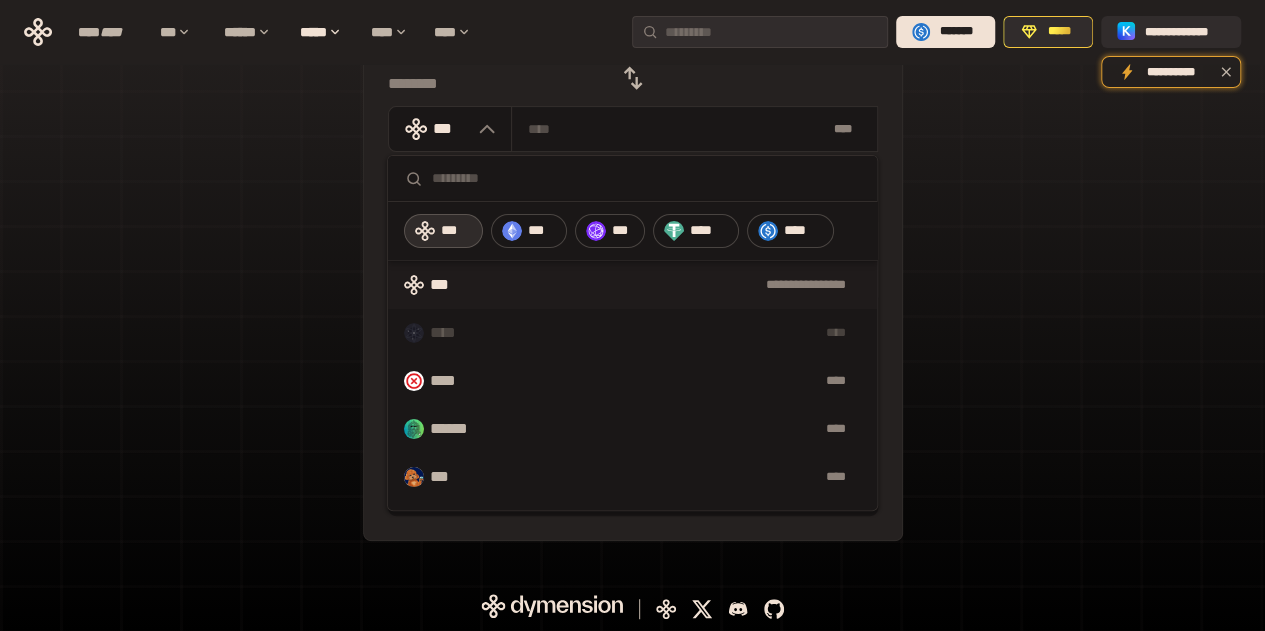 click at bounding box center (646, 178) 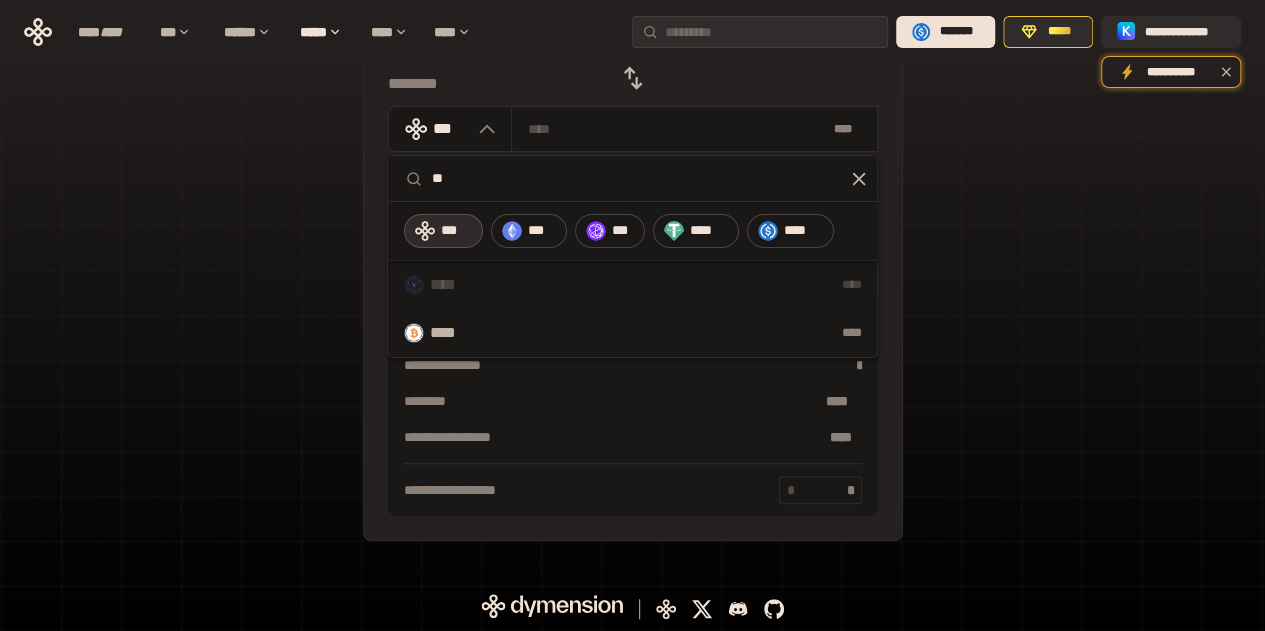 type on "*" 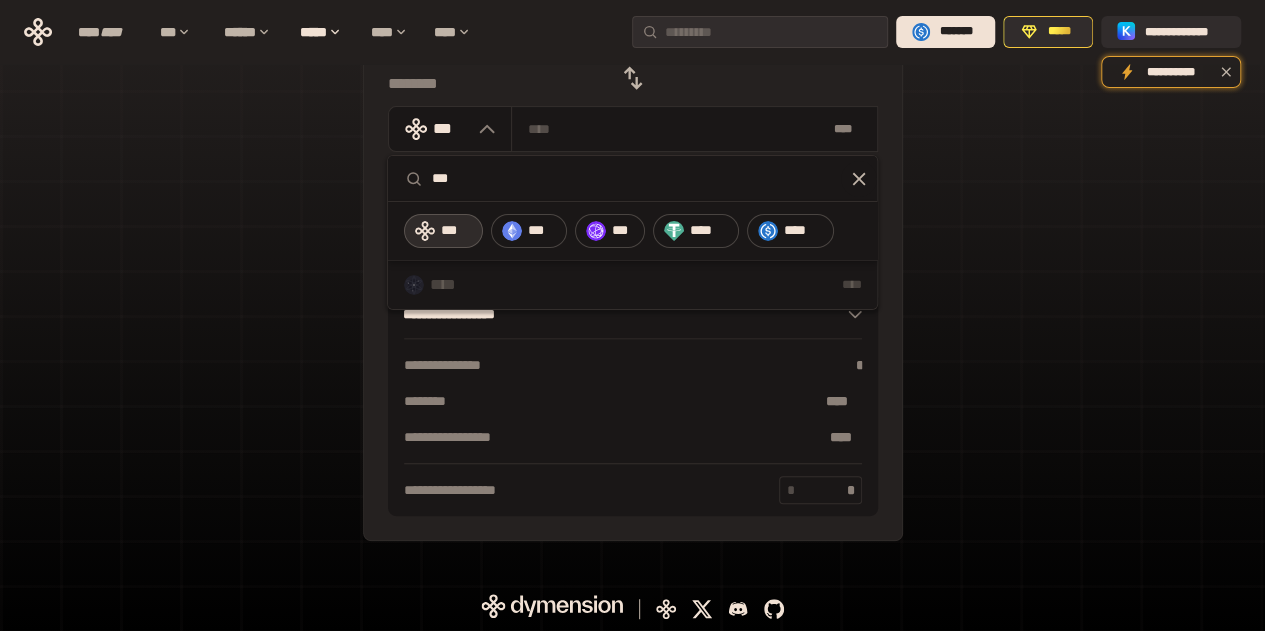 type on "***" 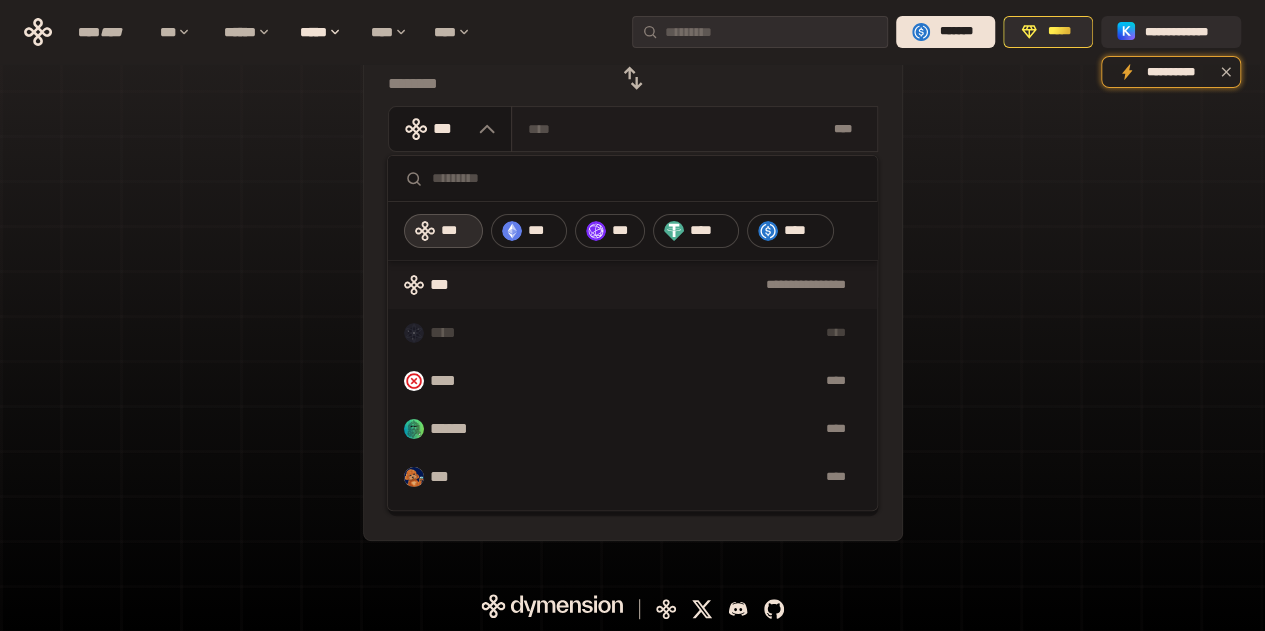click at bounding box center [676, 129] 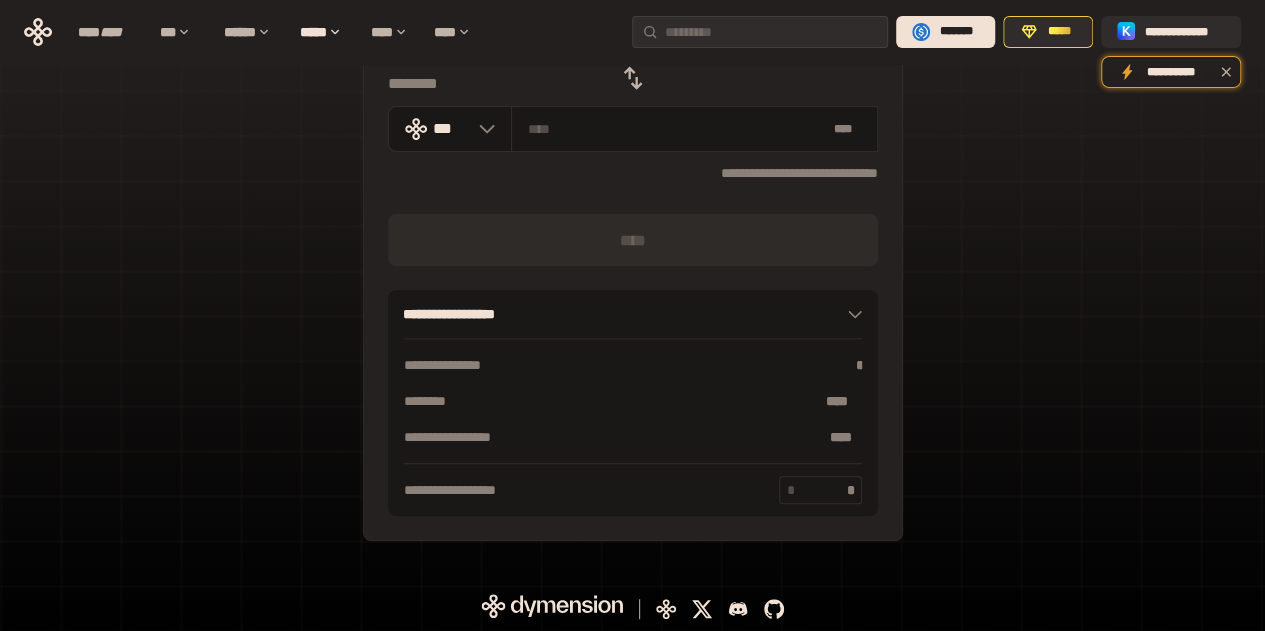 click on "**********" at bounding box center [633, 173] 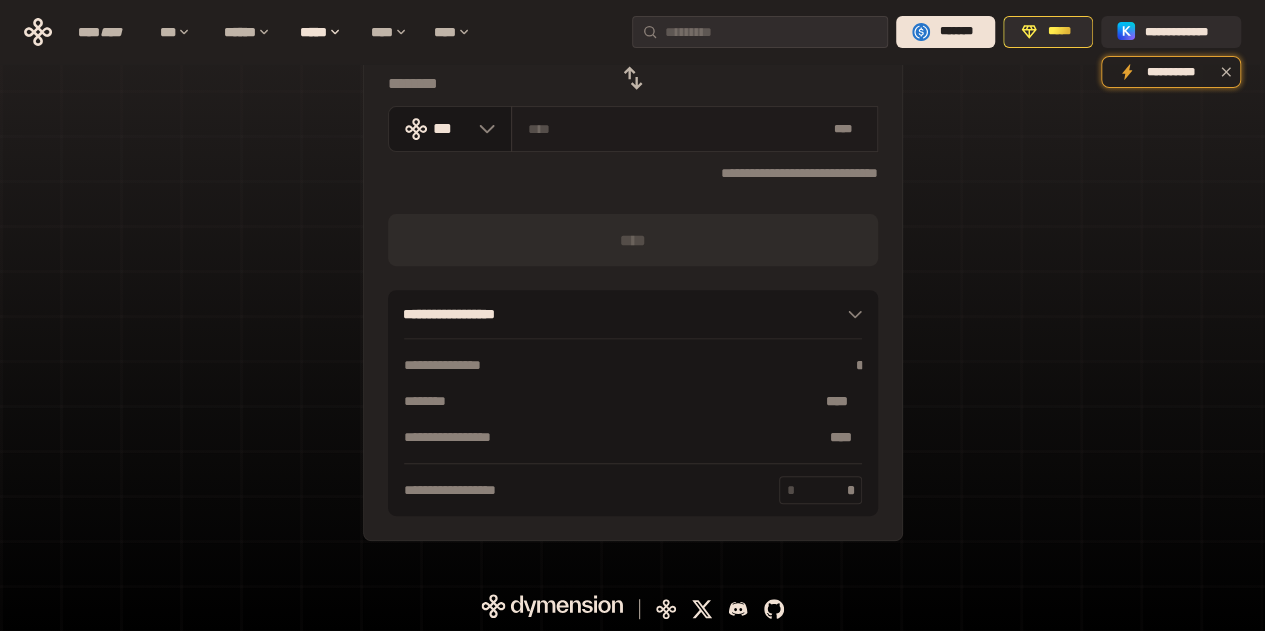 click at bounding box center [676, 129] 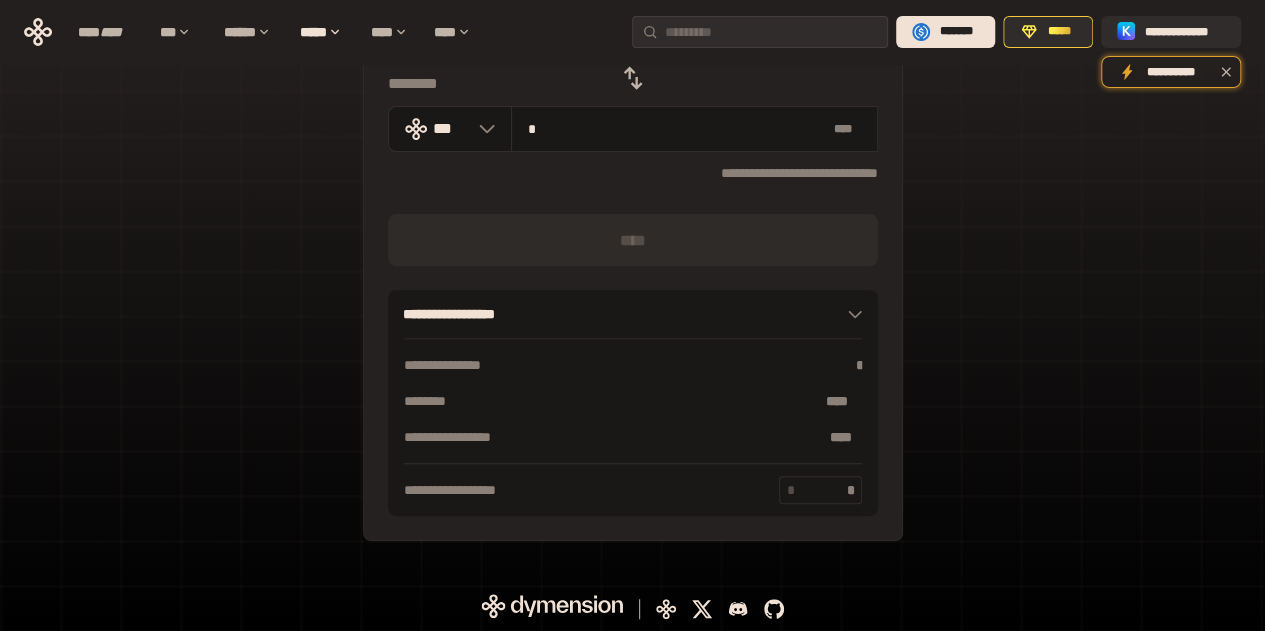 type on "*" 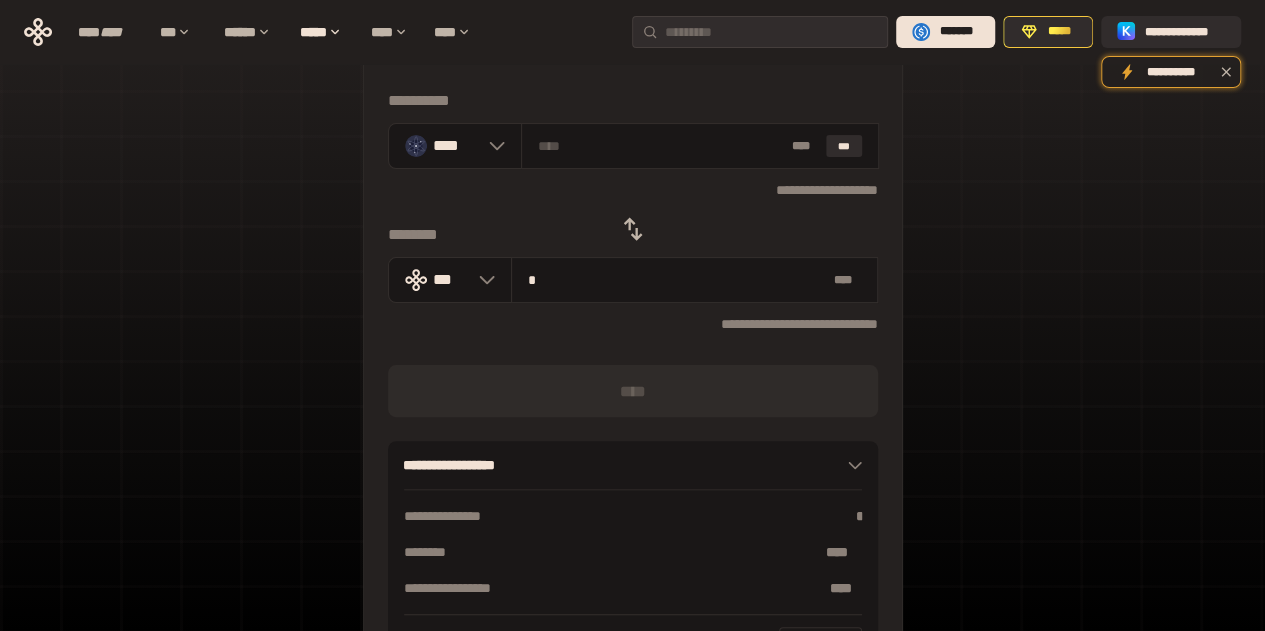 scroll, scrollTop: 0, scrollLeft: 0, axis: both 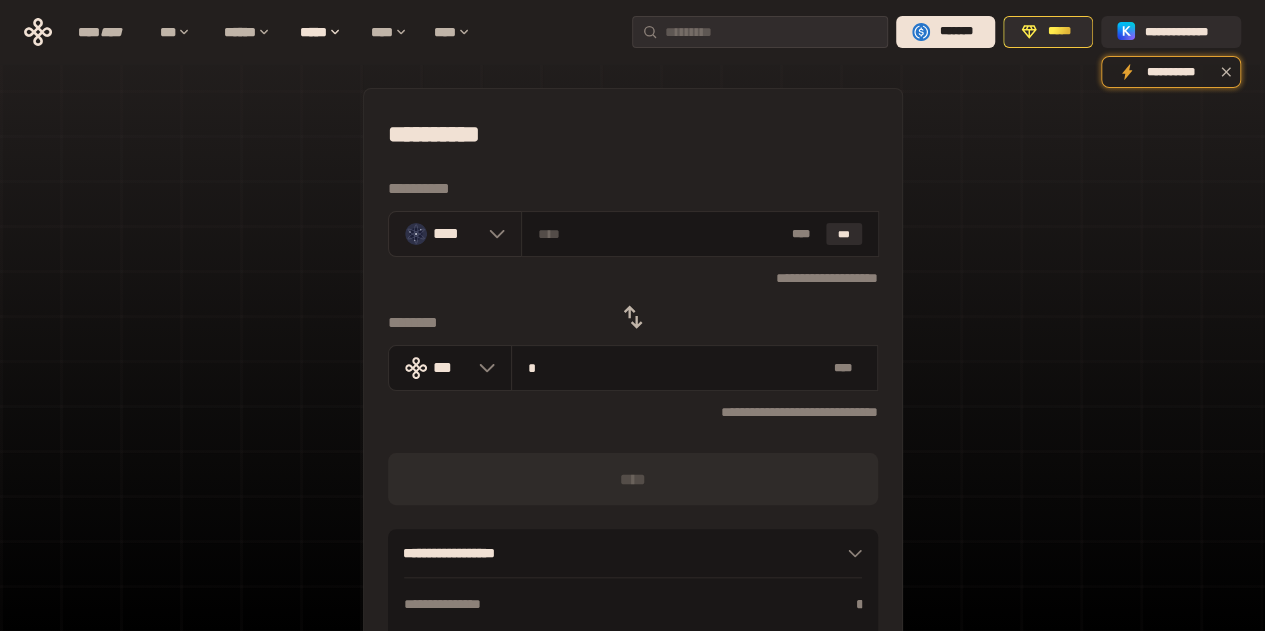 click 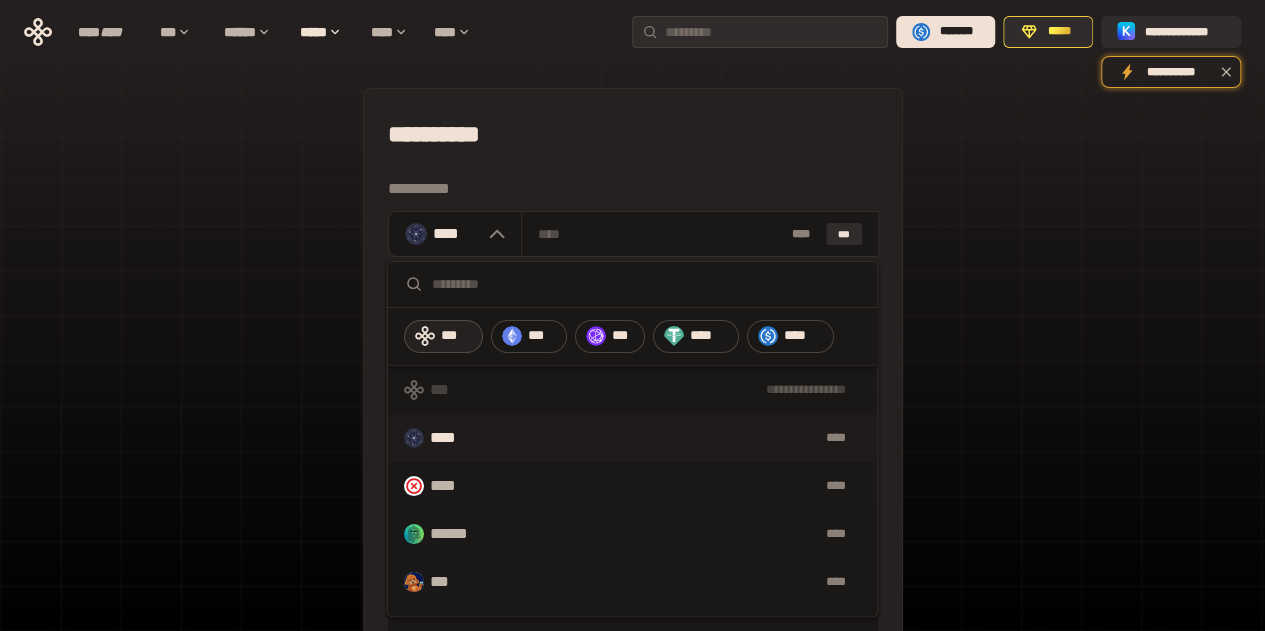 click on "***" at bounding box center (457, 336) 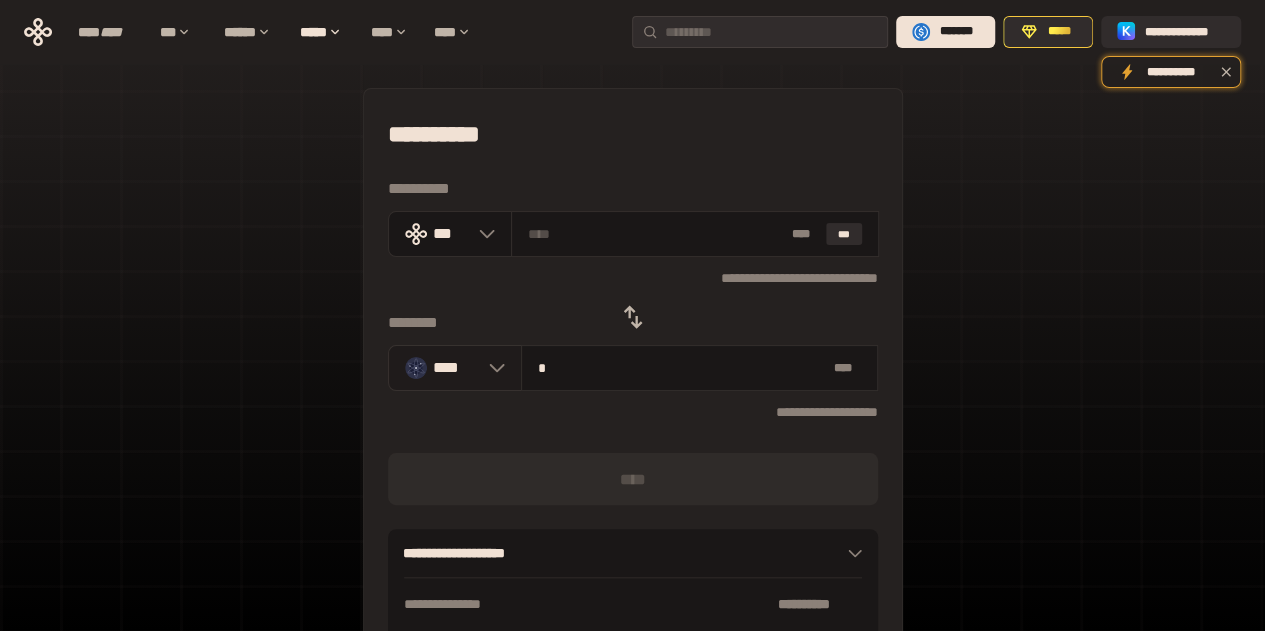 click 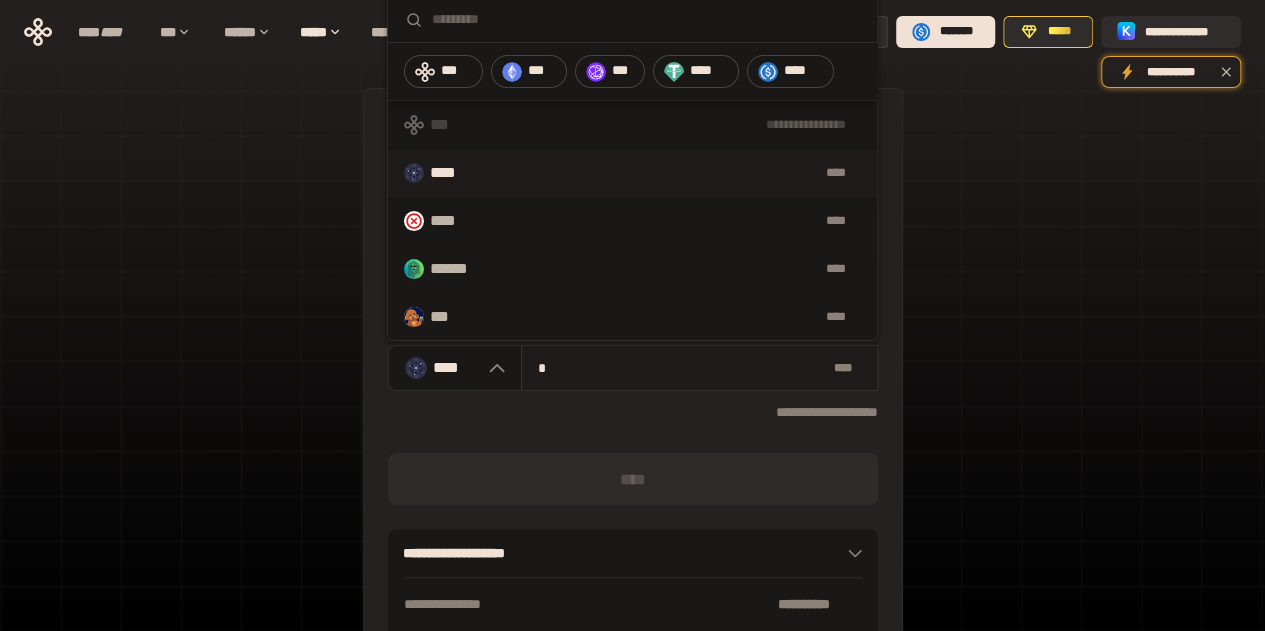 click on "*" at bounding box center [681, 368] 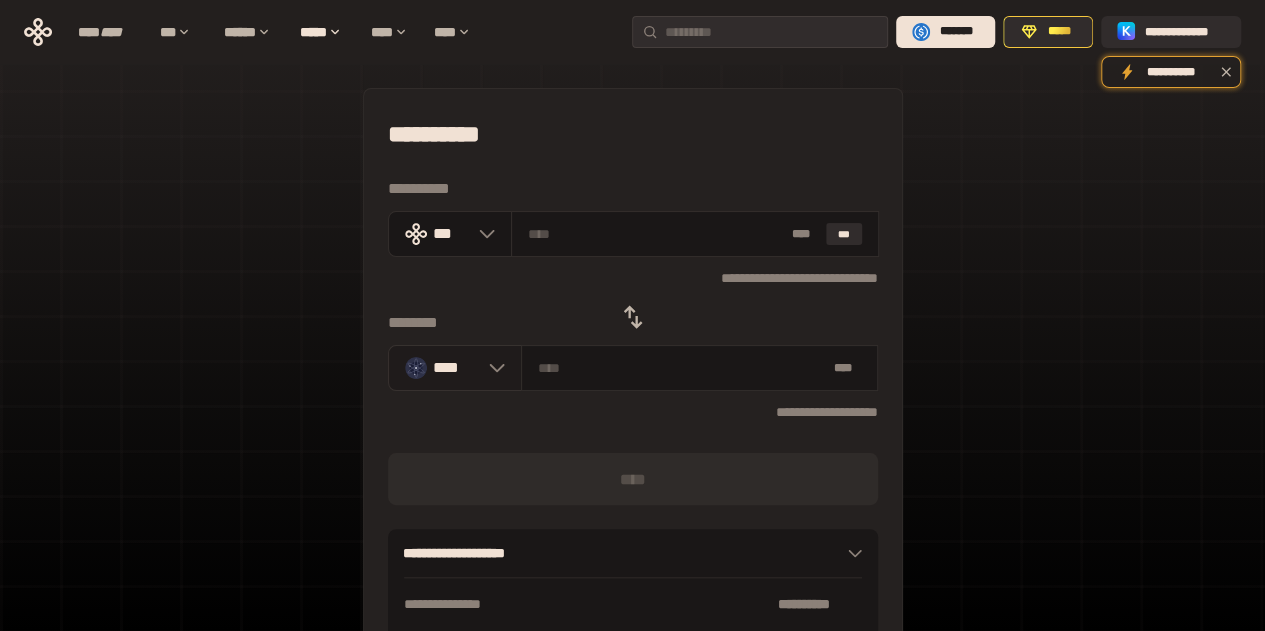 type 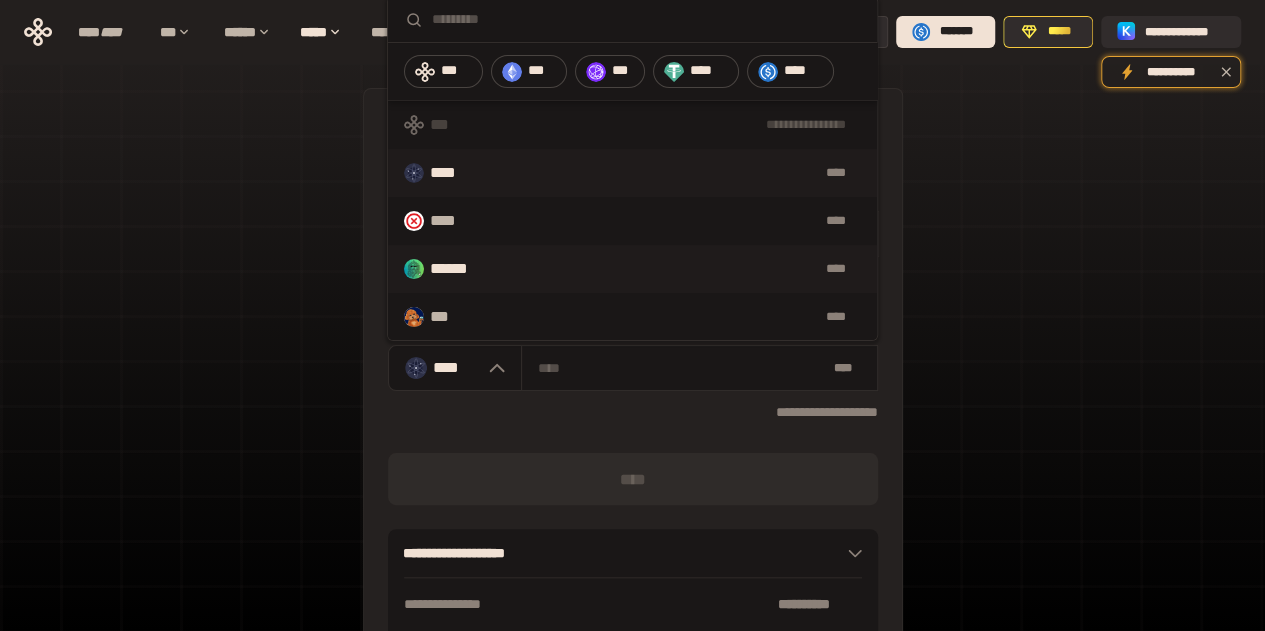 type 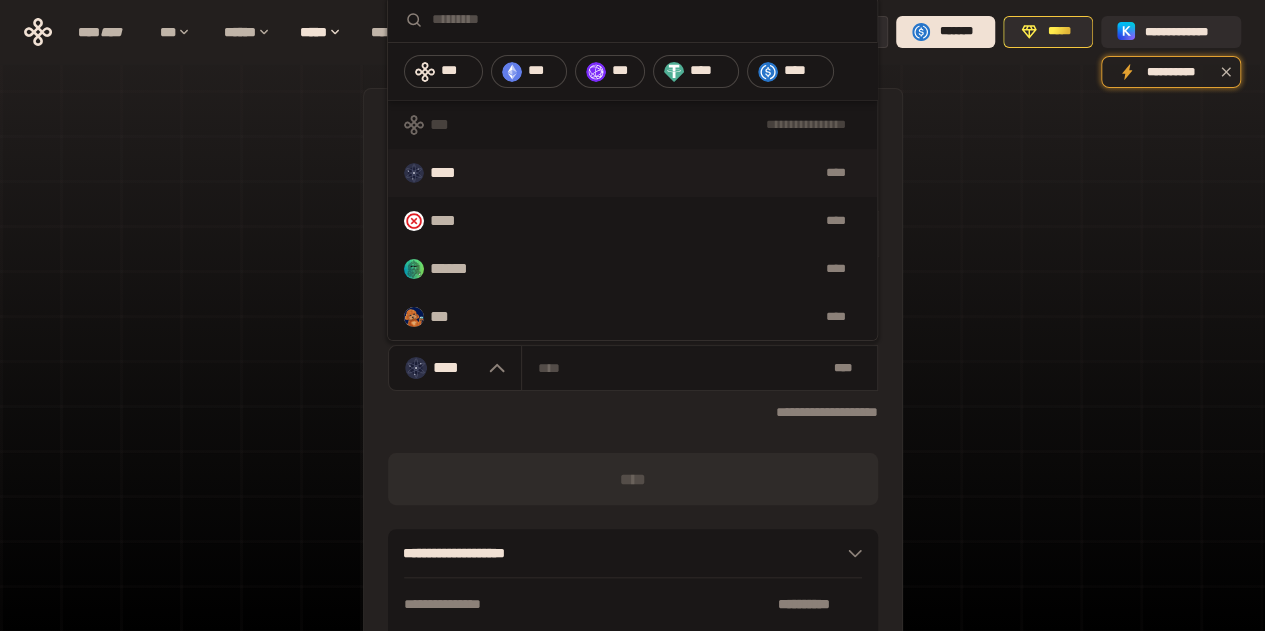 click on "**********" at bounding box center [632, 125] 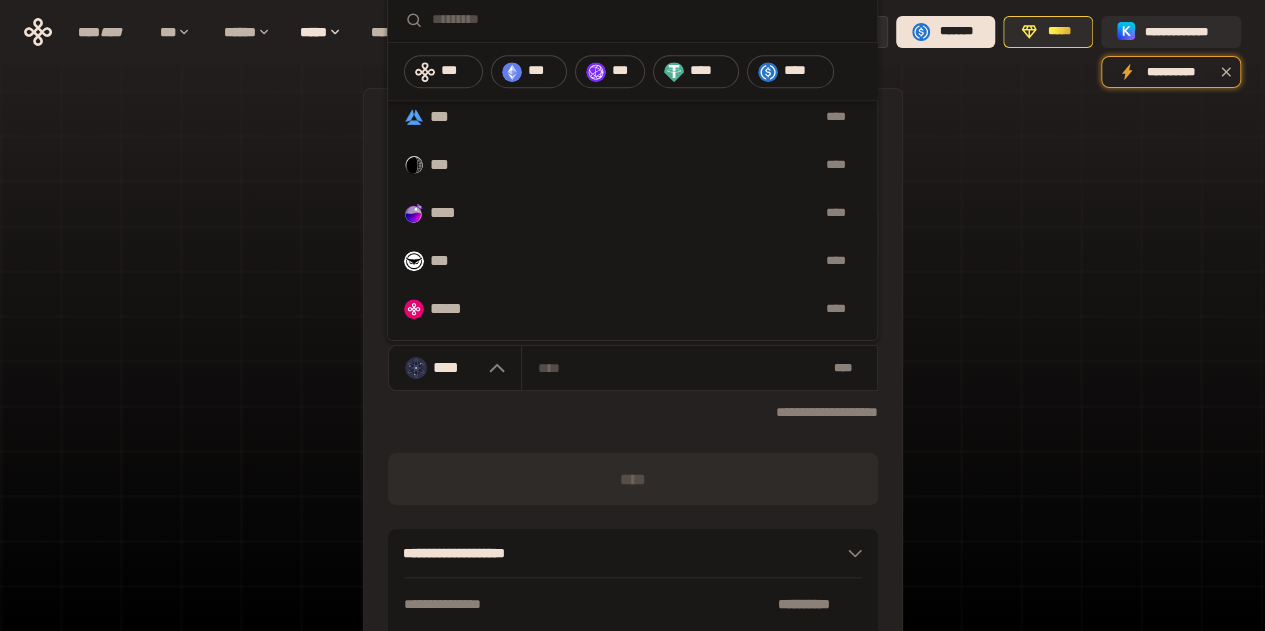 scroll, scrollTop: 635, scrollLeft: 0, axis: vertical 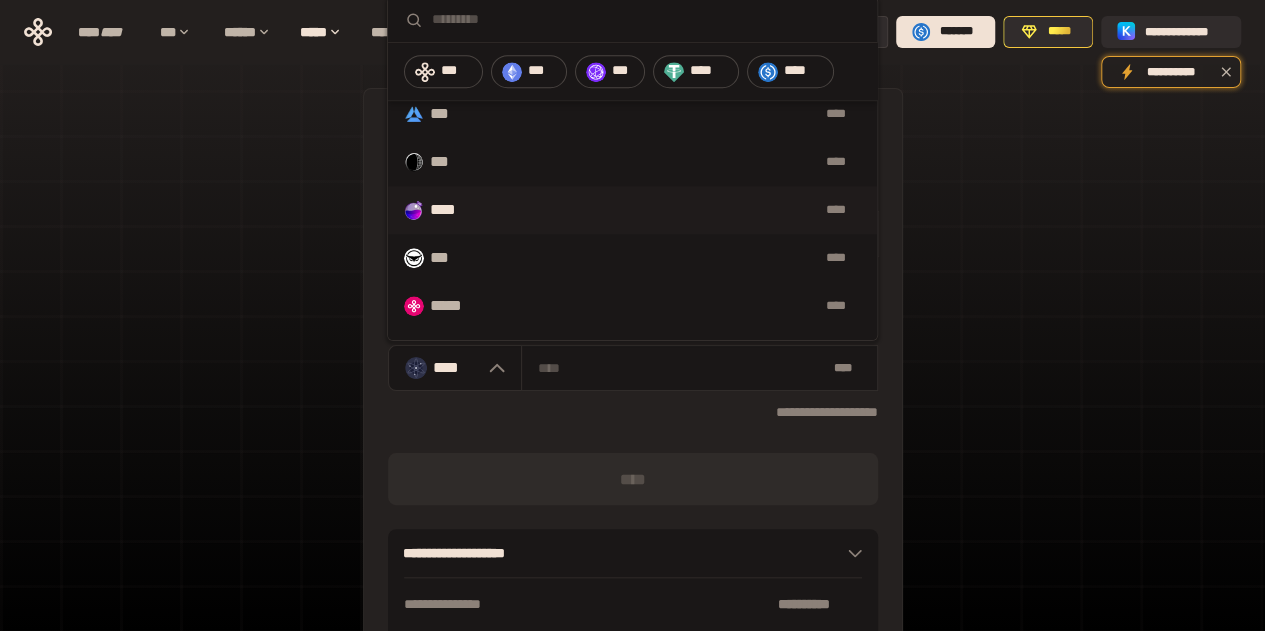 click on "****" at bounding box center [454, 210] 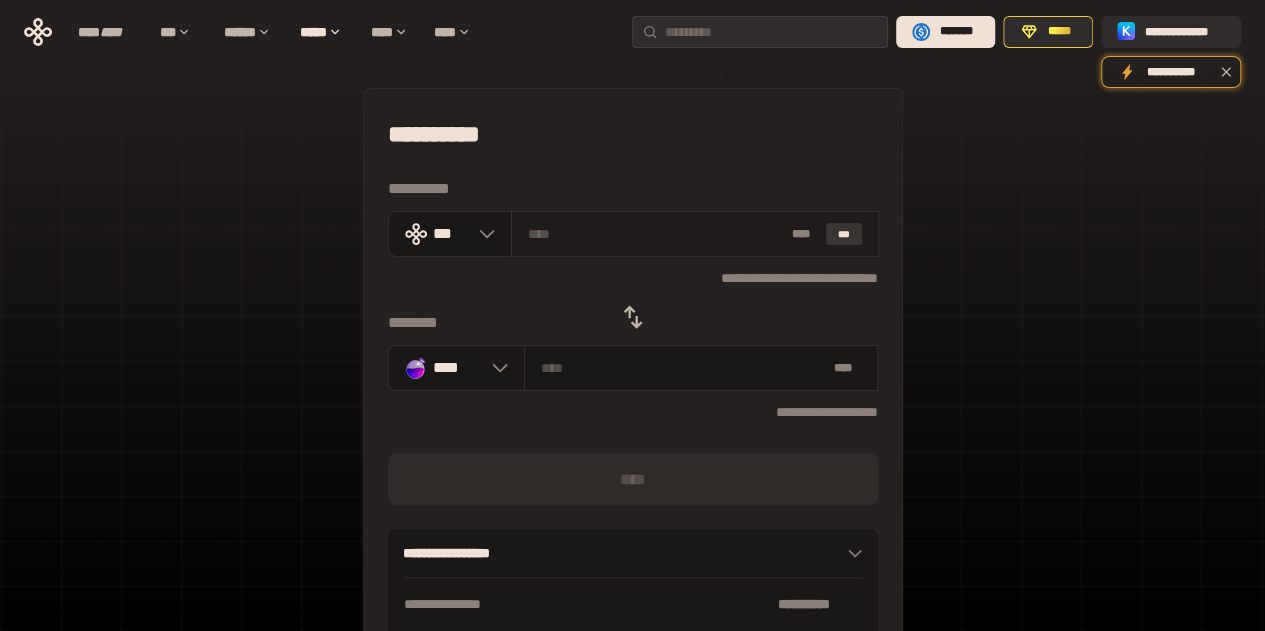 click on "***" at bounding box center [844, 234] 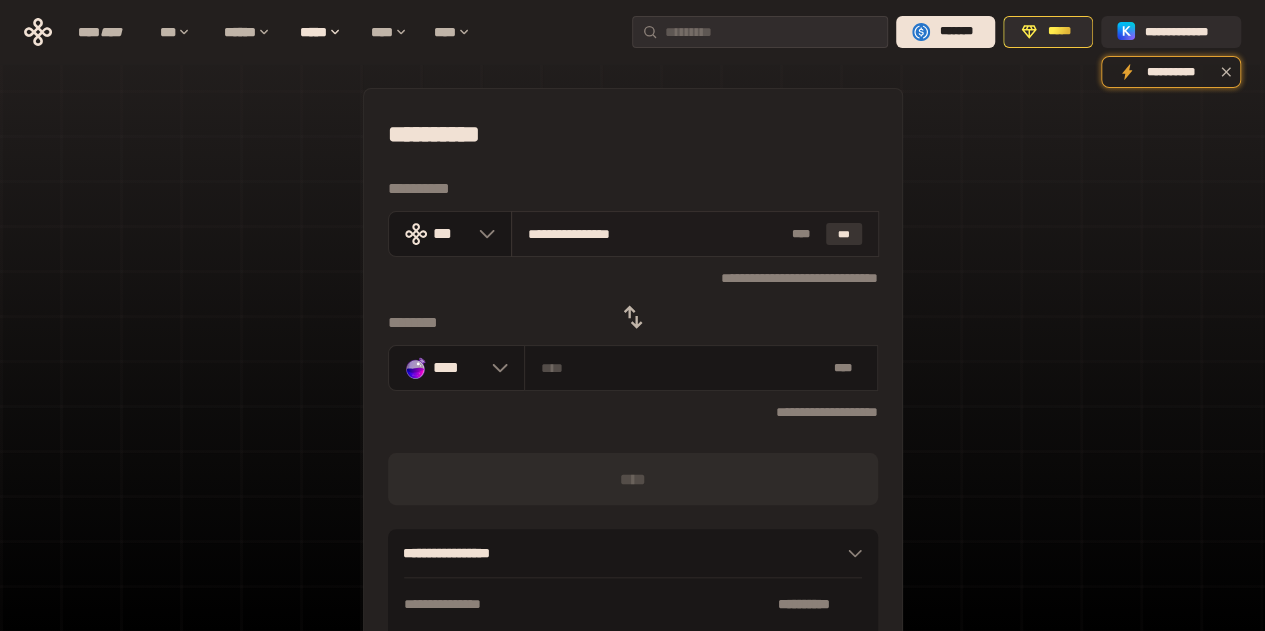type on "*******" 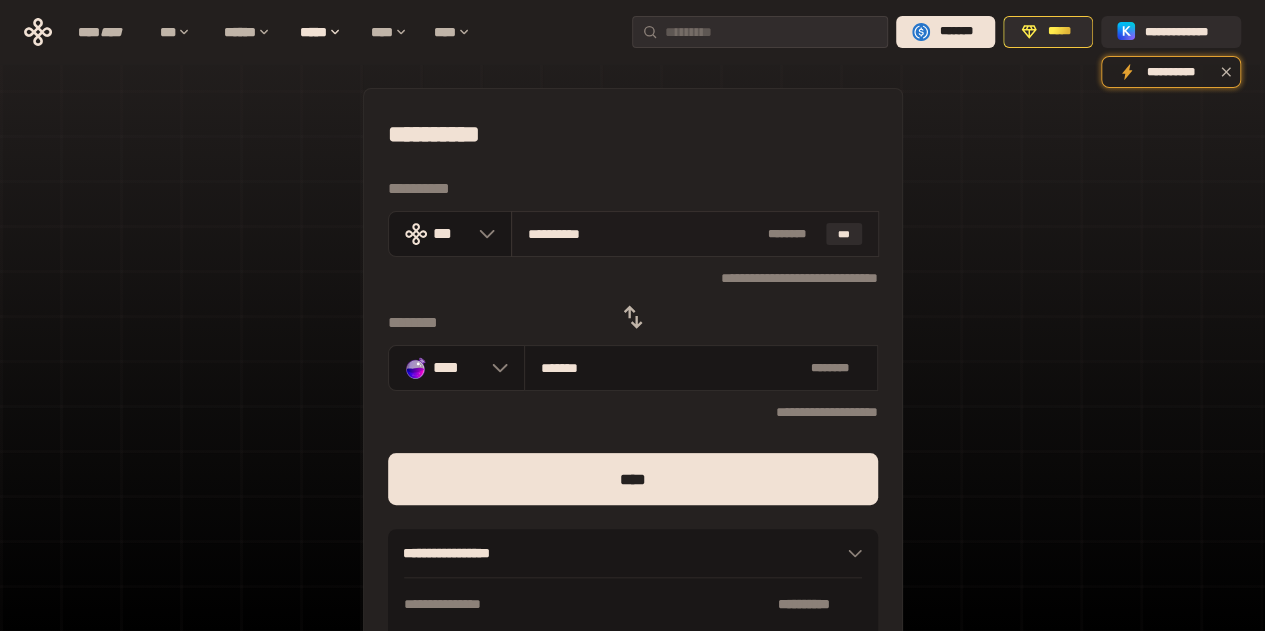 type on "*********" 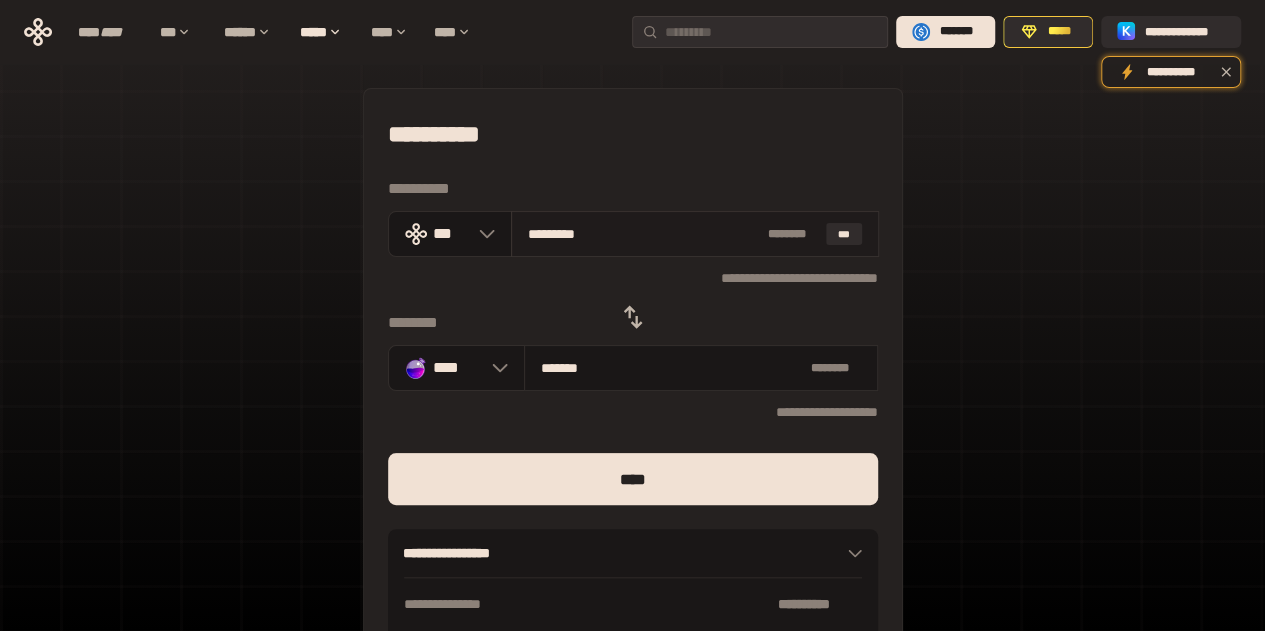type on "********" 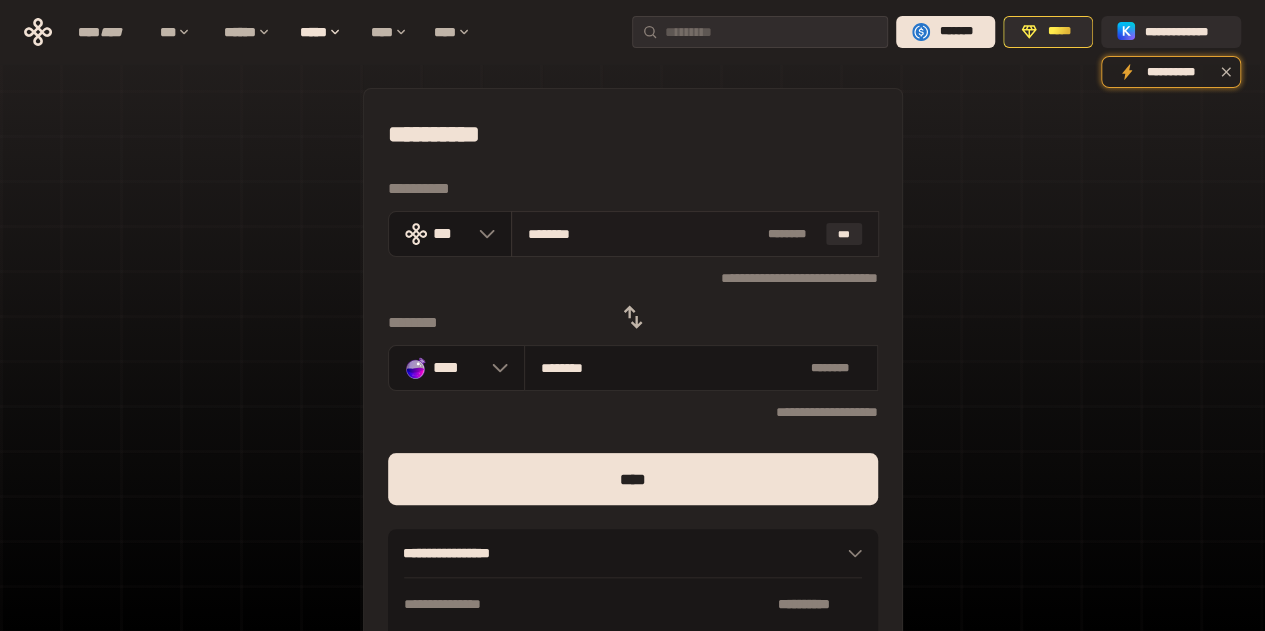 type on "*******" 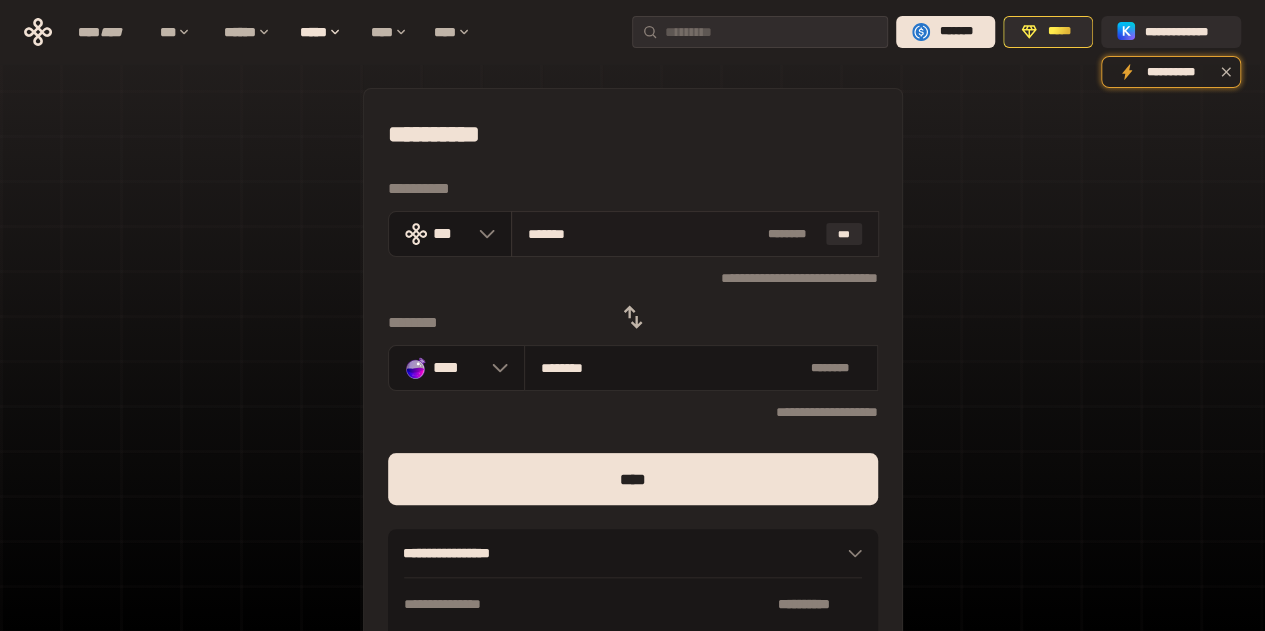 type on "********" 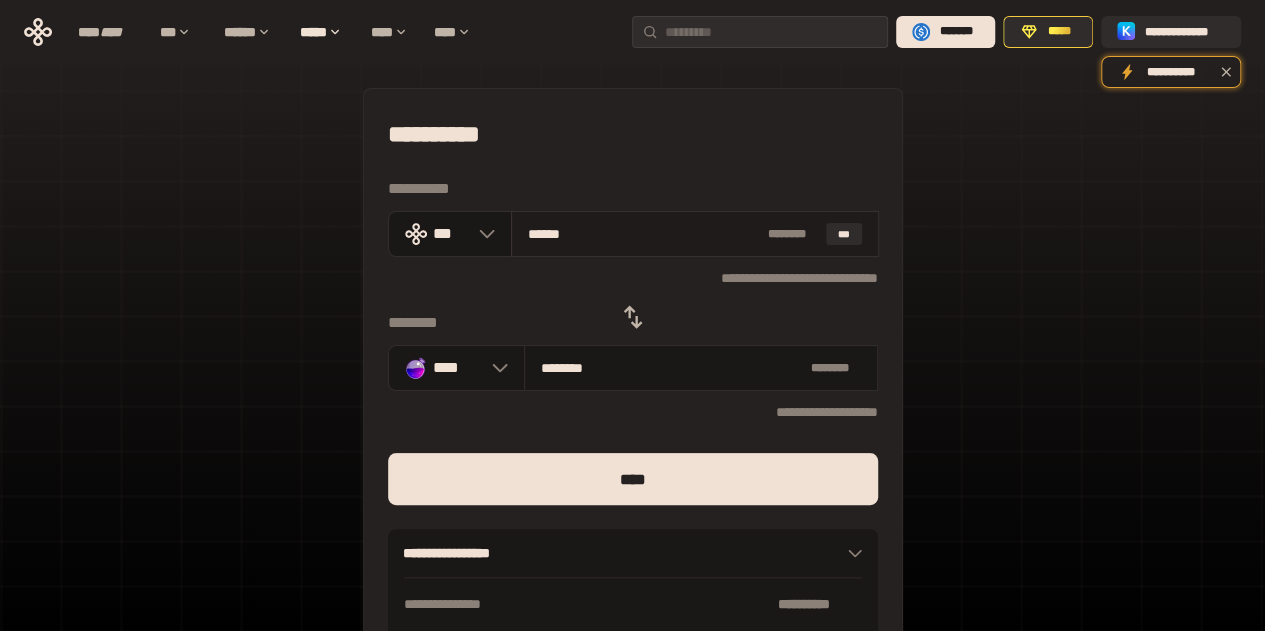 type on "********" 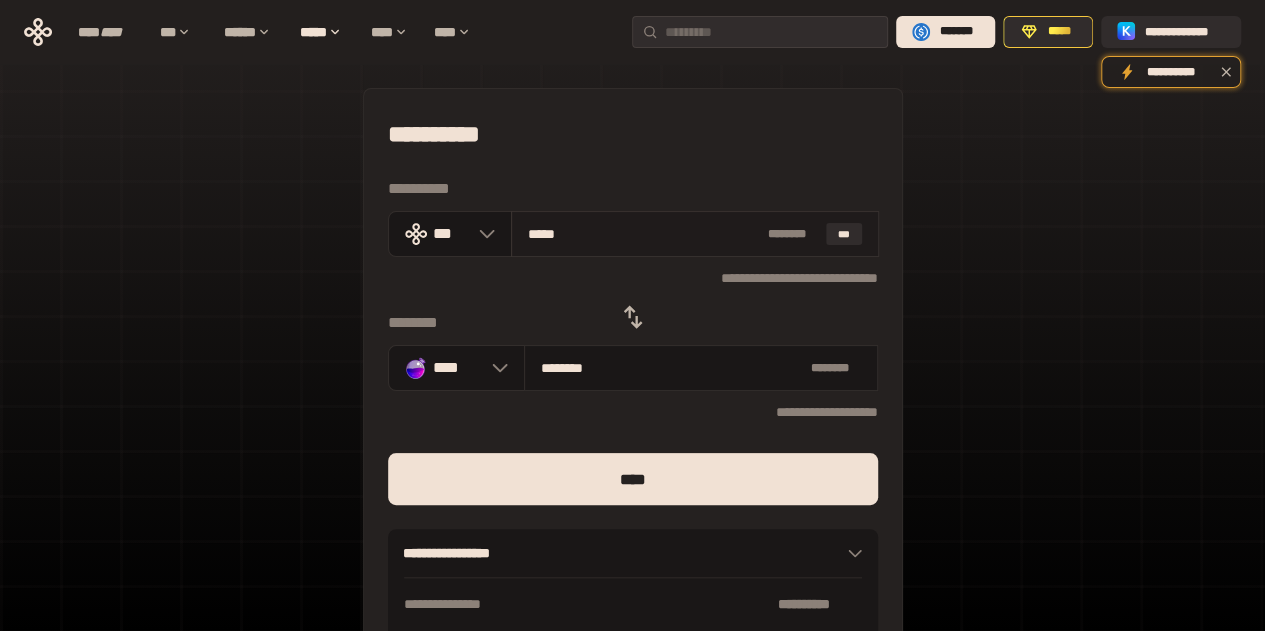 type on "********" 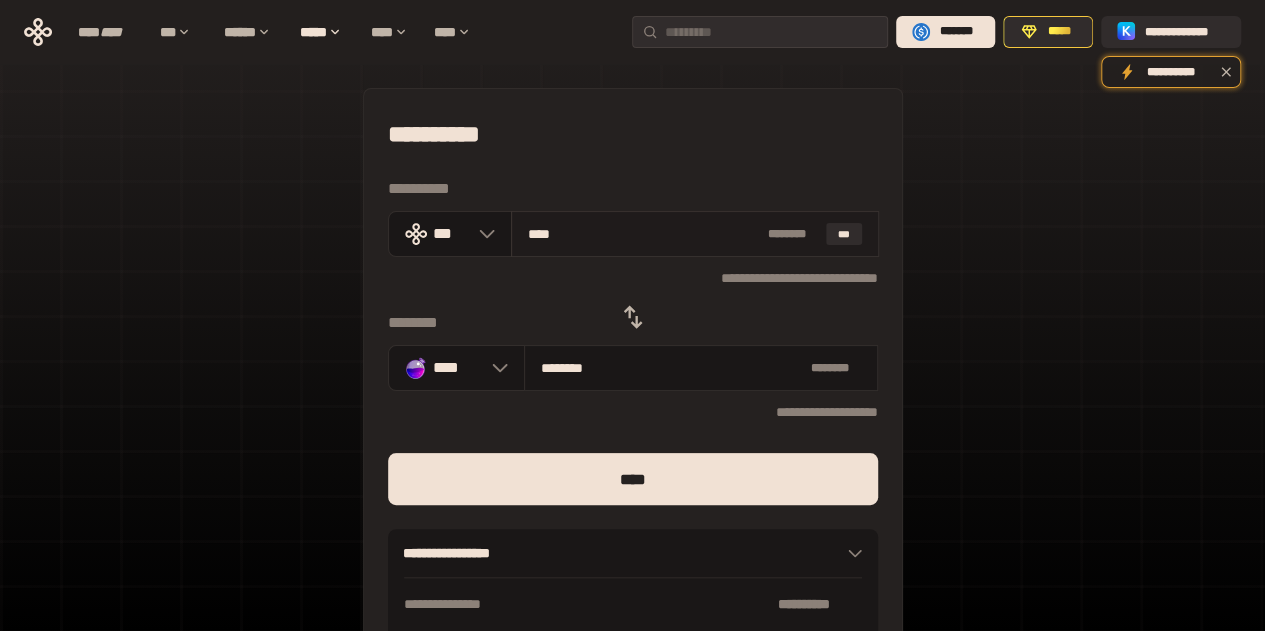 type on "********" 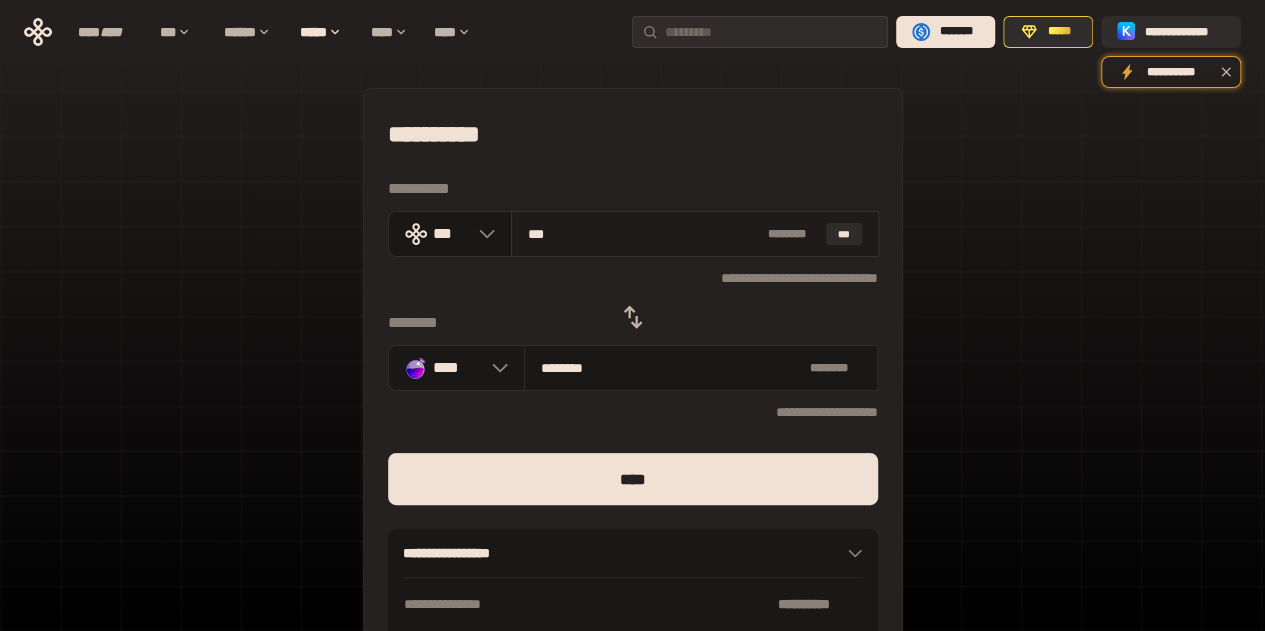 type on "*******" 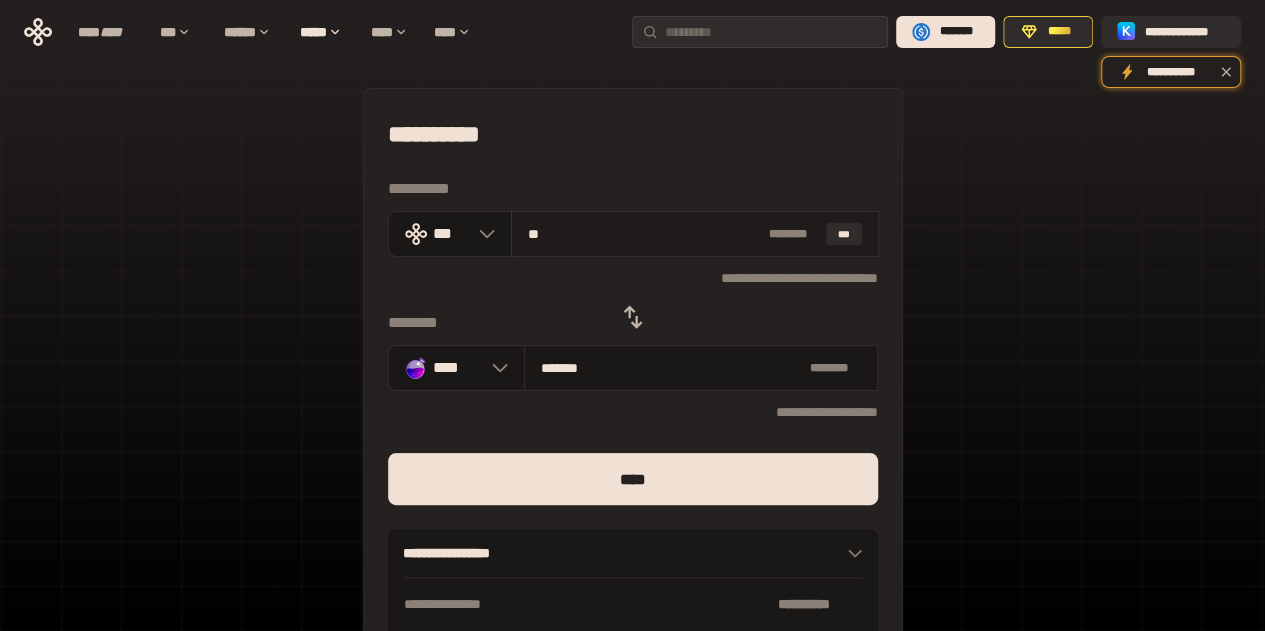 type on "*" 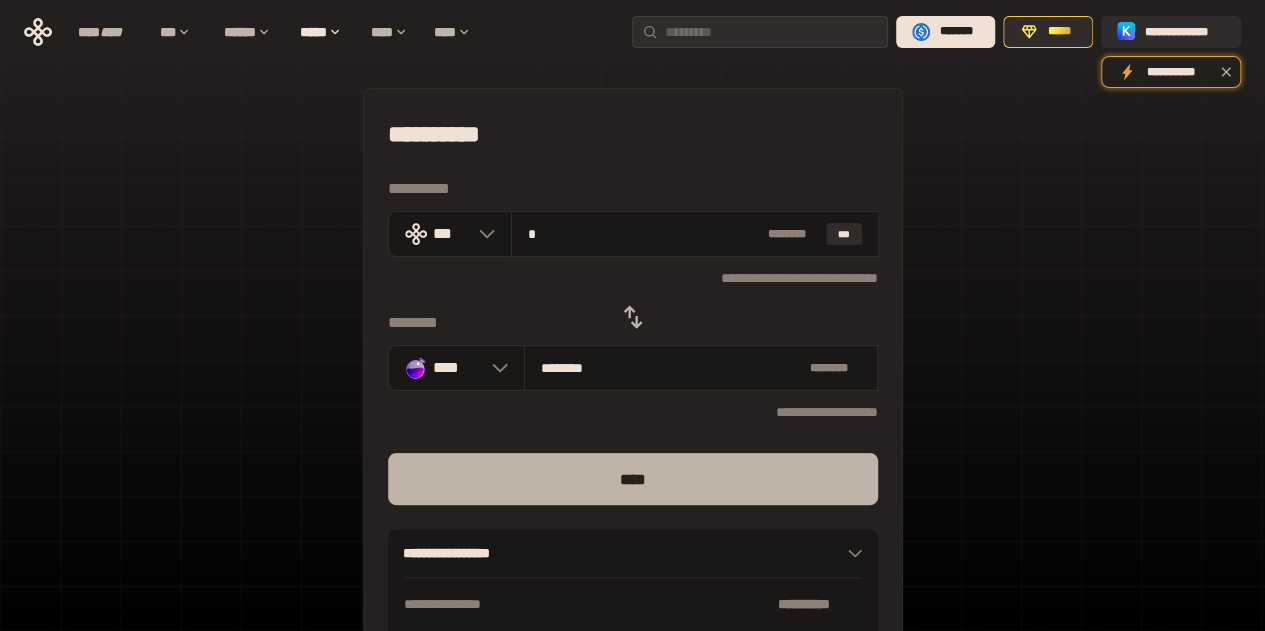 type on "*" 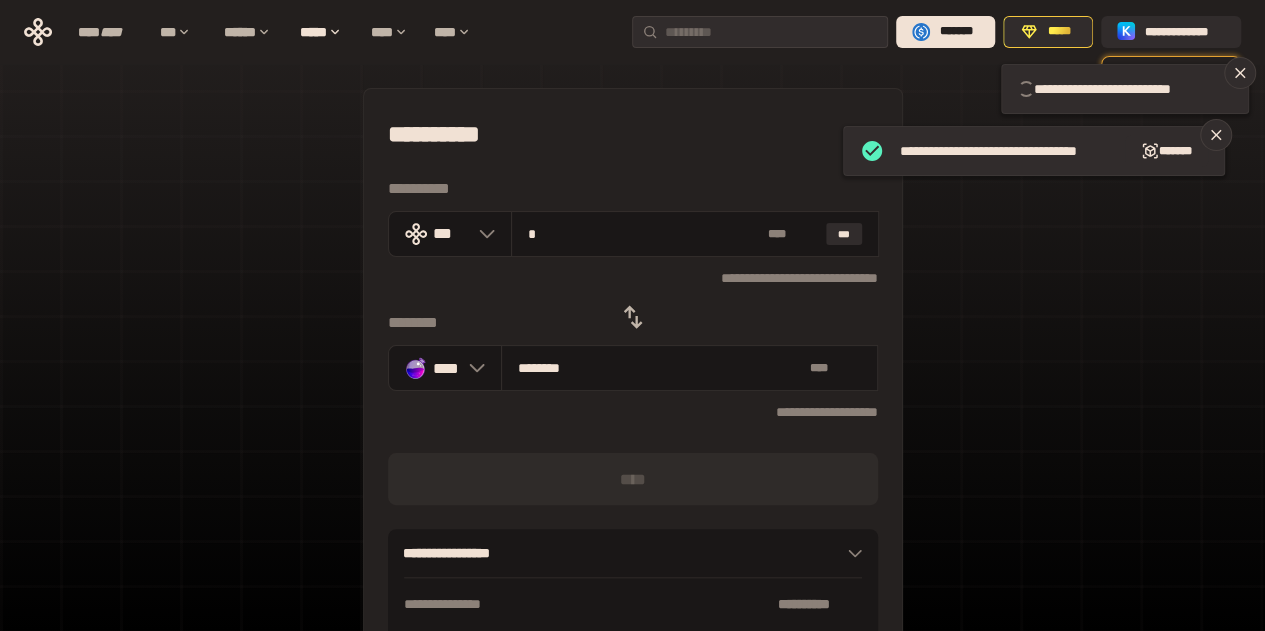 type 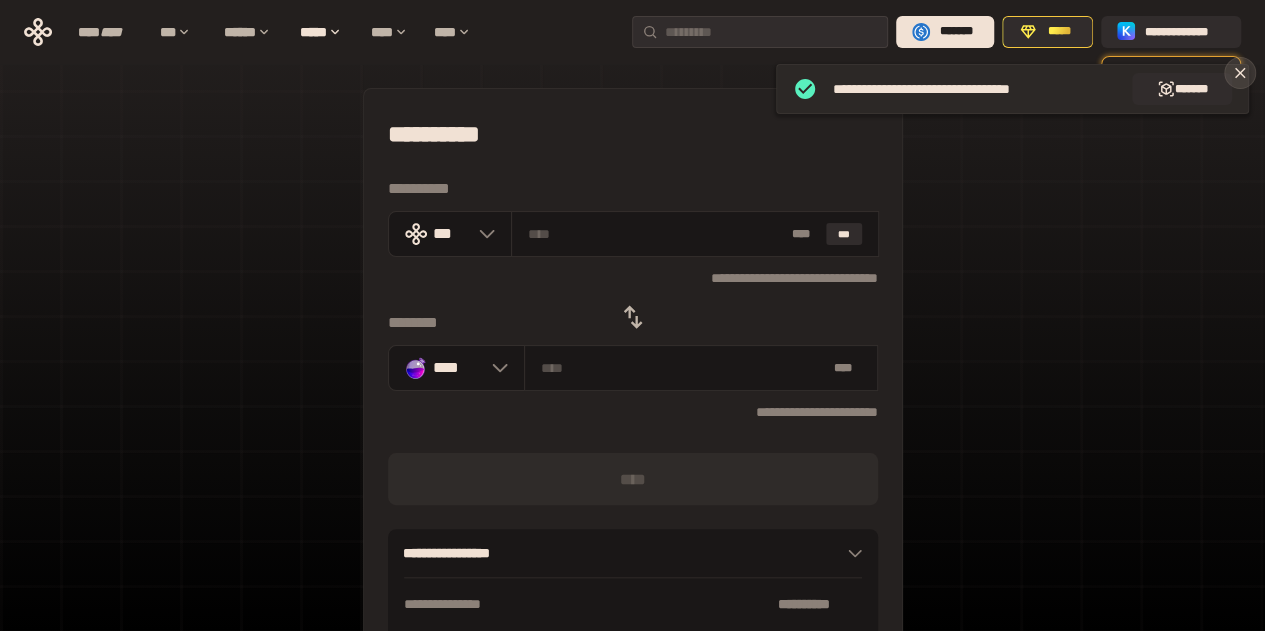 click 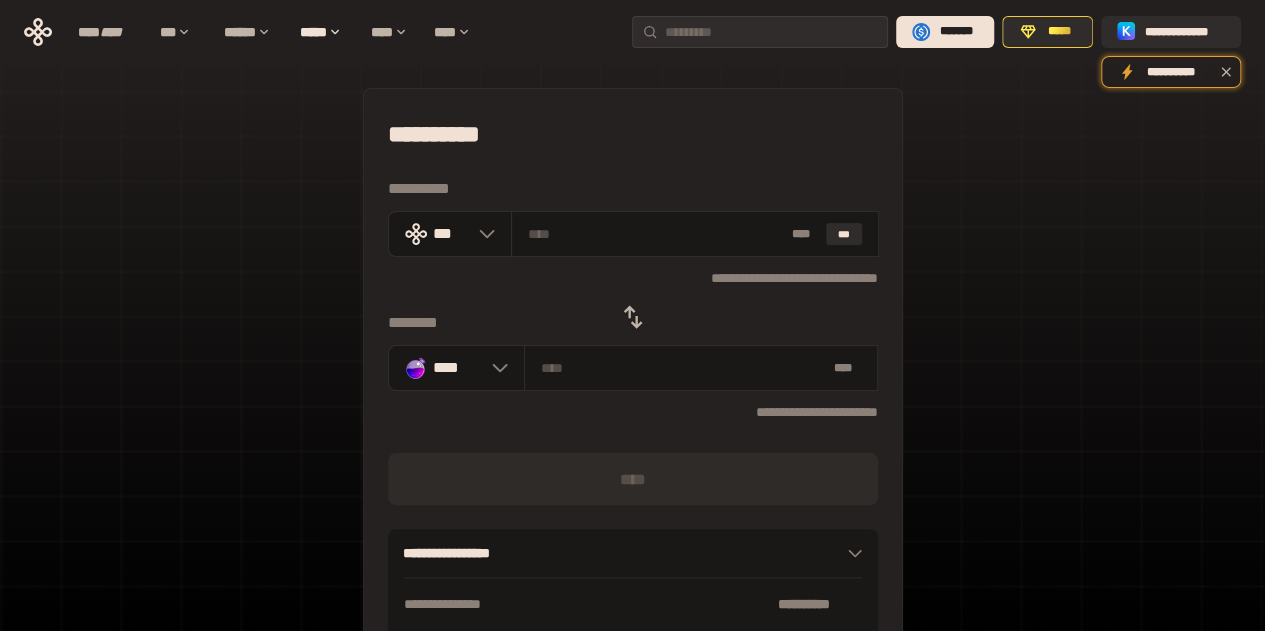 click 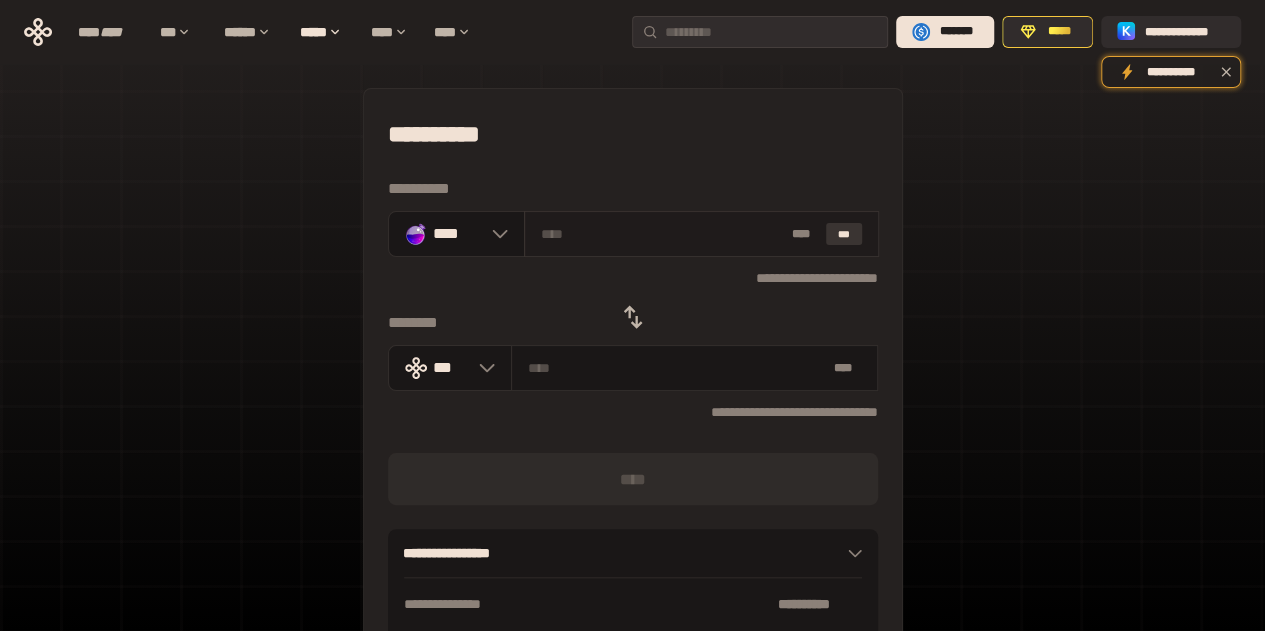 click on "***" at bounding box center [844, 234] 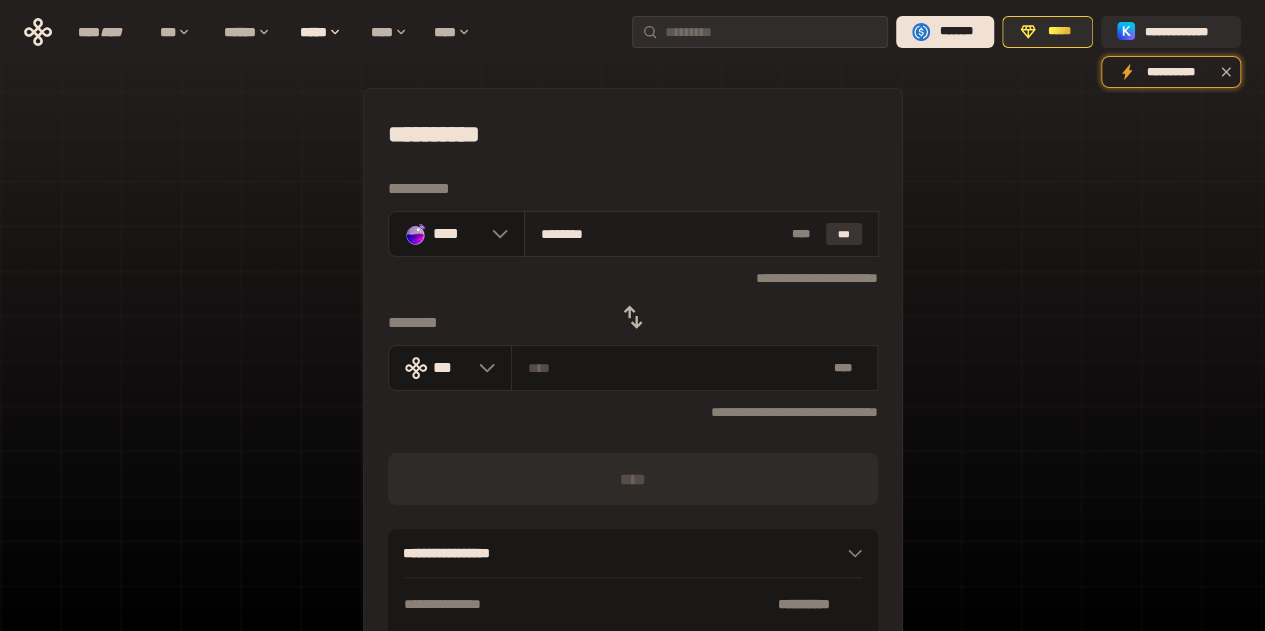 type on "**********" 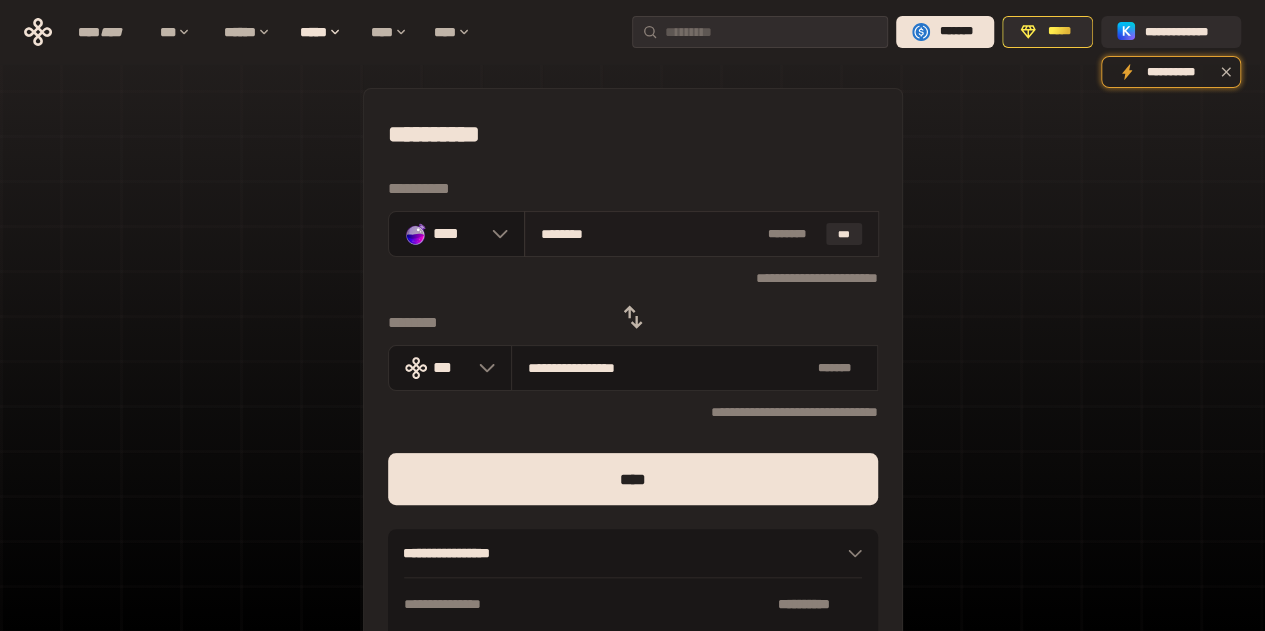 click on "********" at bounding box center (650, 234) 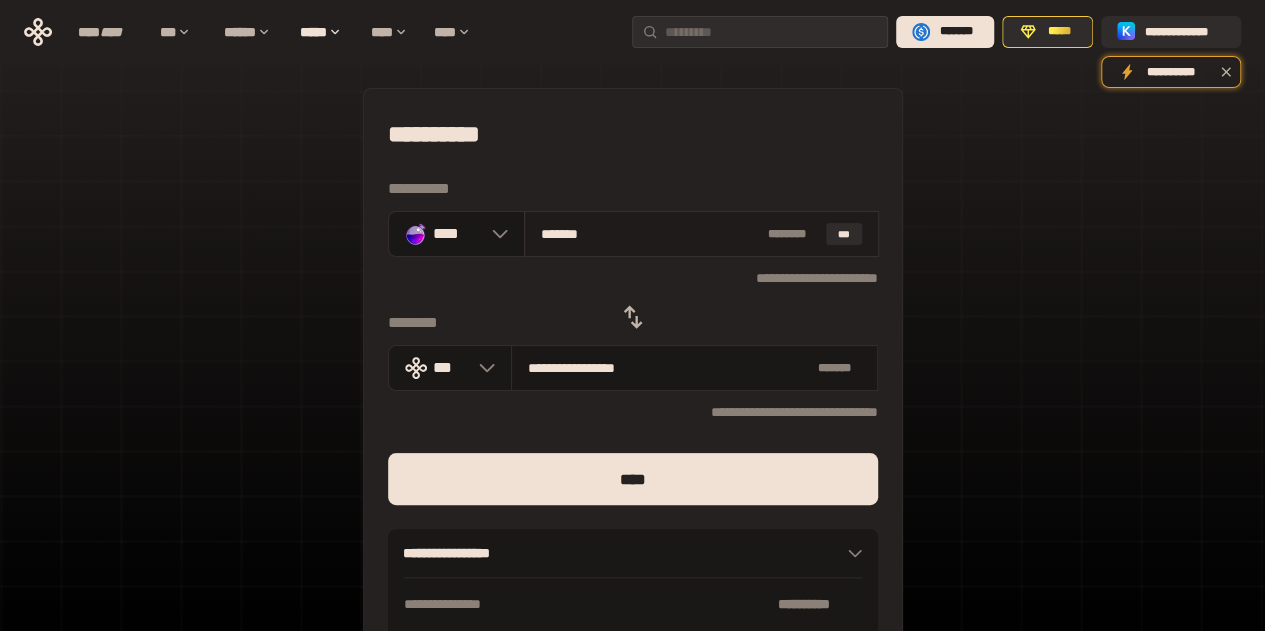 type on "******" 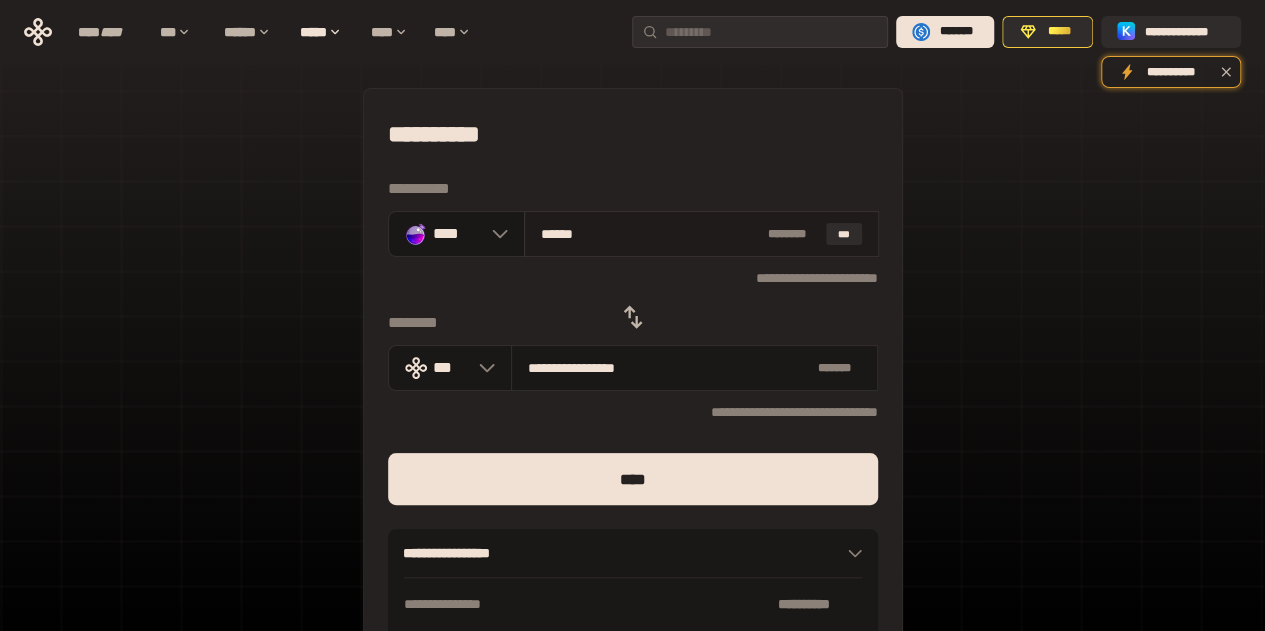 type on "*****" 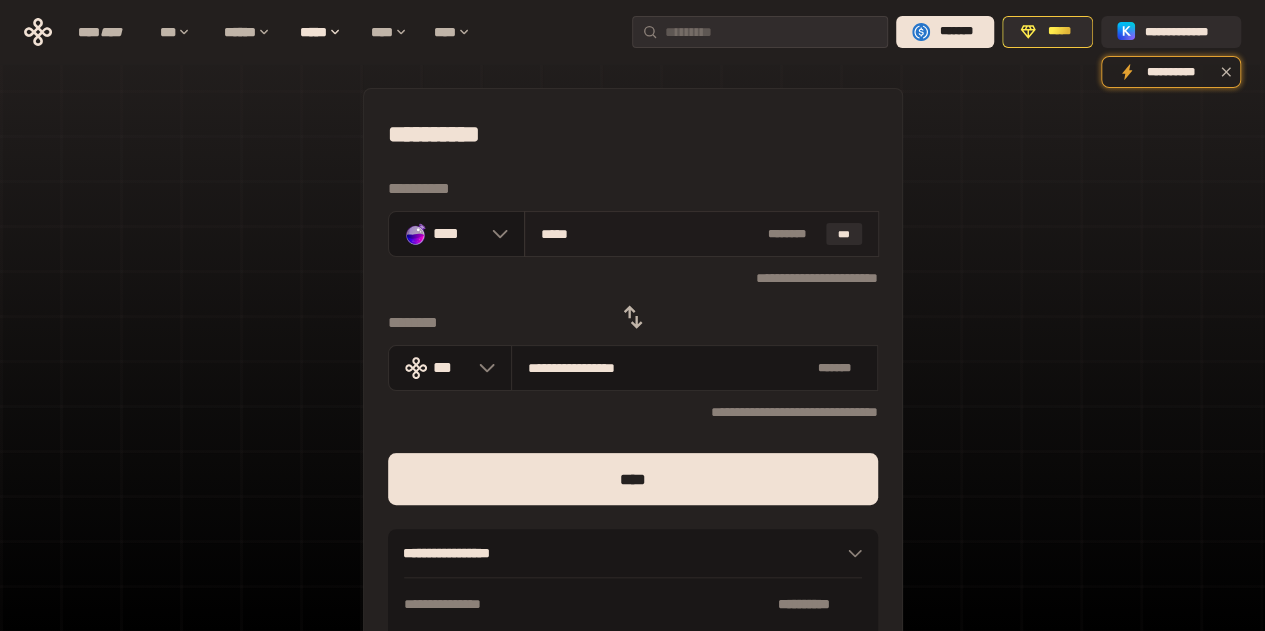 type on "**********" 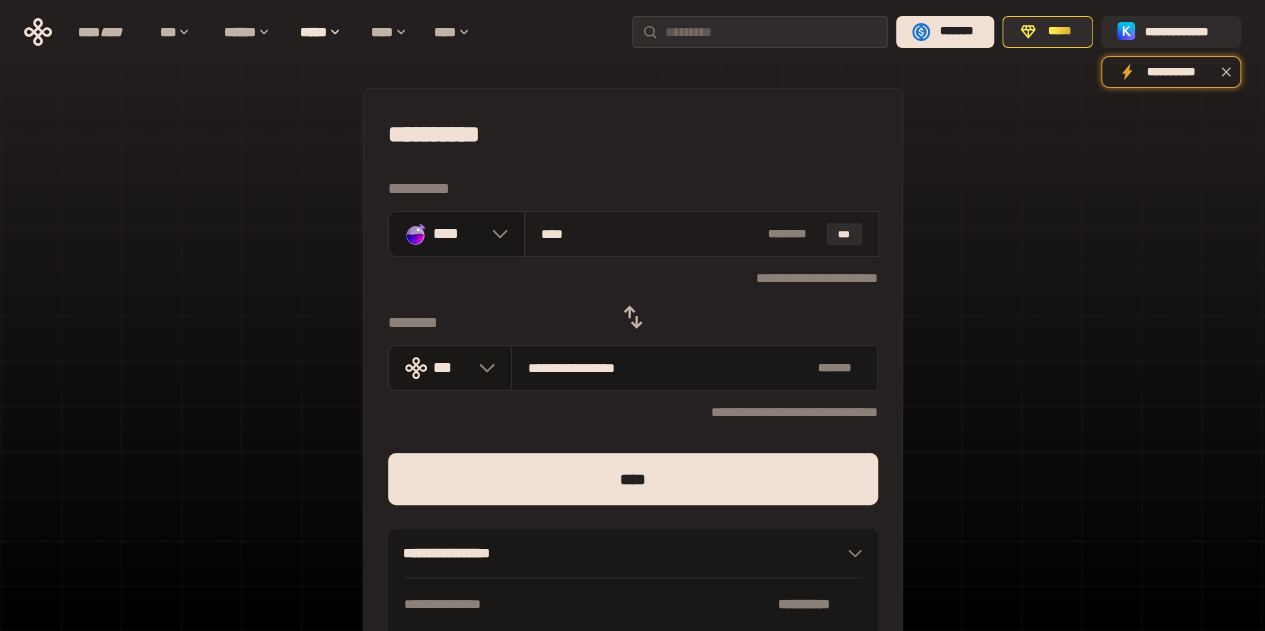 type on "**********" 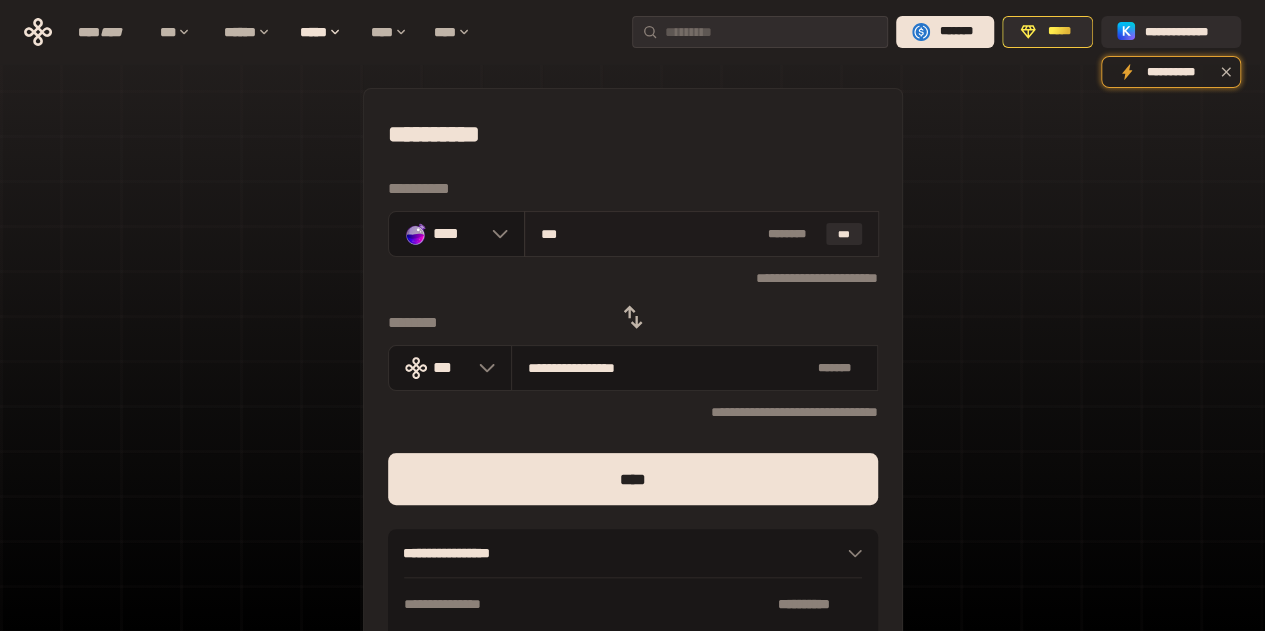 type on "**********" 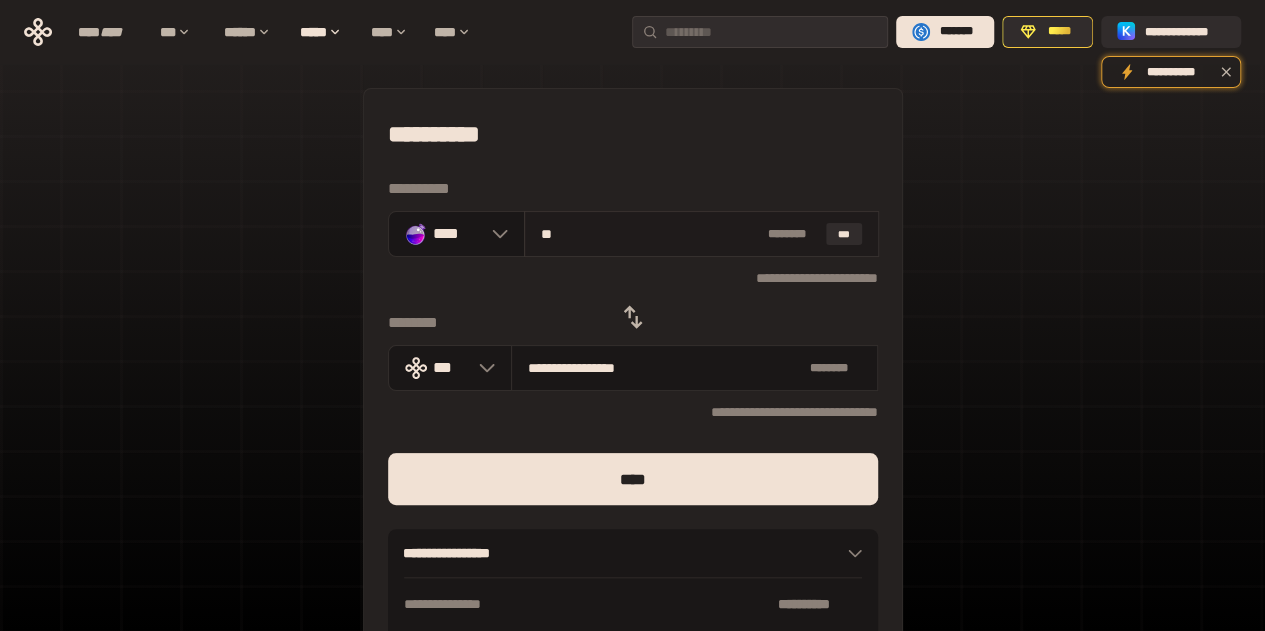 type on "*" 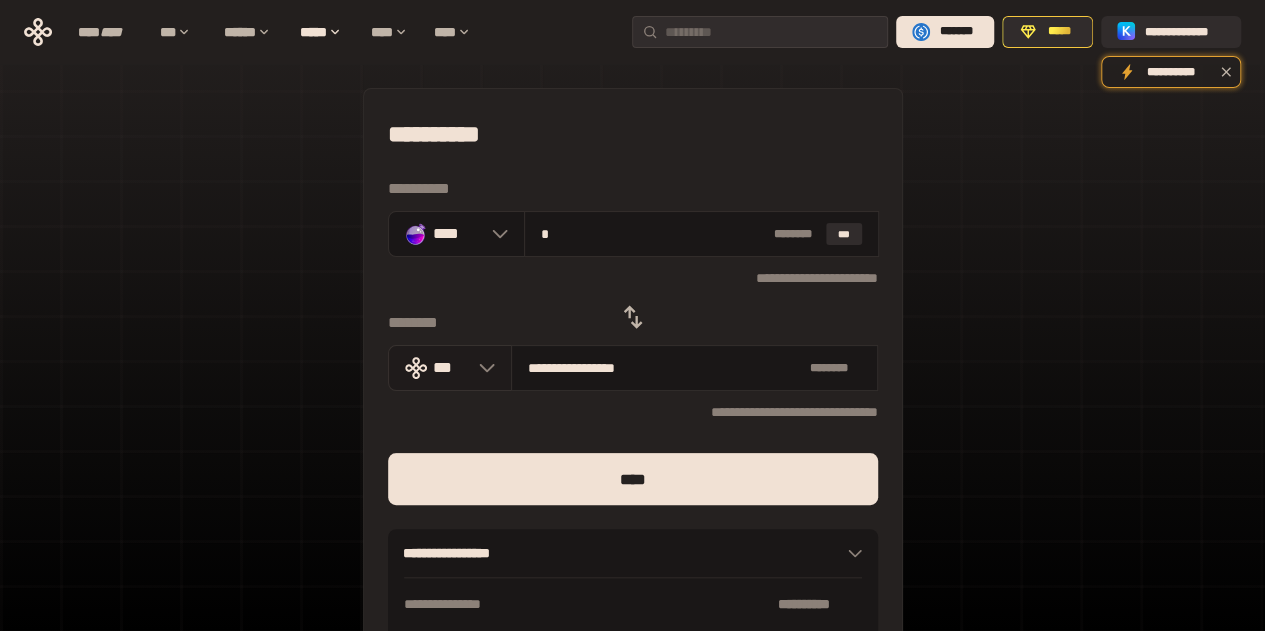 type on "*" 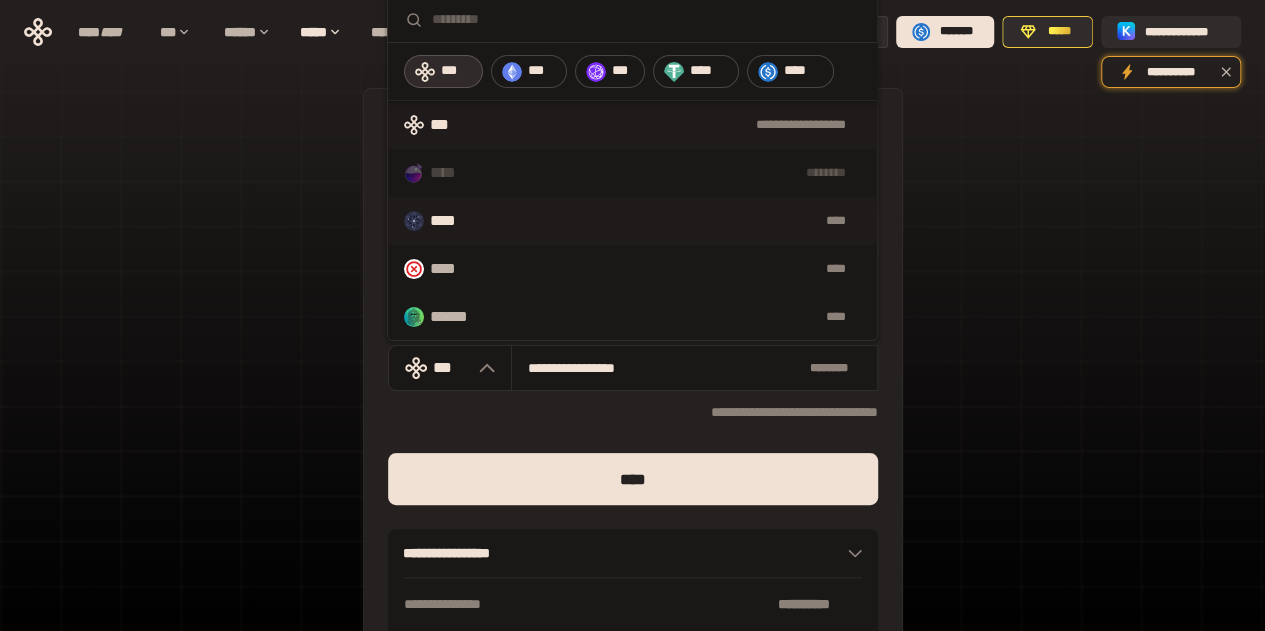 click on "****" at bounding box center [453, 221] 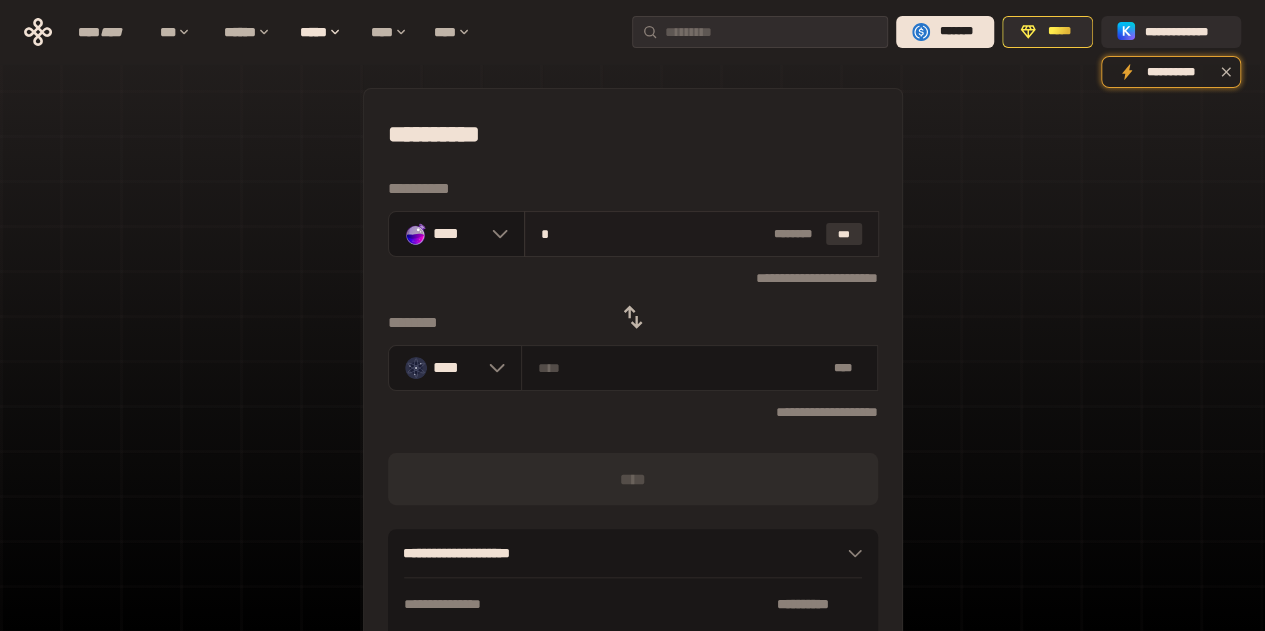 click on "***" at bounding box center (844, 234) 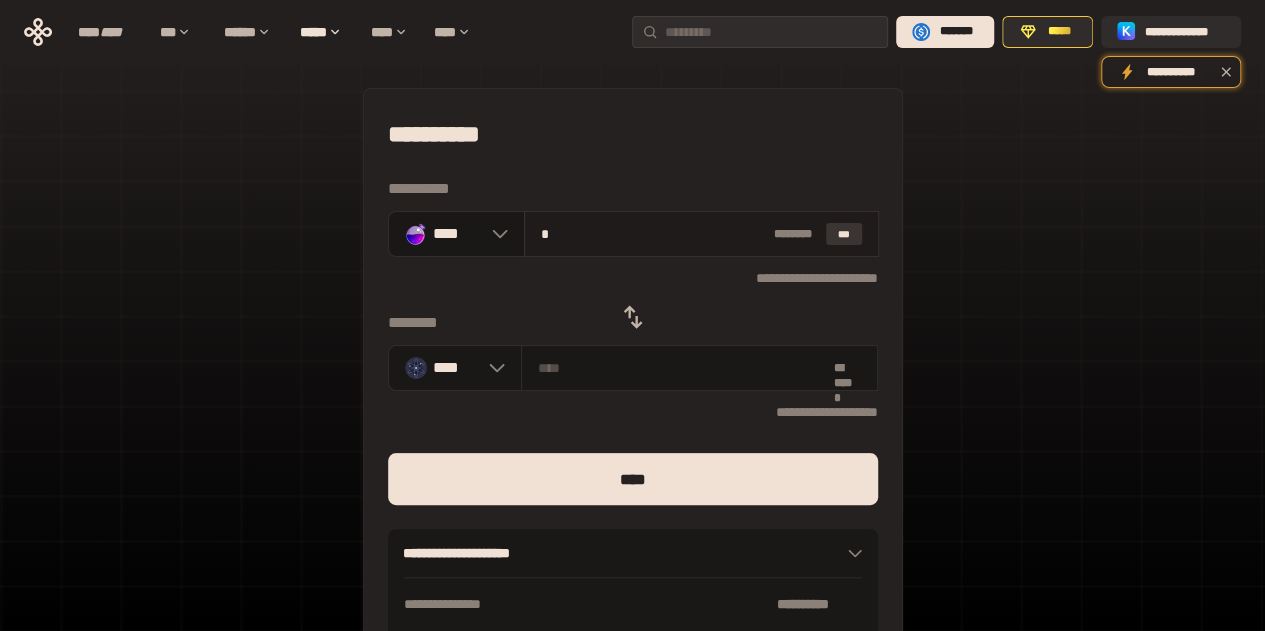 type on "********" 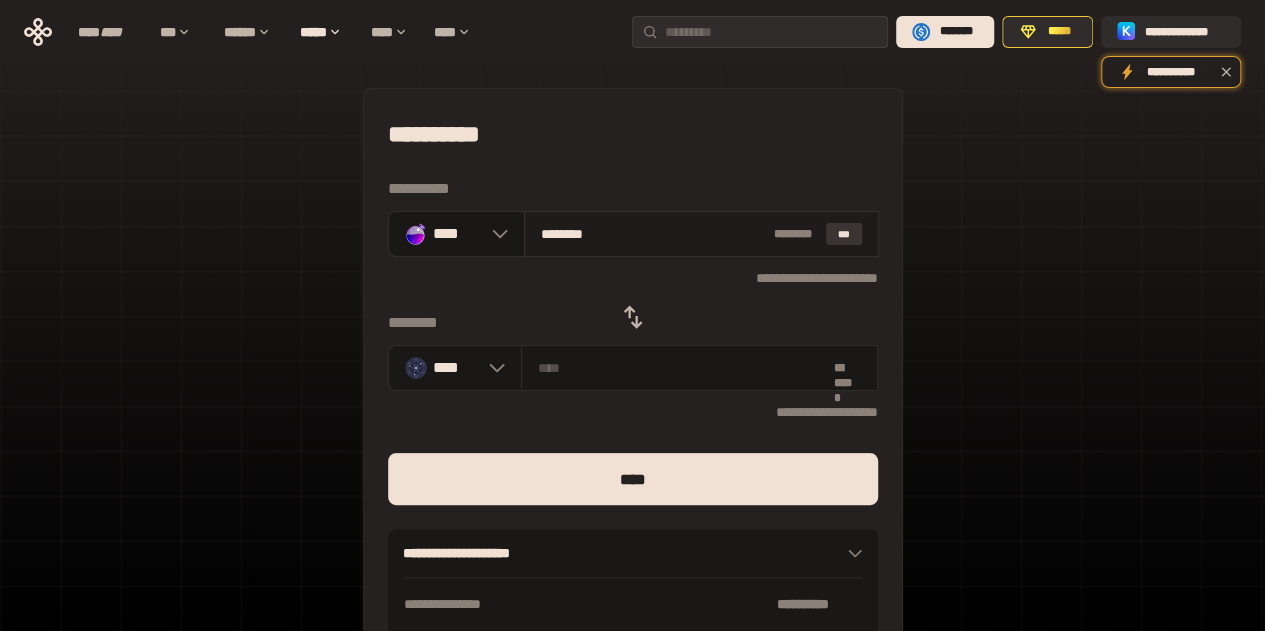 type on "********" 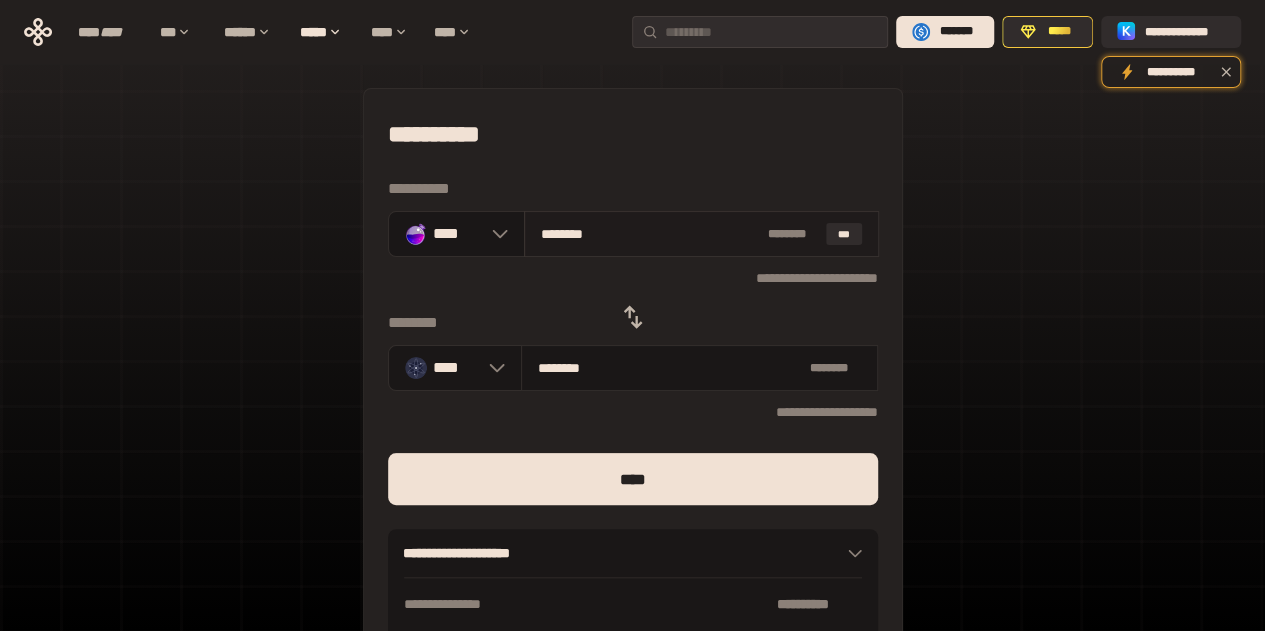 click on "********" at bounding box center (650, 234) 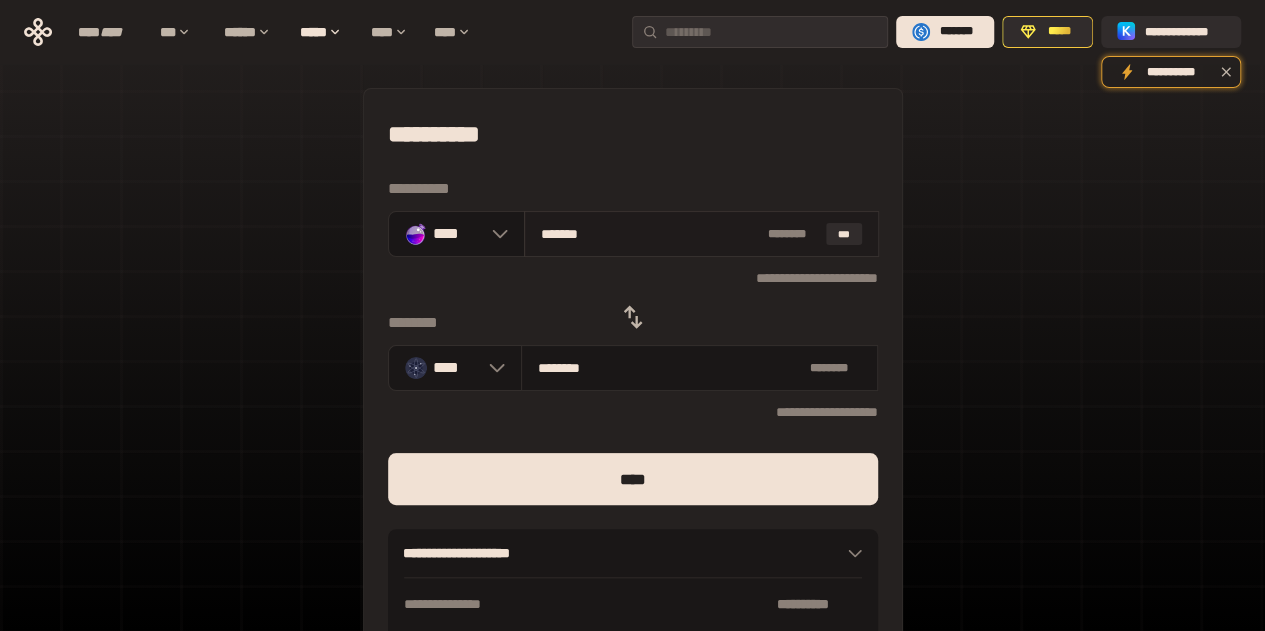 type on "******" 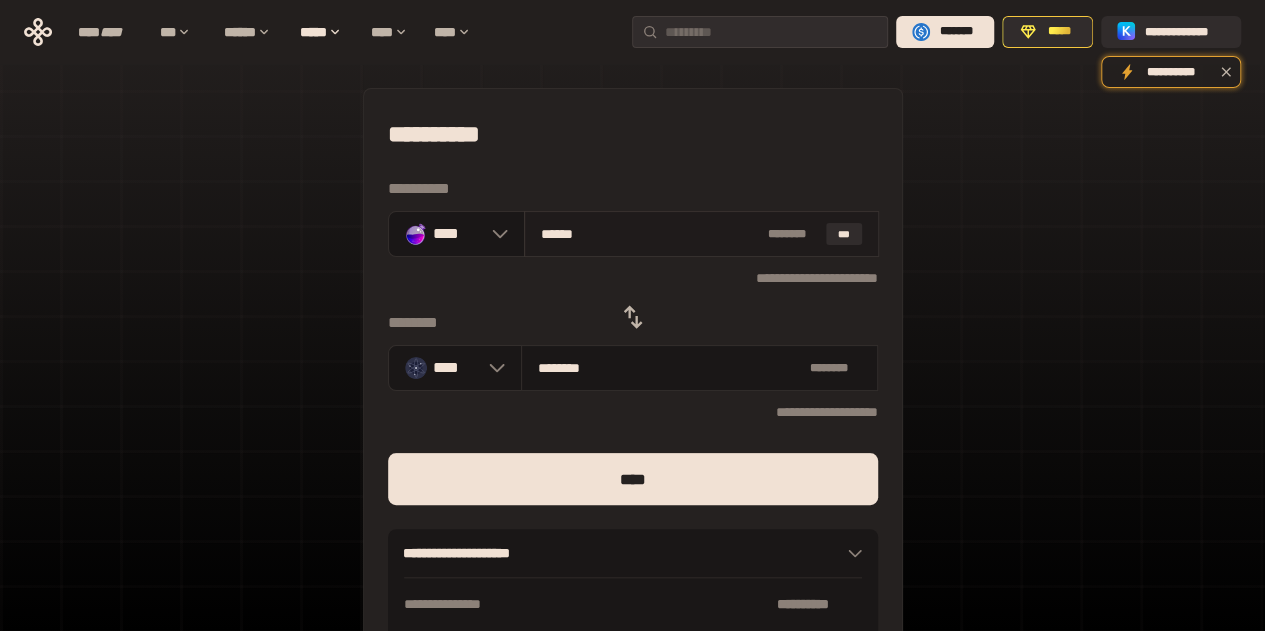 type on "*****" 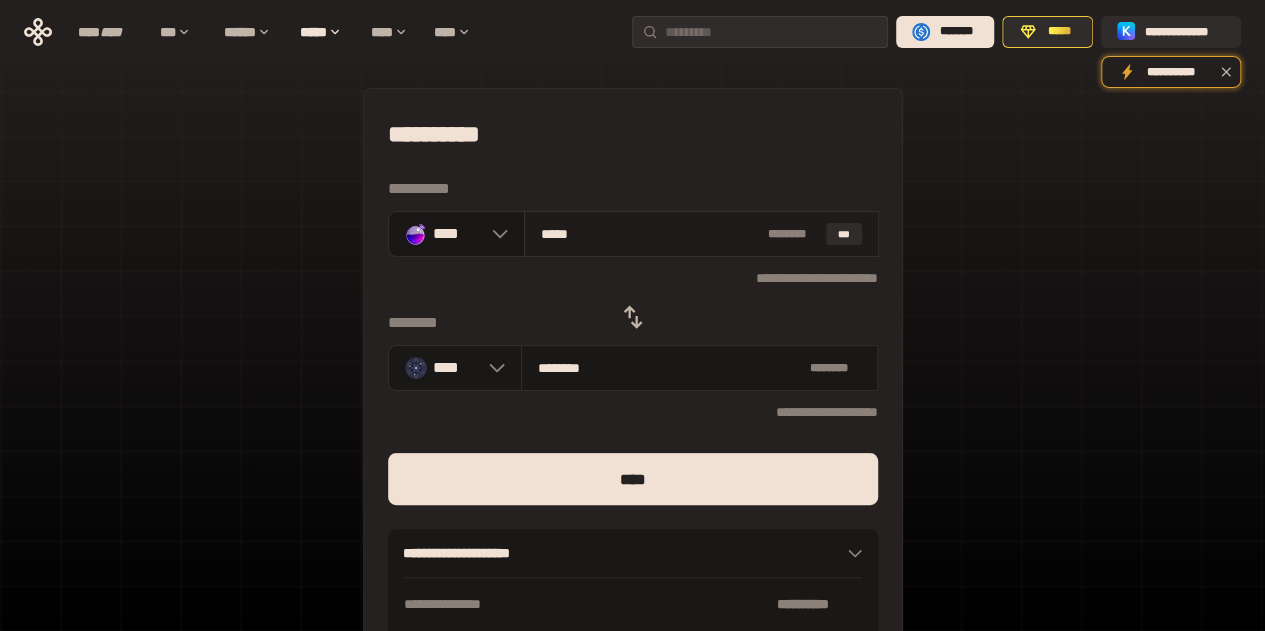 type on "********" 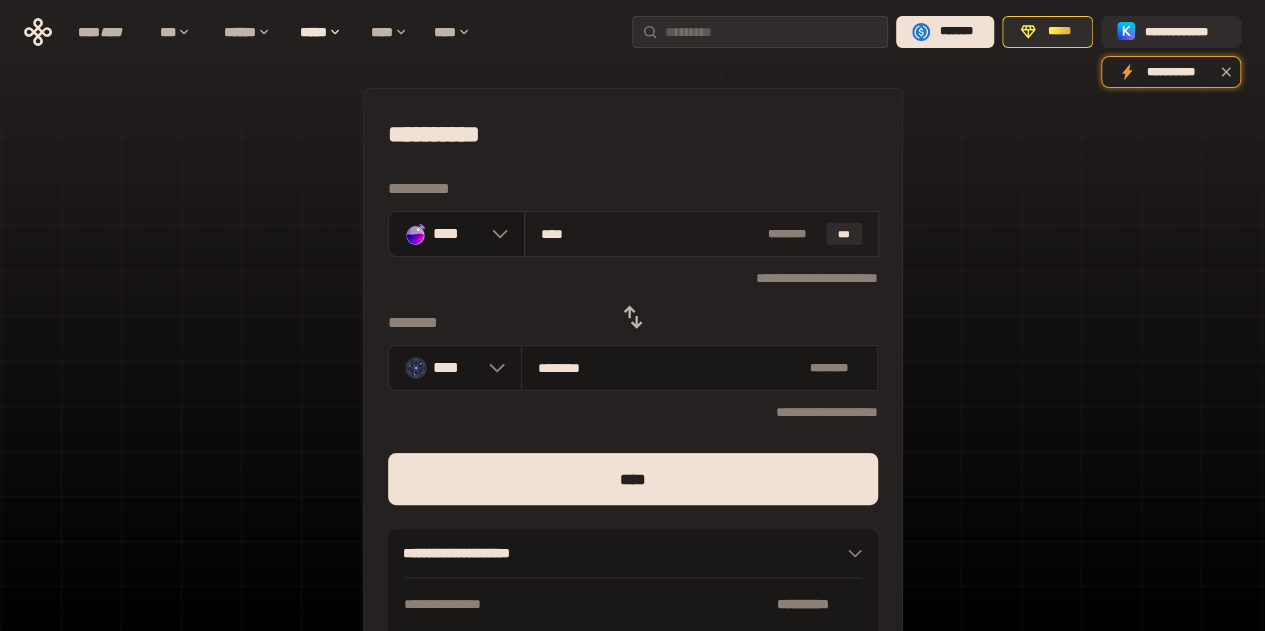 type on "********" 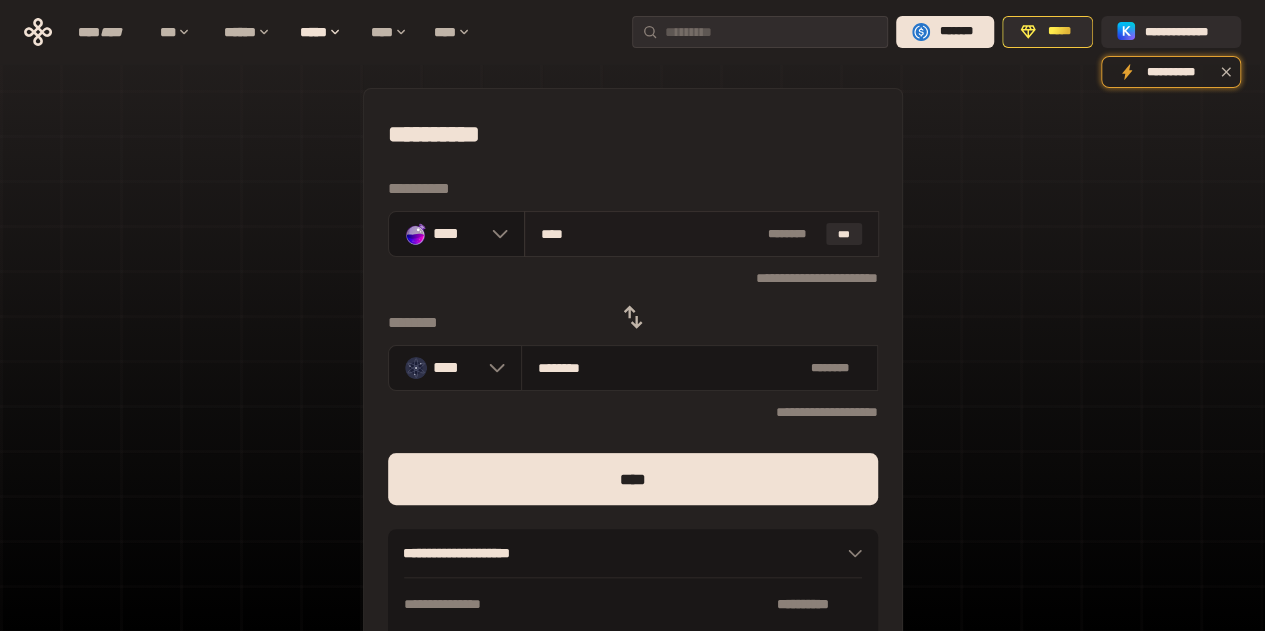 type on "***" 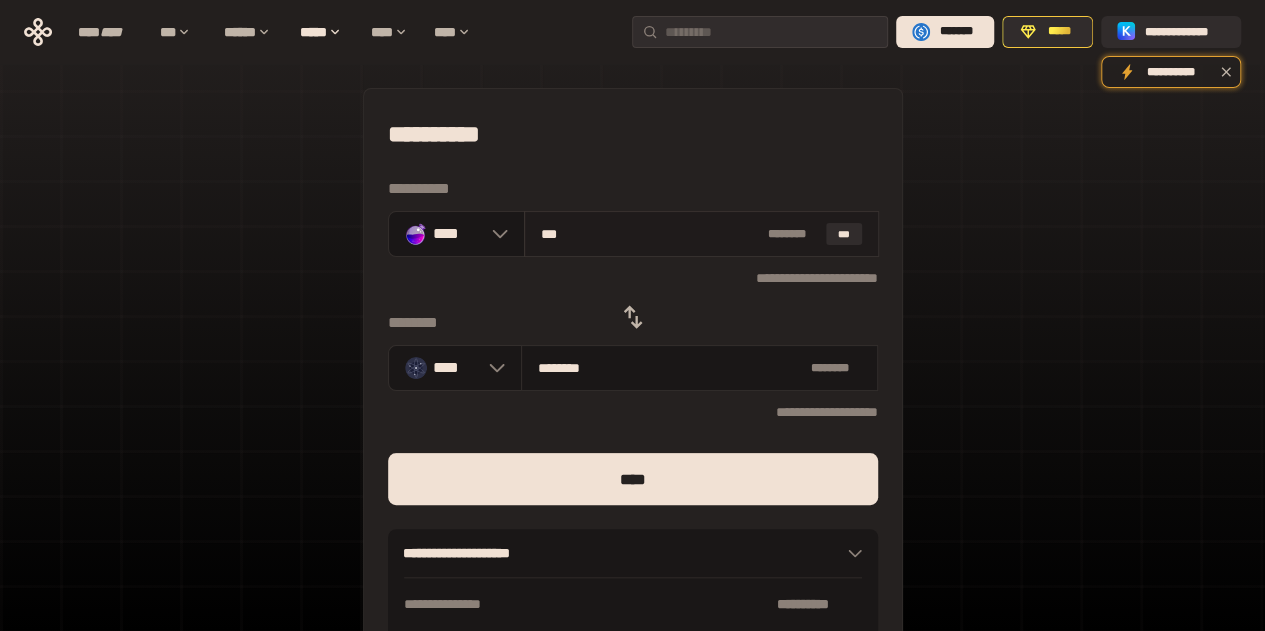 type on "********" 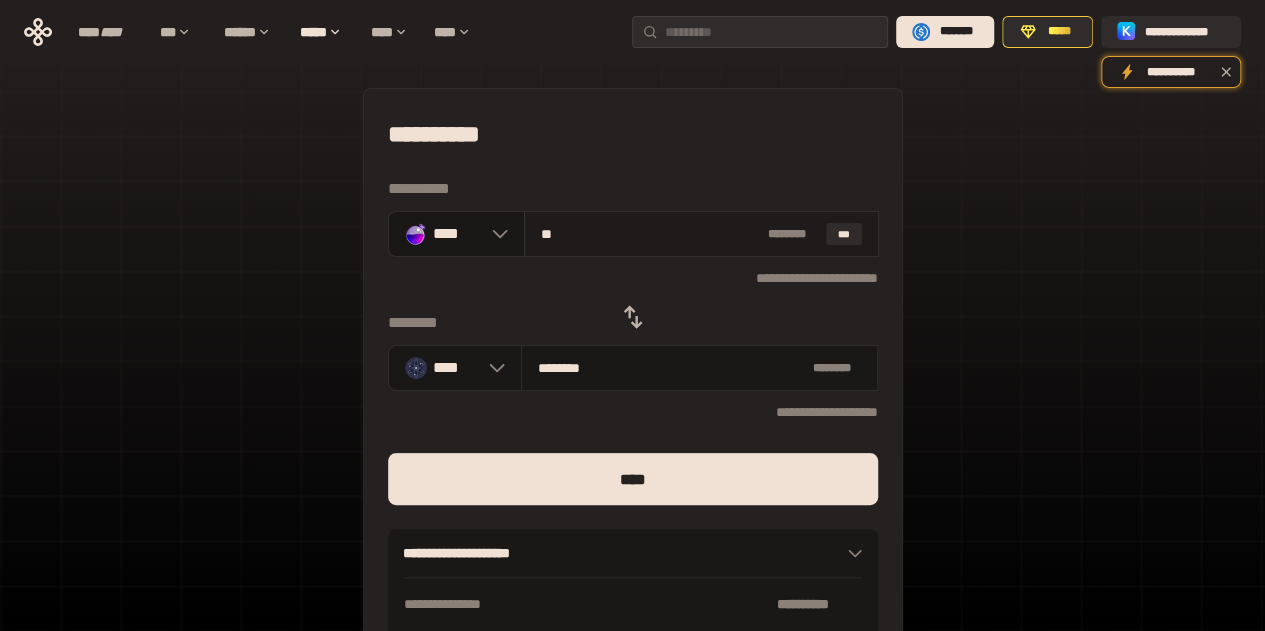 type on "*" 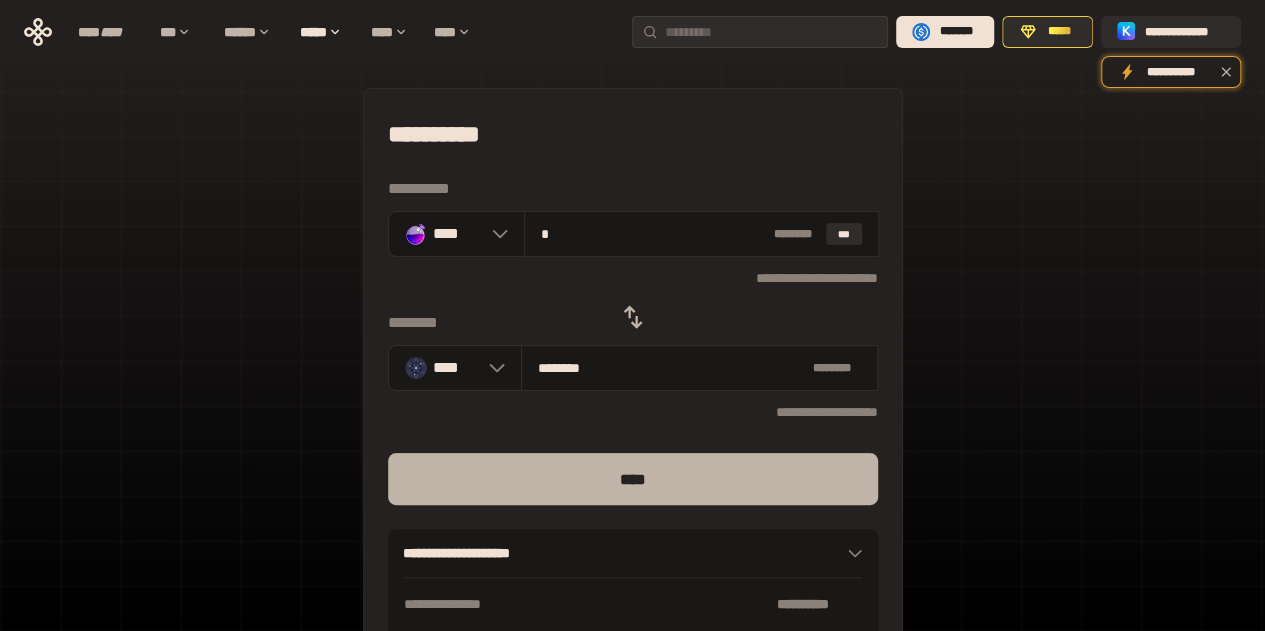 type on "*" 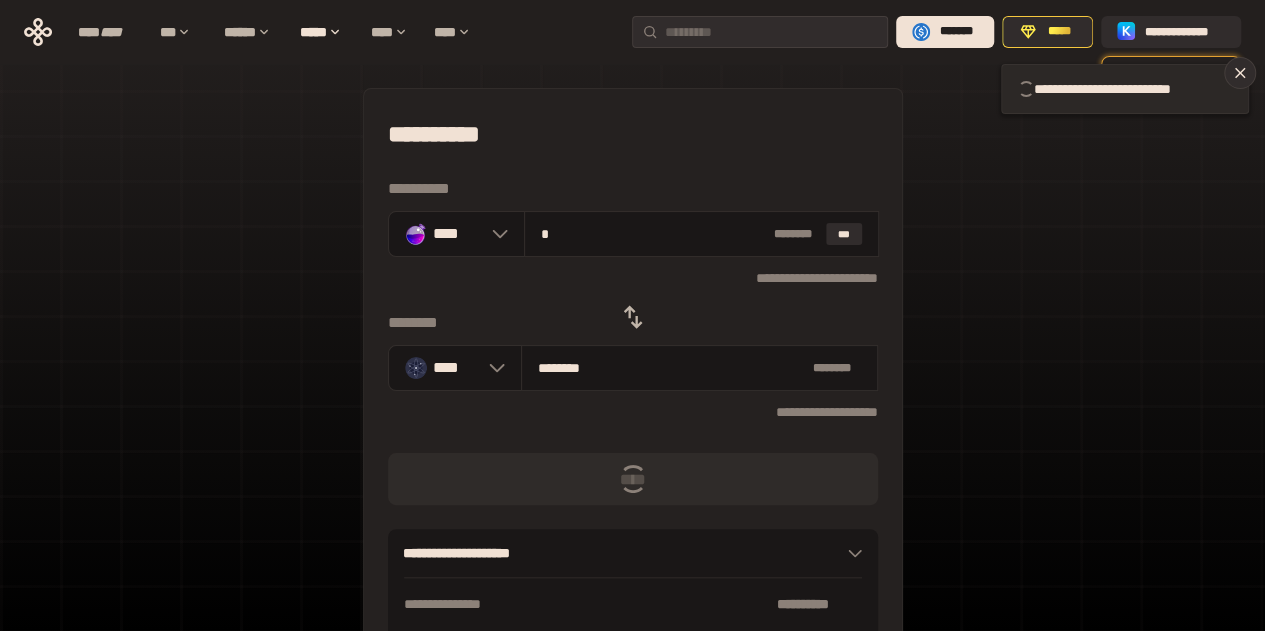 click on "**********" at bounding box center (1117, 89) 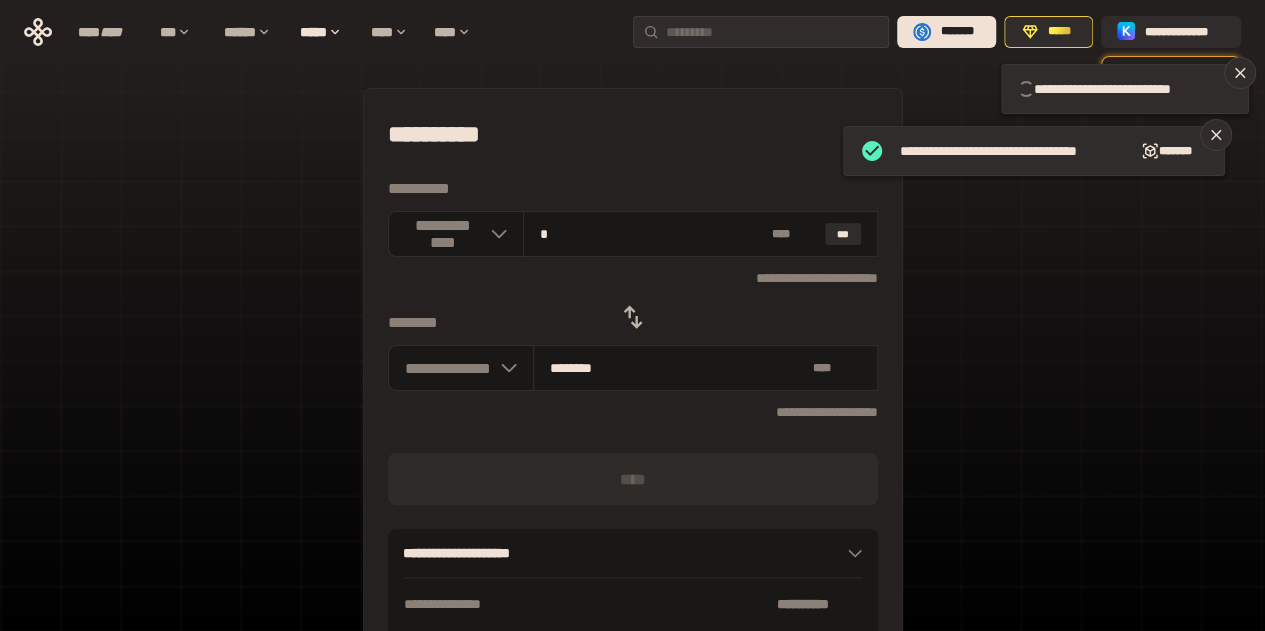 type 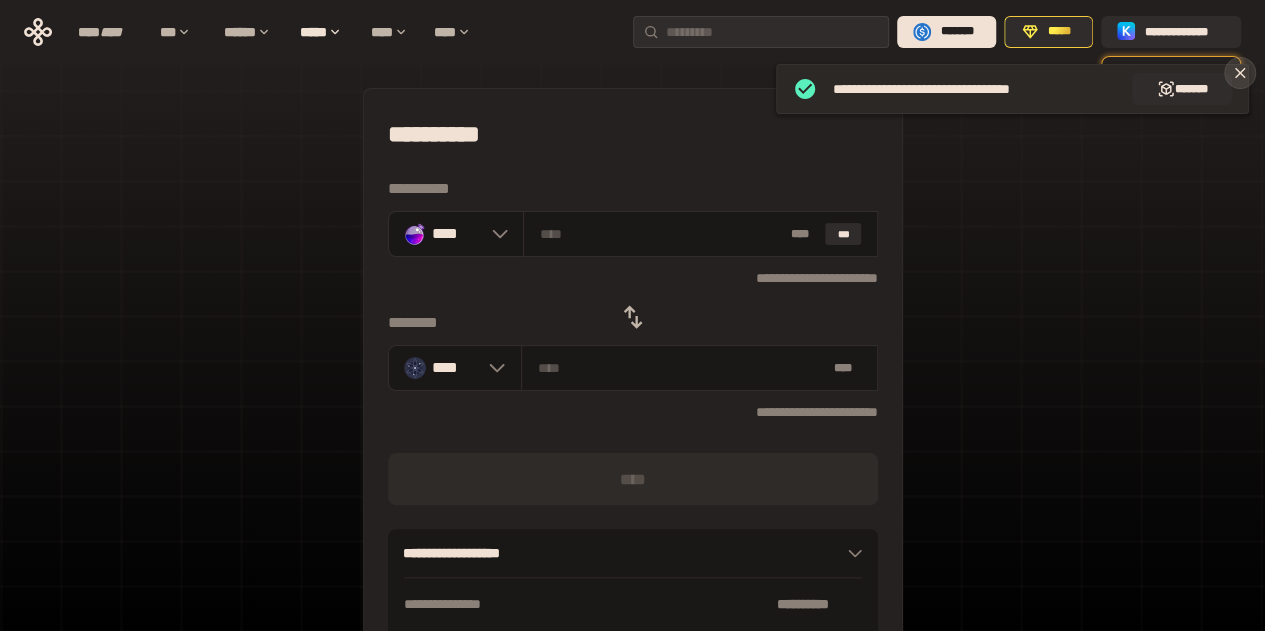 click 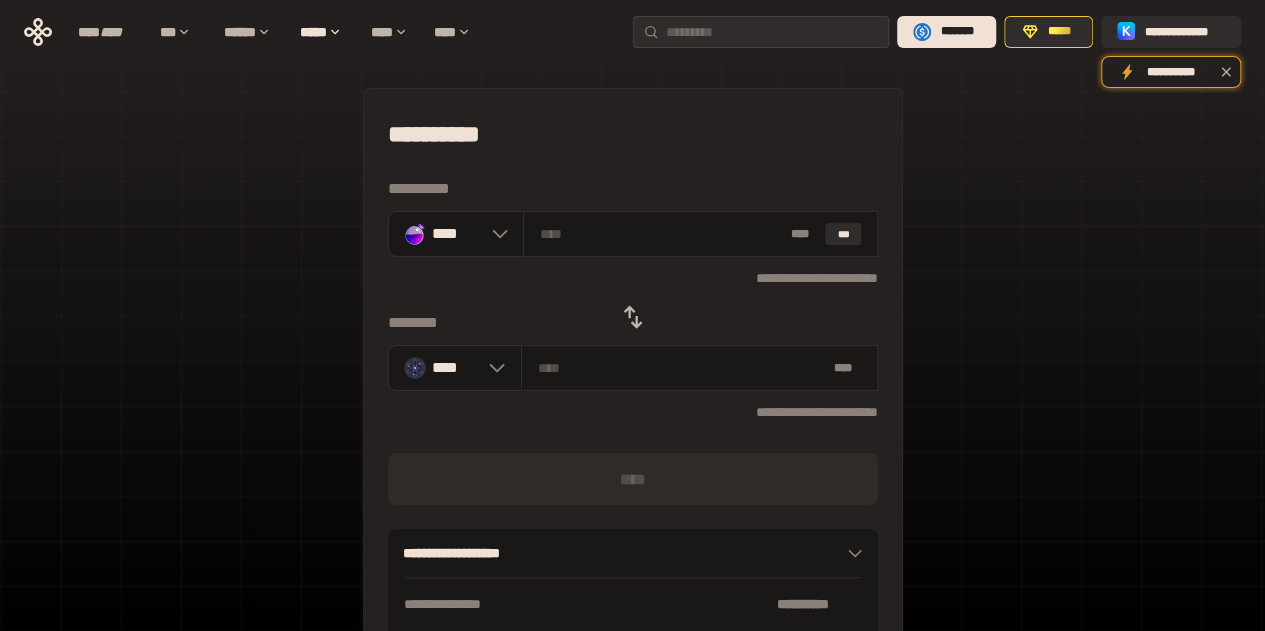 click 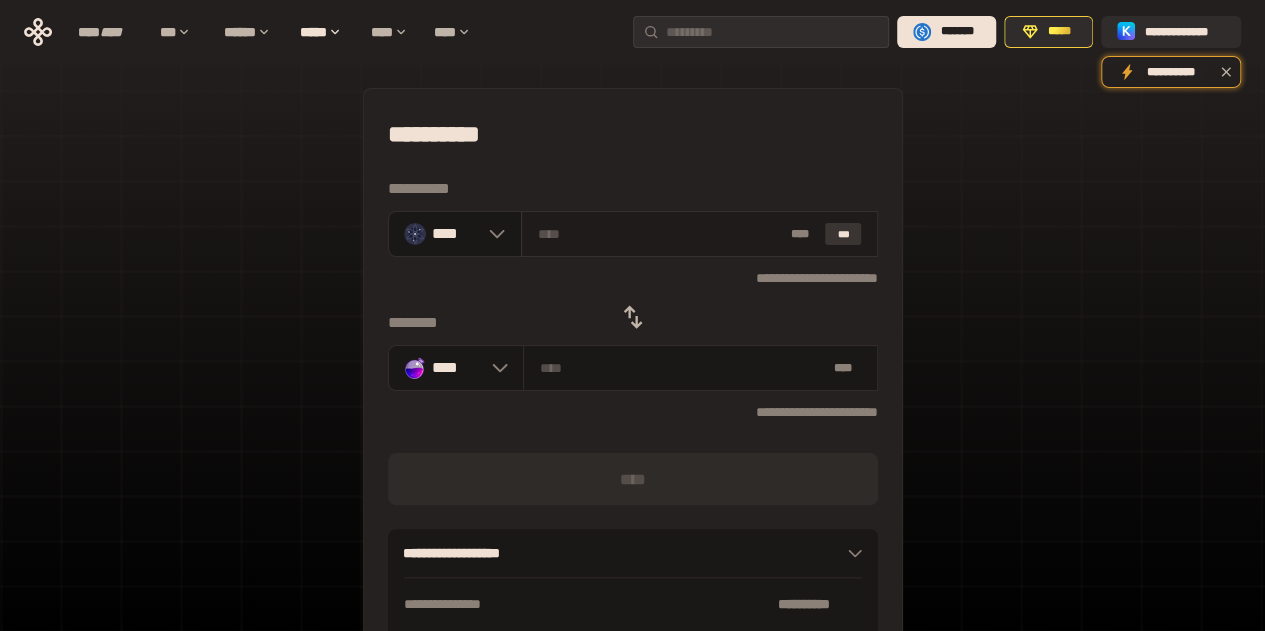 click on "***" at bounding box center (843, 234) 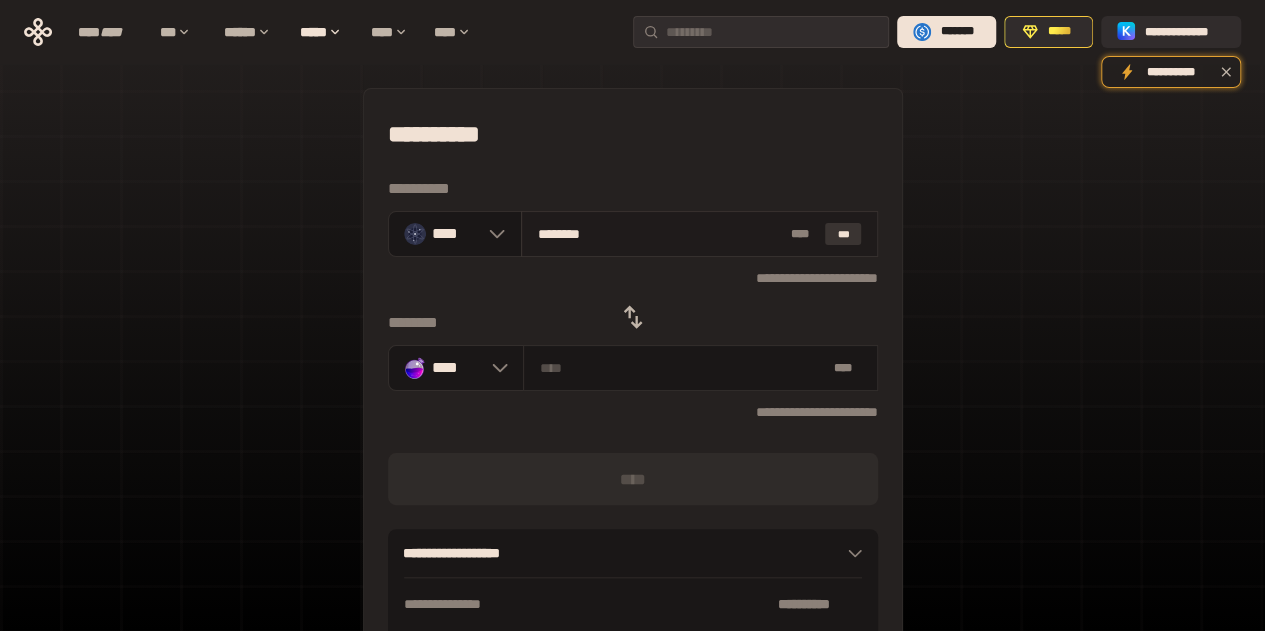 type on "********" 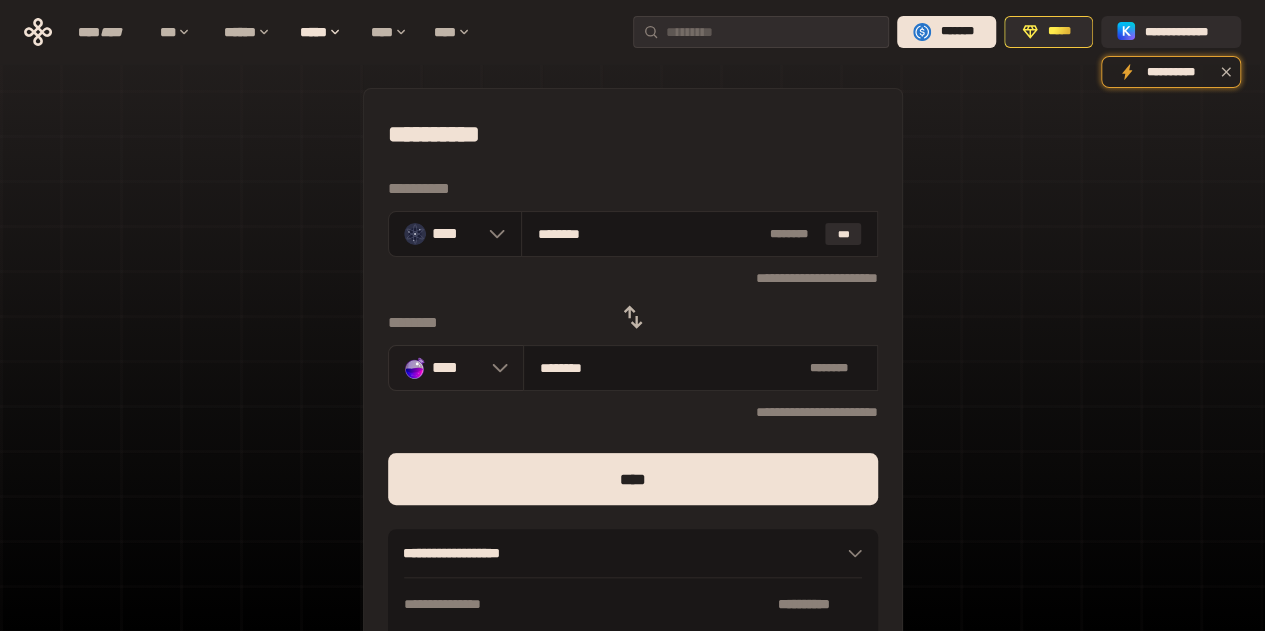 click 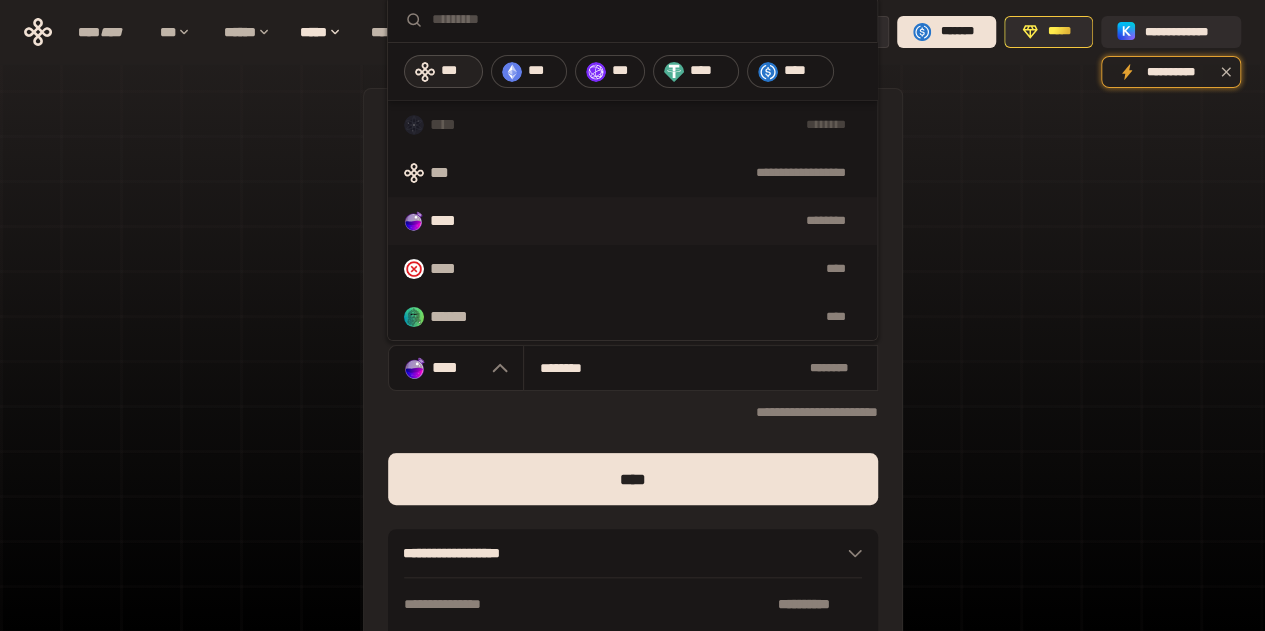 click on "***" at bounding box center [457, 71] 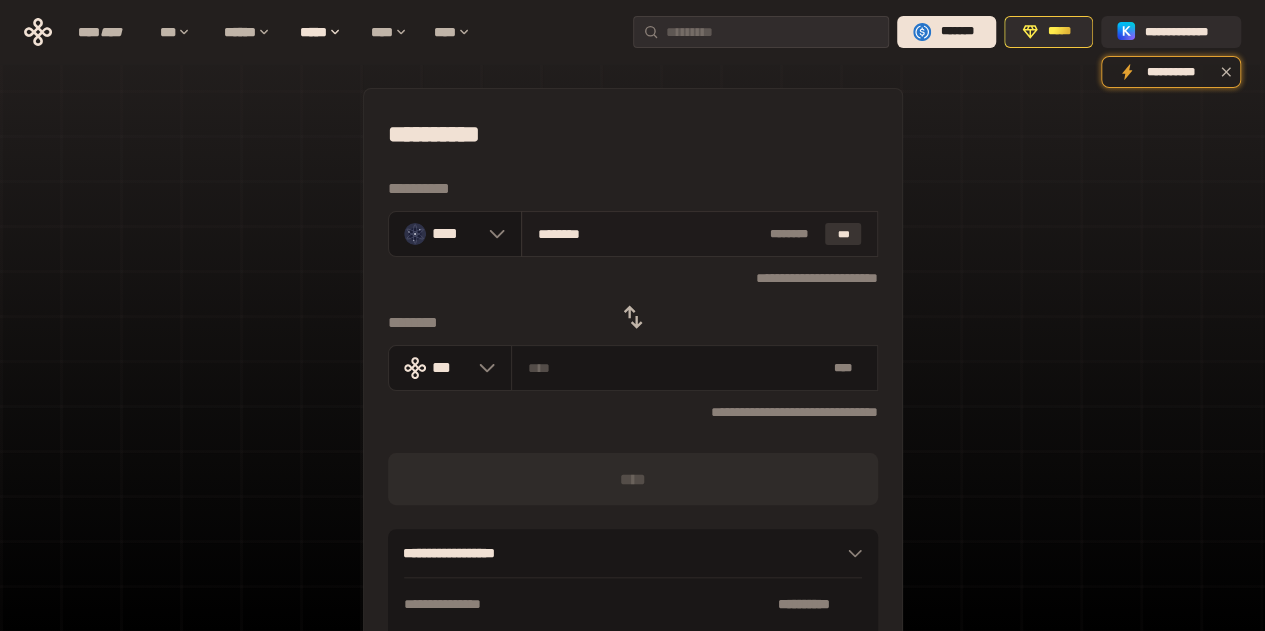 click on "***" at bounding box center (843, 234) 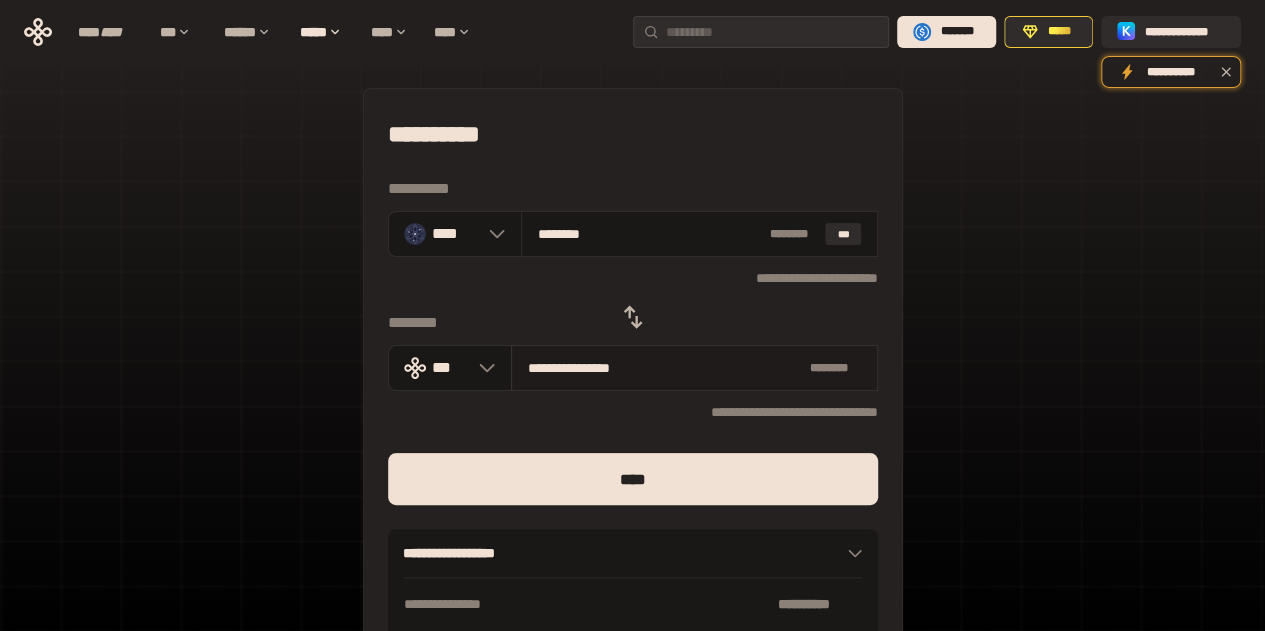 click on "**********" at bounding box center (665, 368) 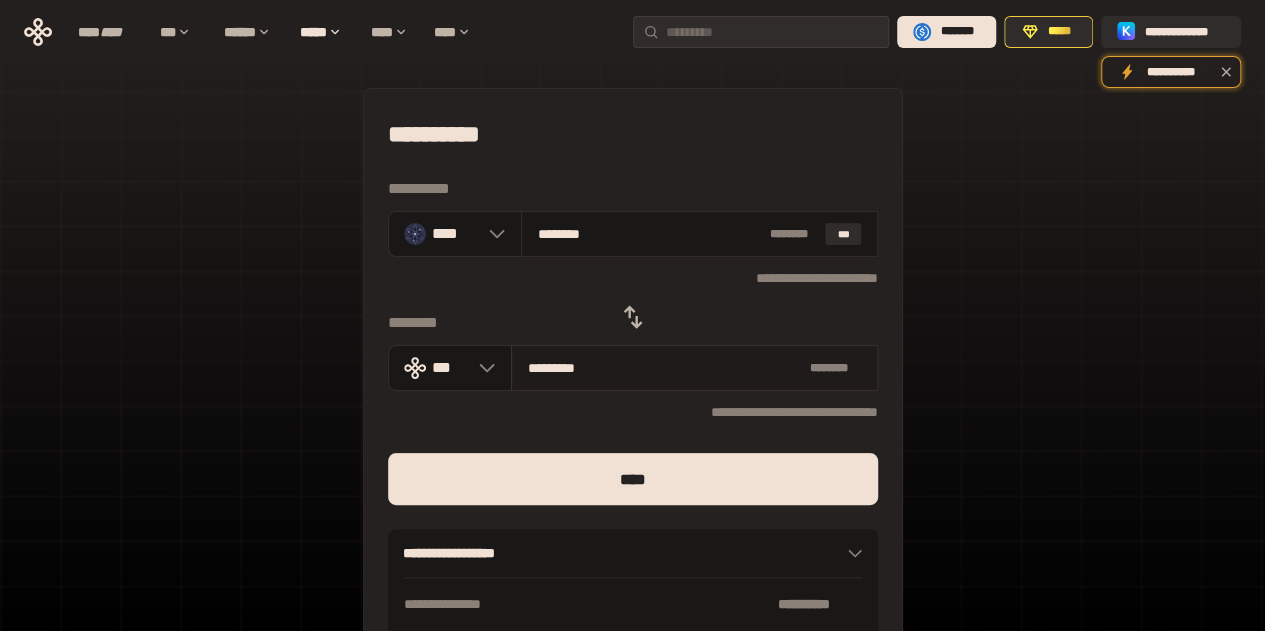 click on "*********" at bounding box center [665, 368] 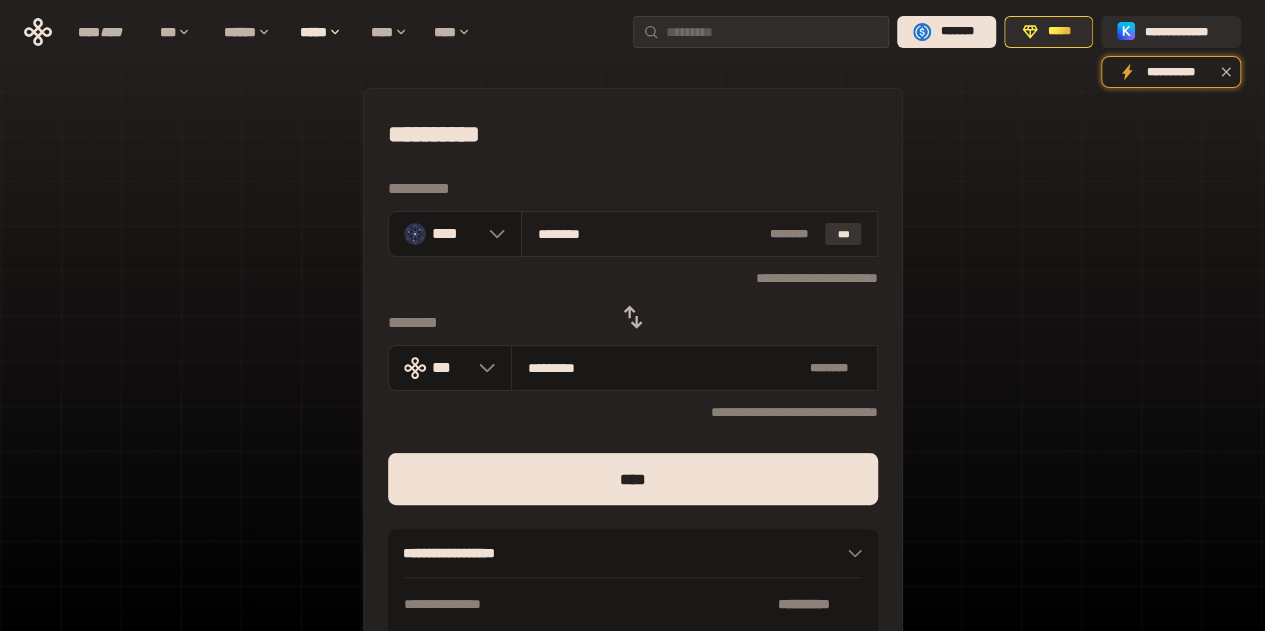 type on "*********" 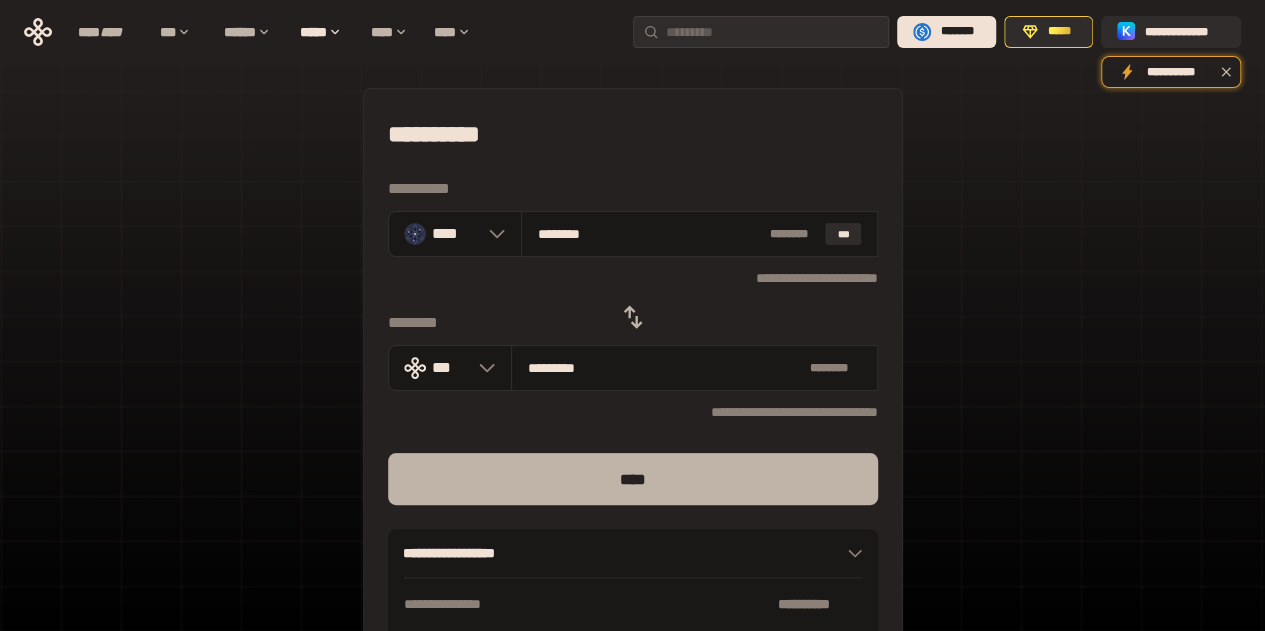 click on "****" at bounding box center [633, 479] 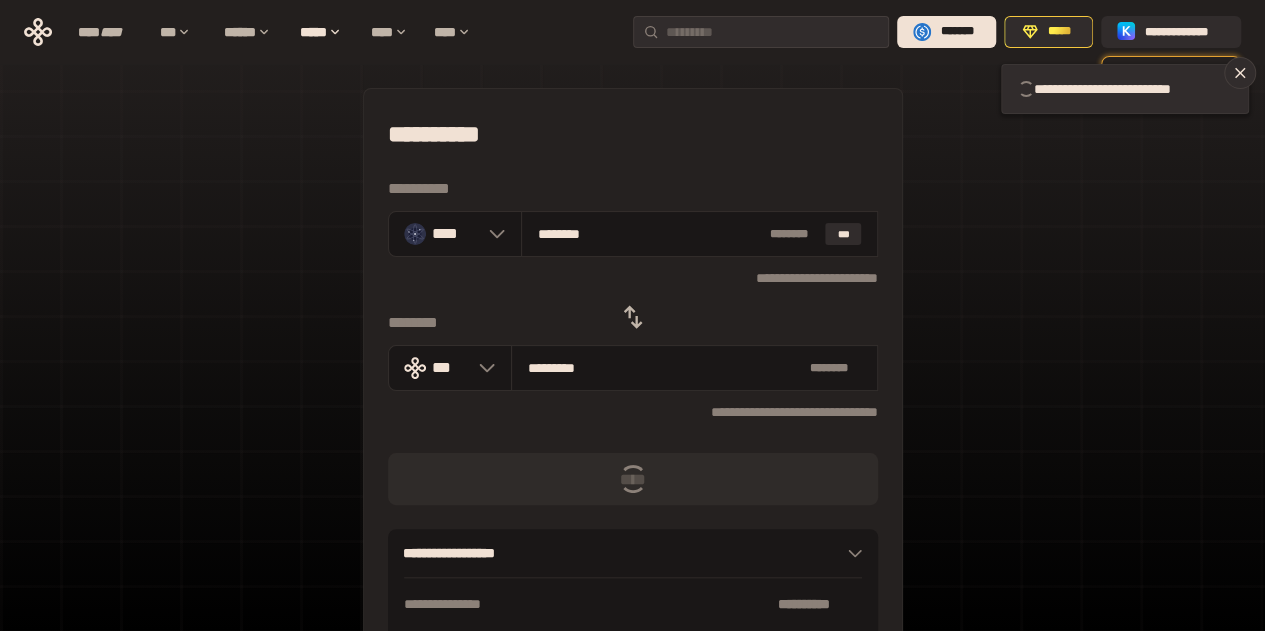 type 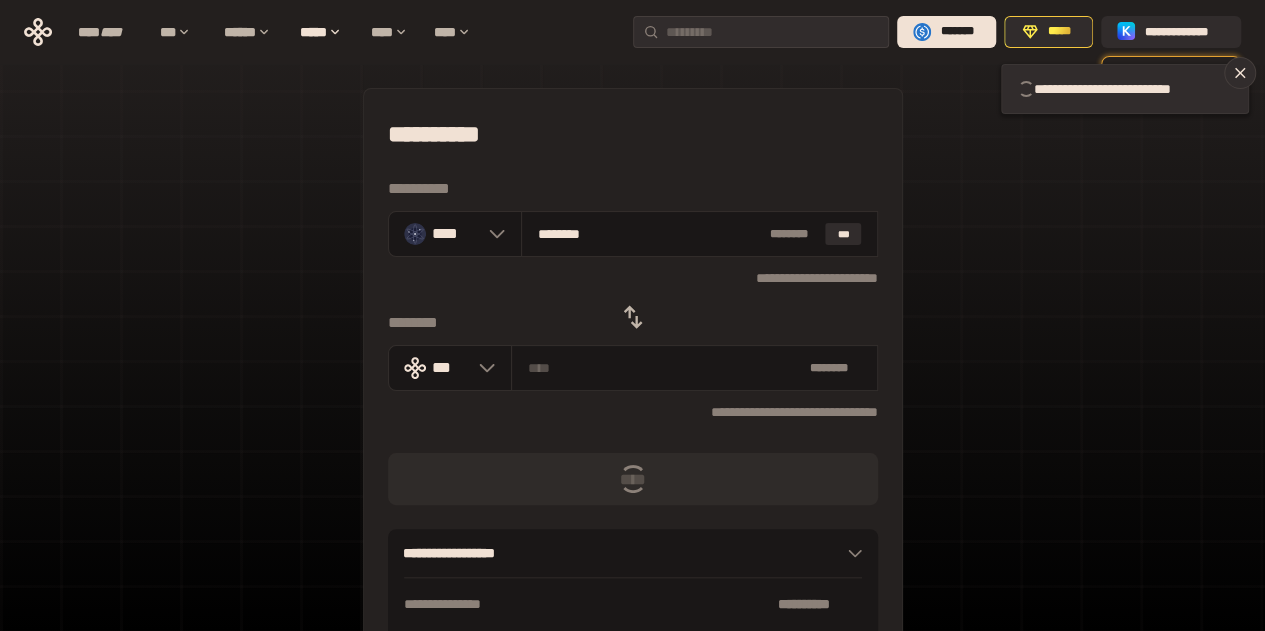 type 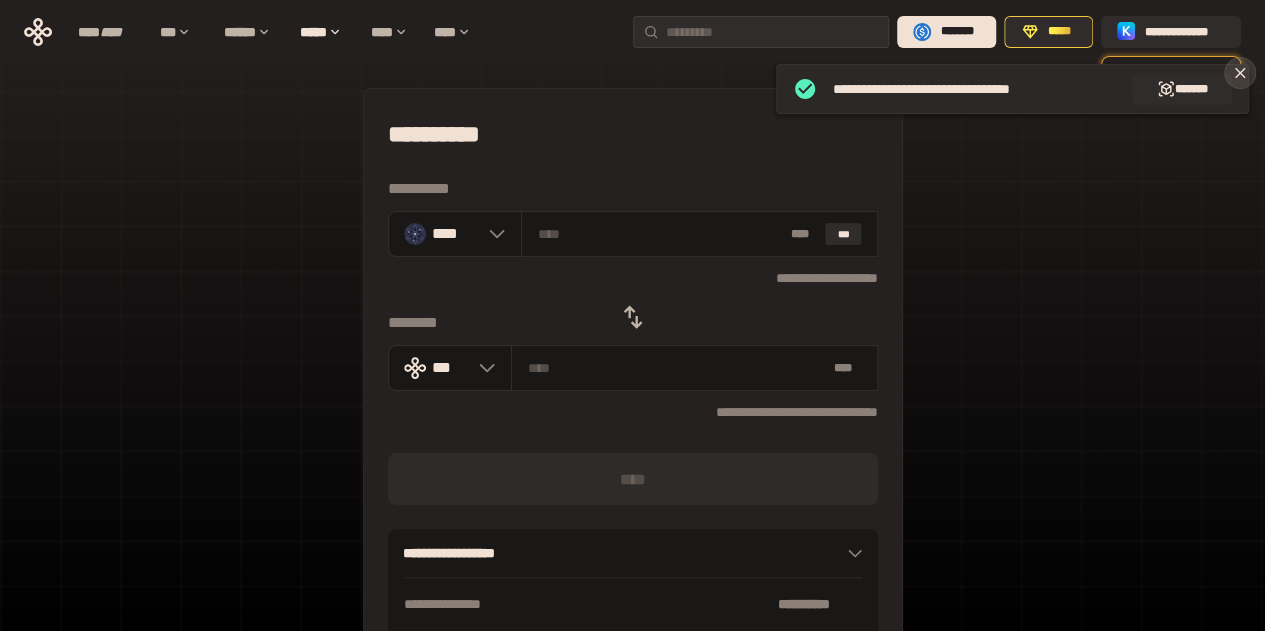 click 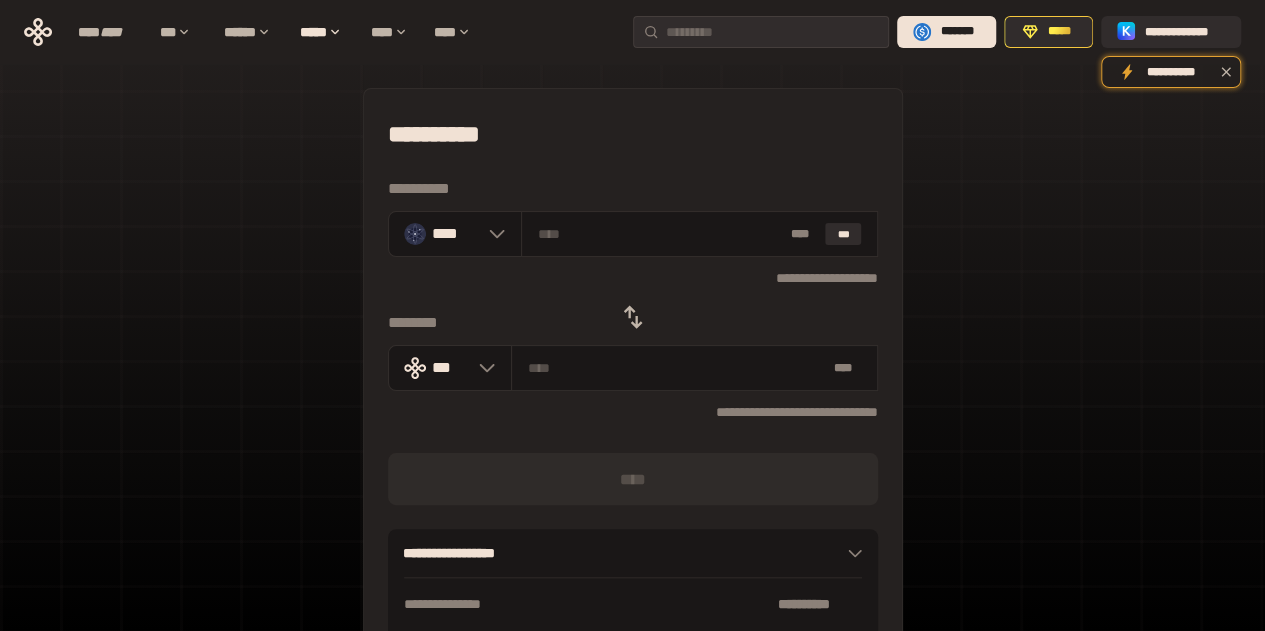 click 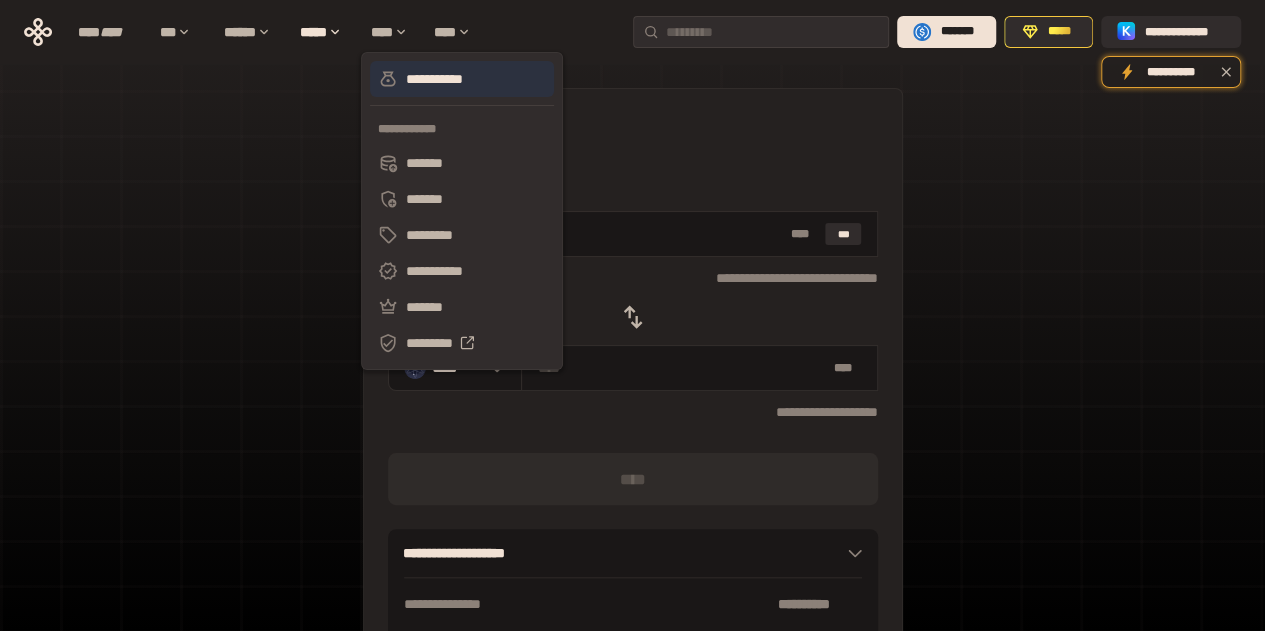 click on "**********" at bounding box center (462, 79) 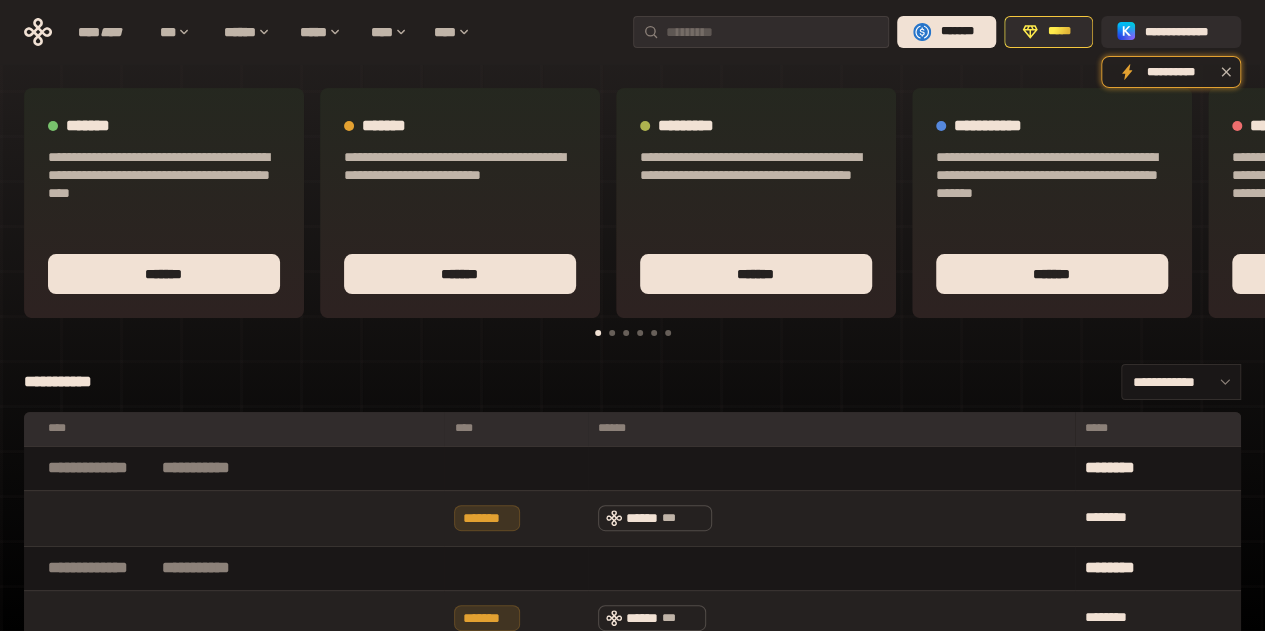 click 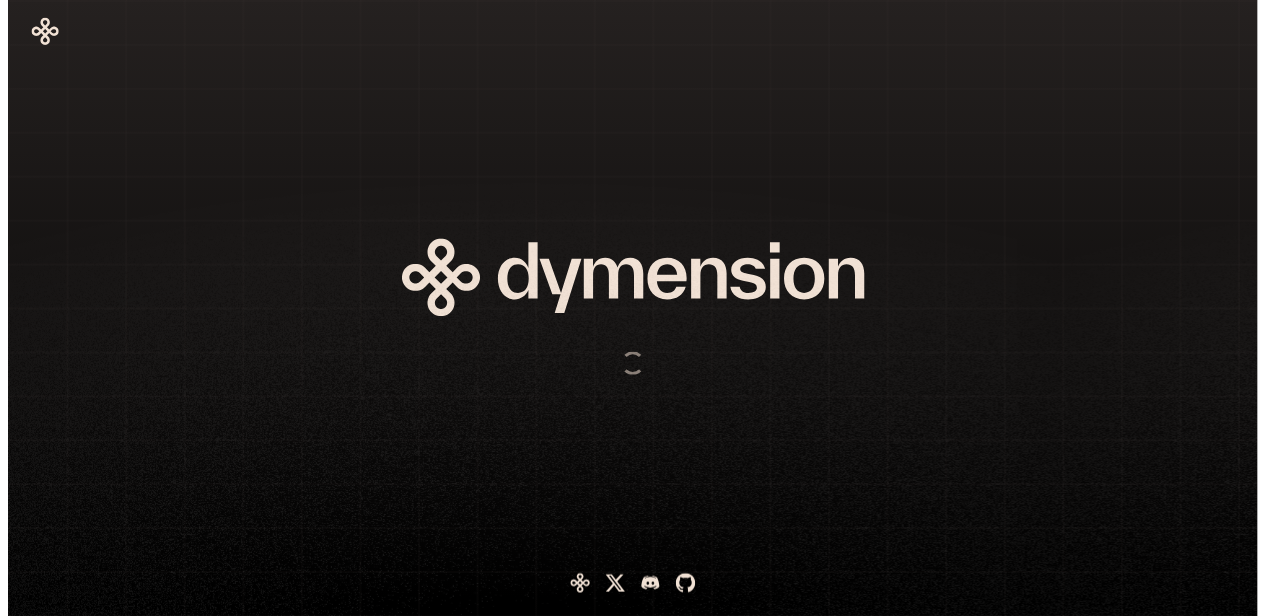 scroll, scrollTop: 0, scrollLeft: 0, axis: both 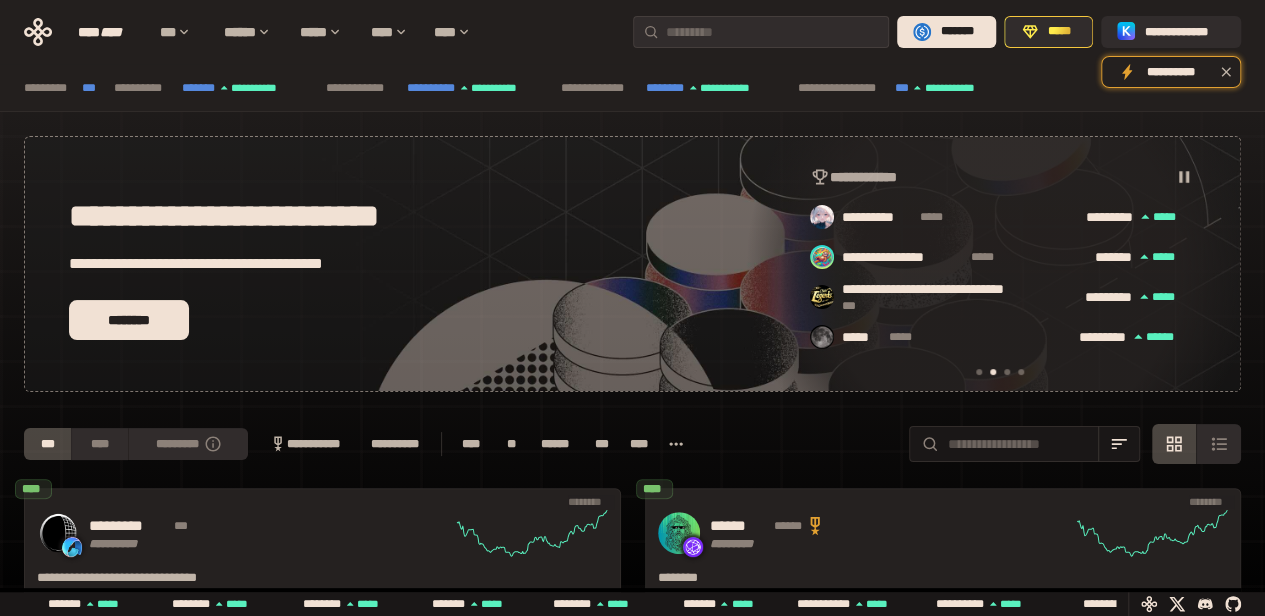 click 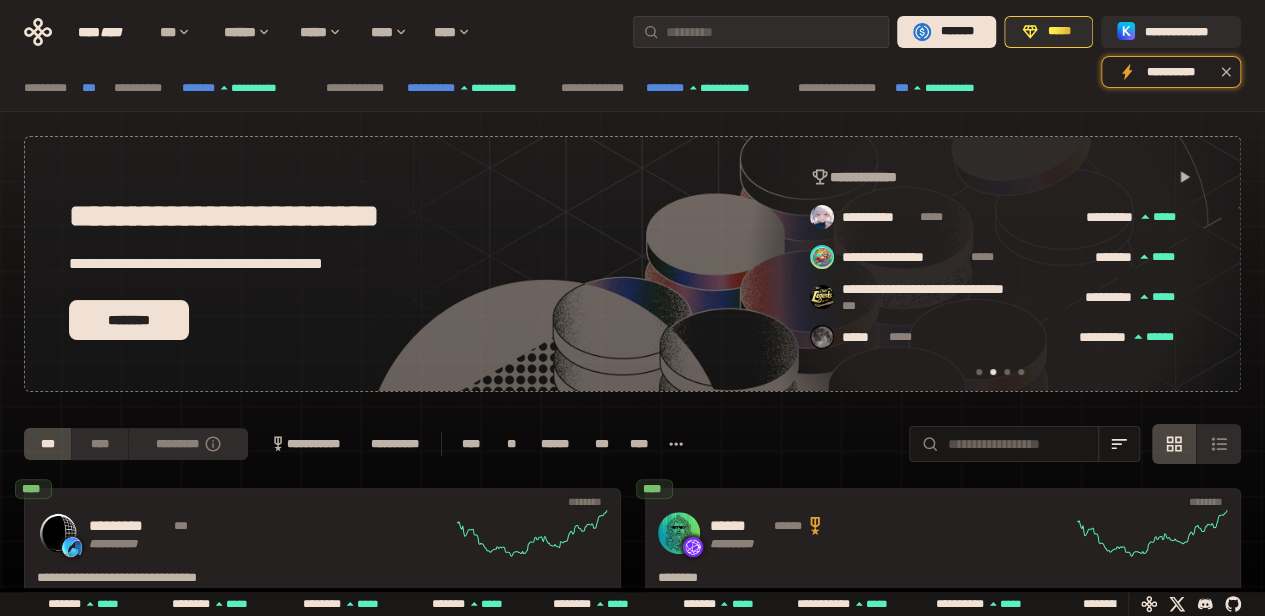 click 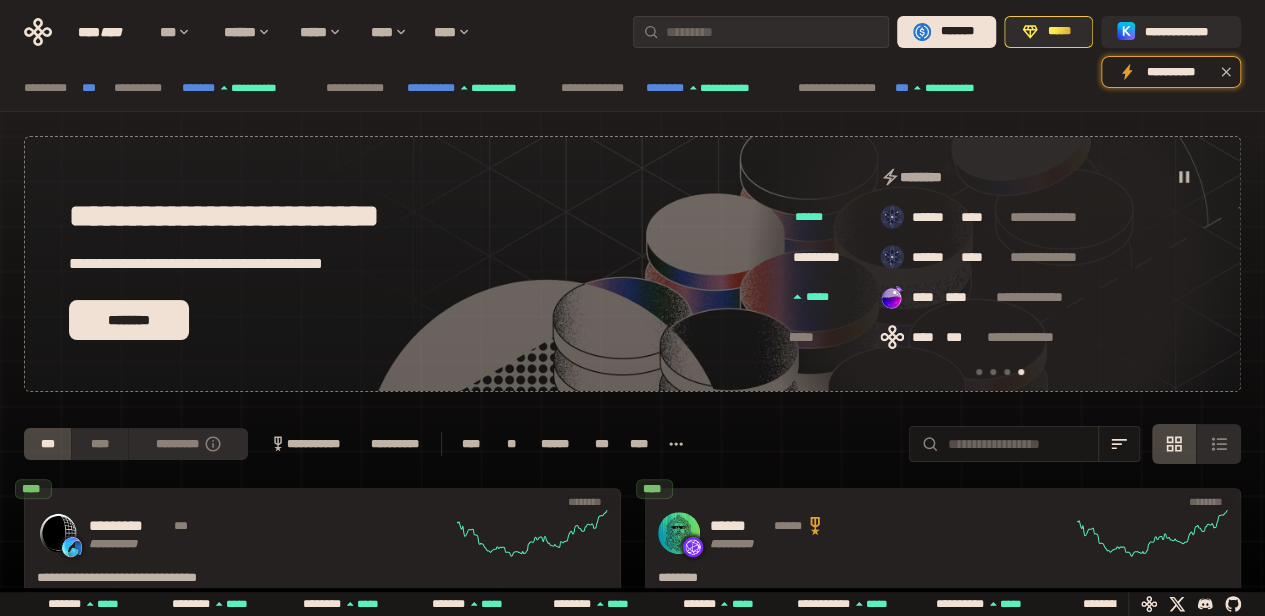 scroll, scrollTop: 0, scrollLeft: 1276, axis: horizontal 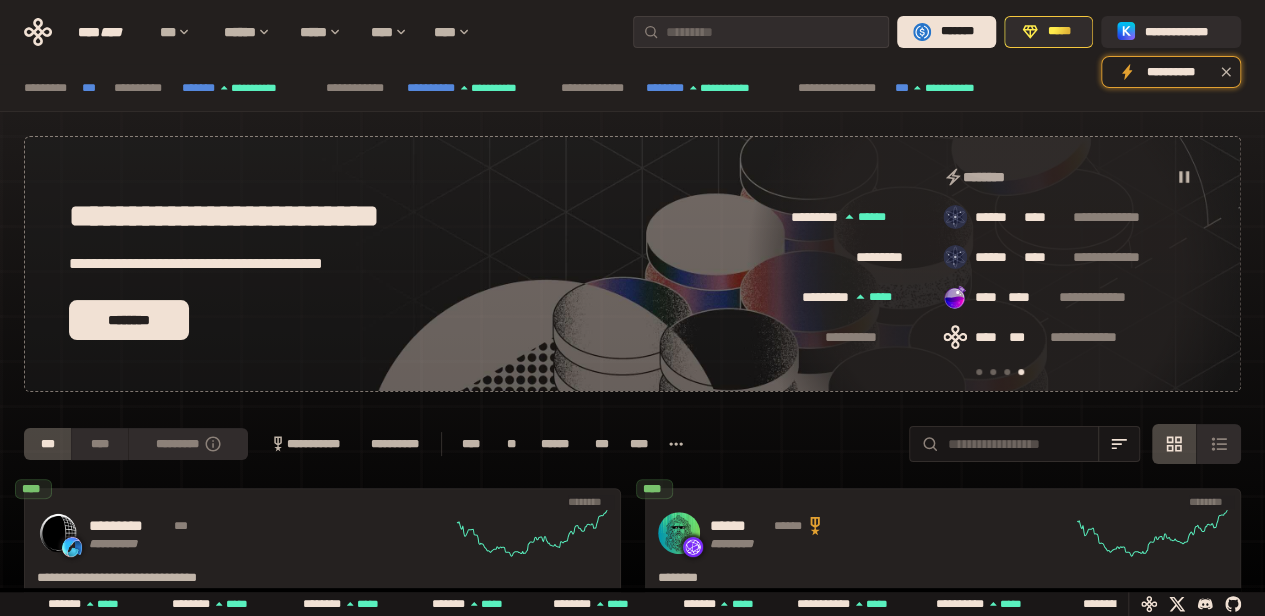 click 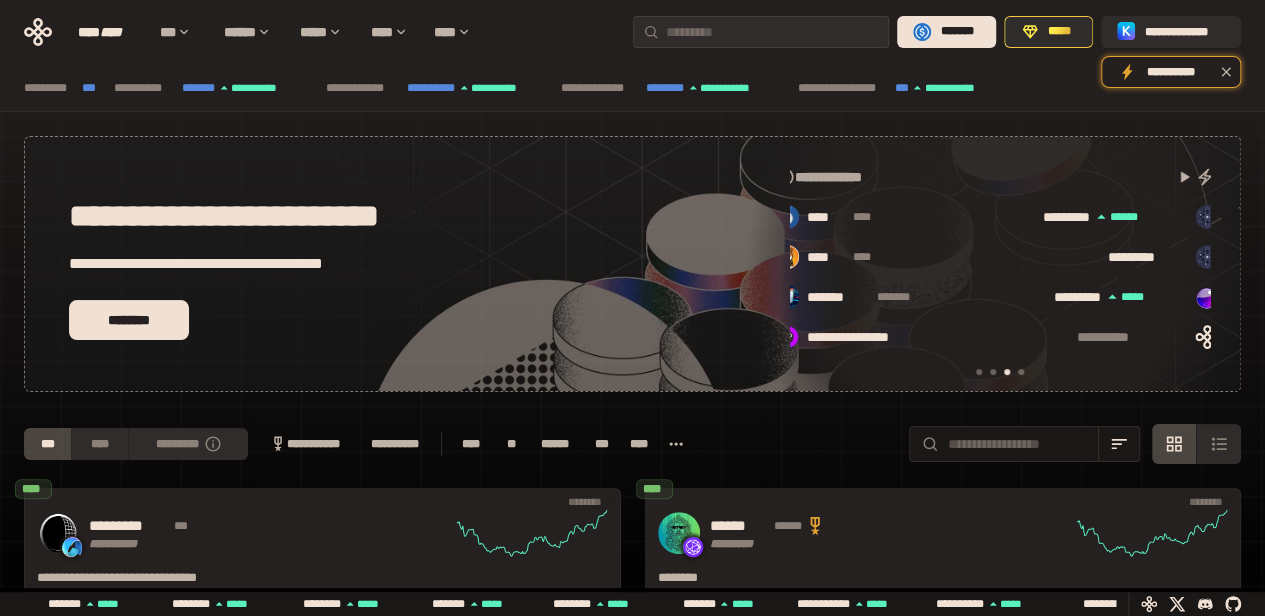 scroll, scrollTop: 0, scrollLeft: 856, axis: horizontal 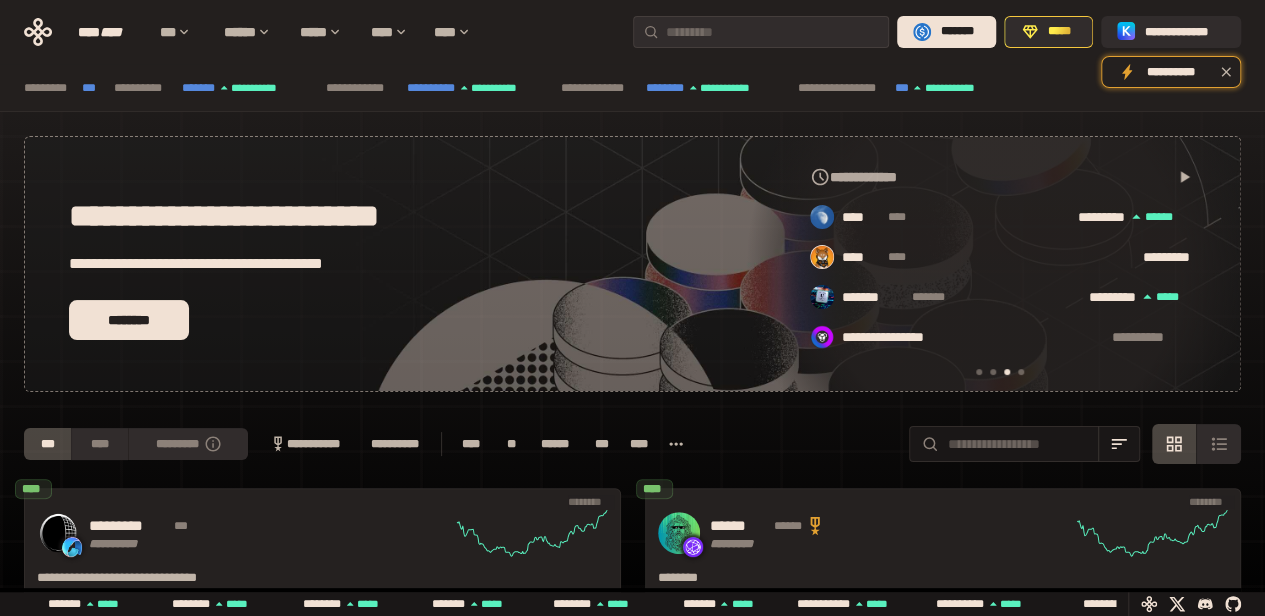 click on "**********" at bounding box center (632, 444) 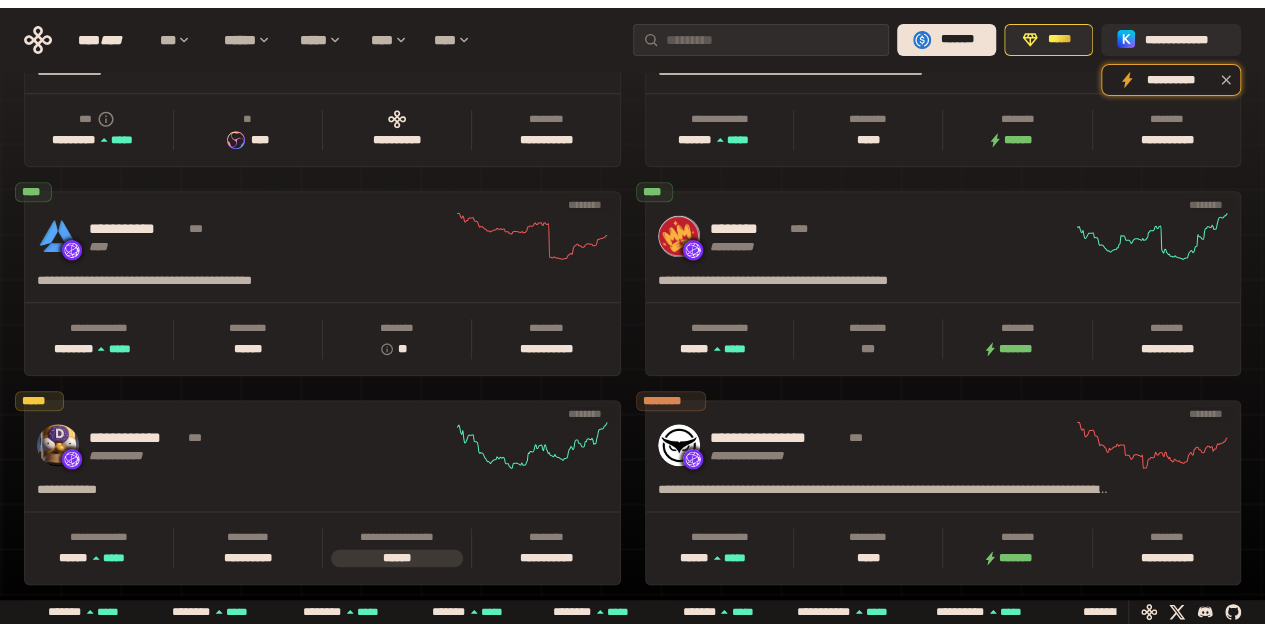 scroll, scrollTop: 972, scrollLeft: 0, axis: vertical 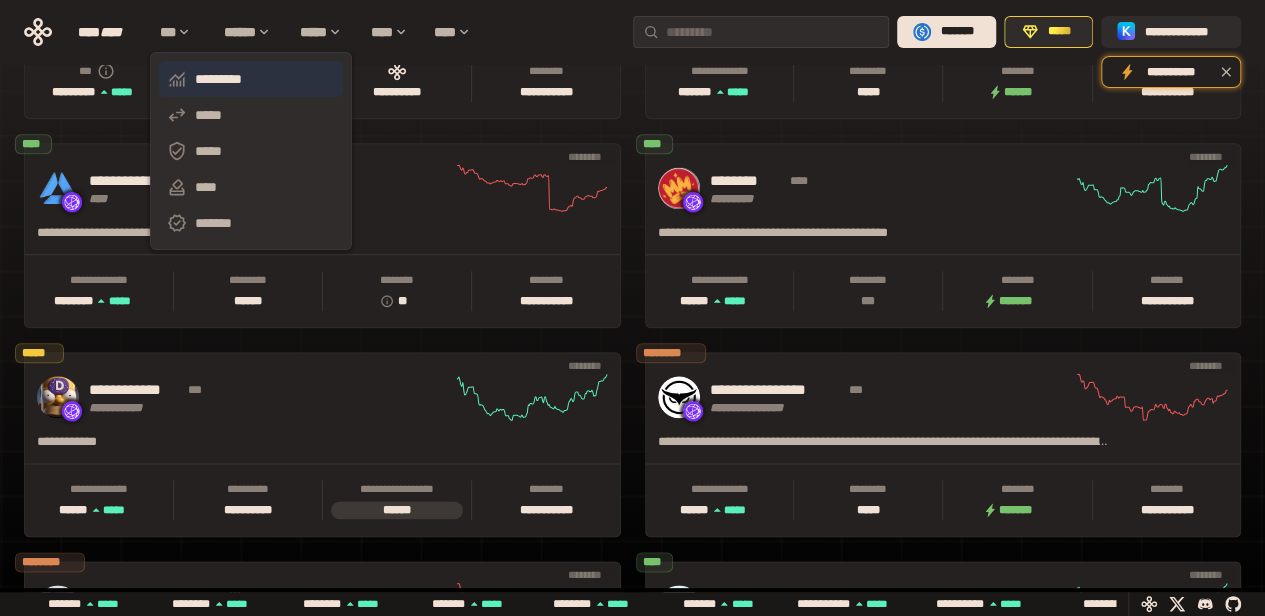 click on "*********" at bounding box center [251, 79] 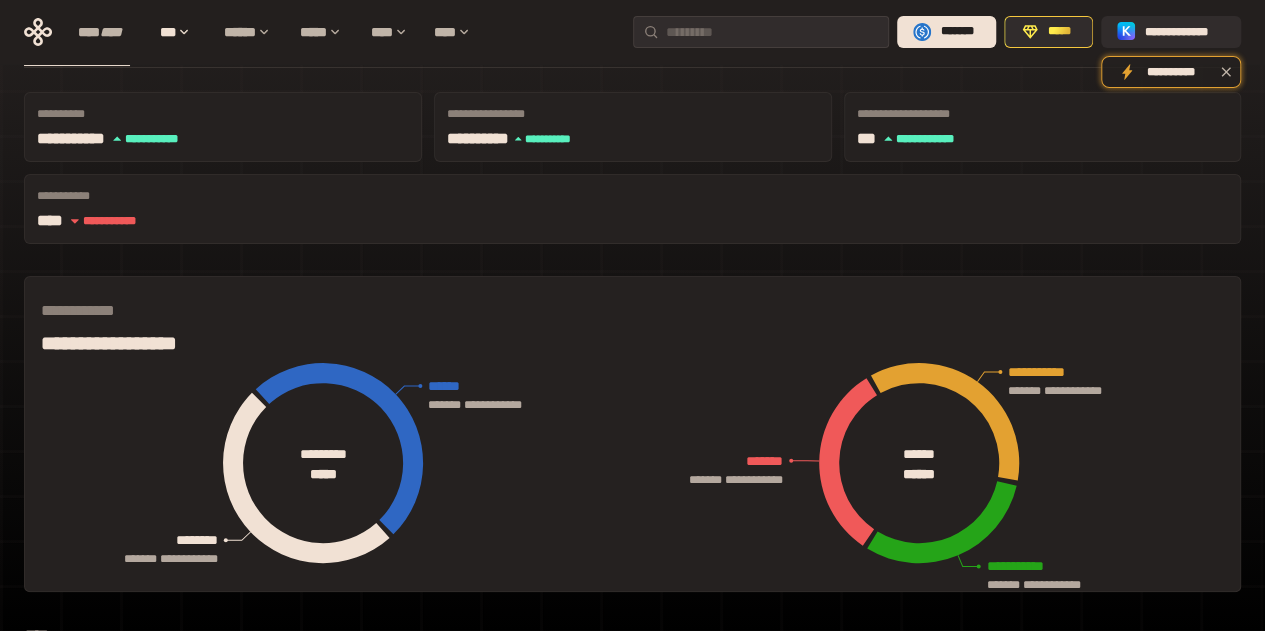 scroll, scrollTop: 0, scrollLeft: 0, axis: both 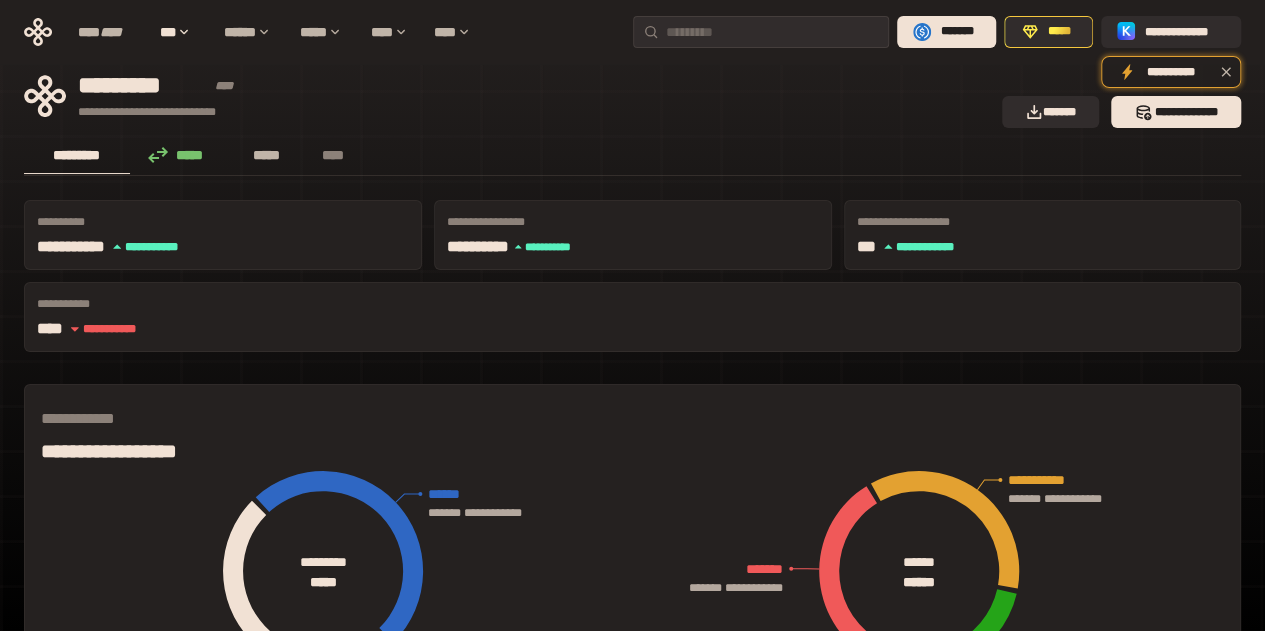 click on "*****" at bounding box center (267, 155) 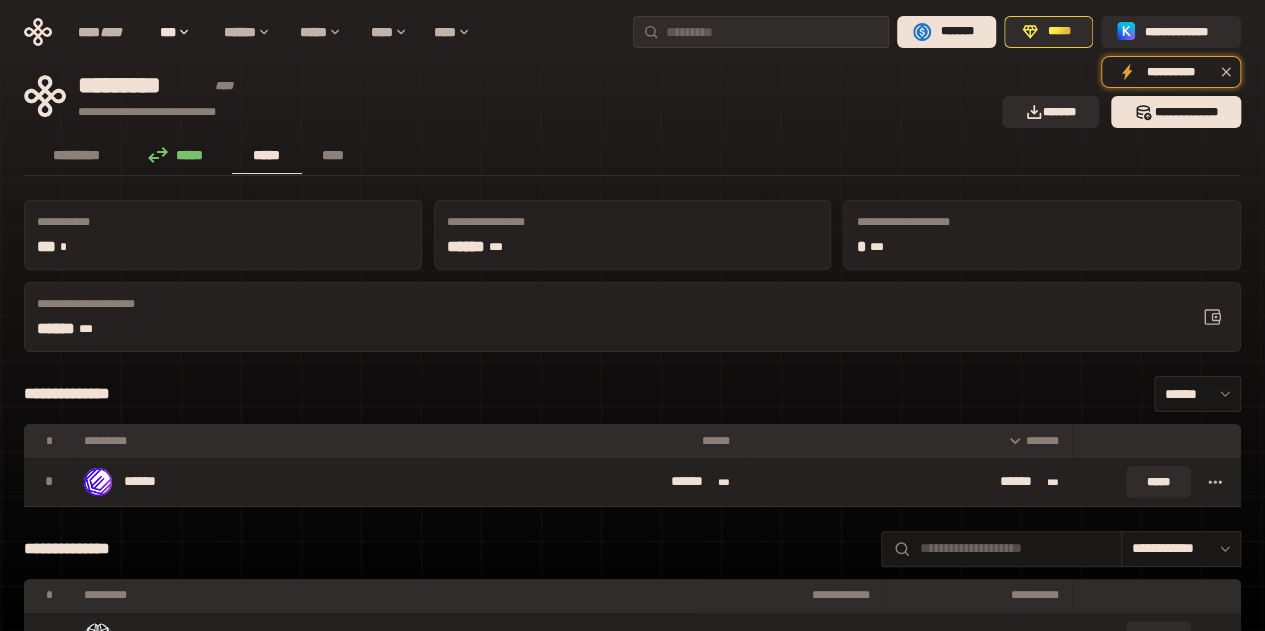 type 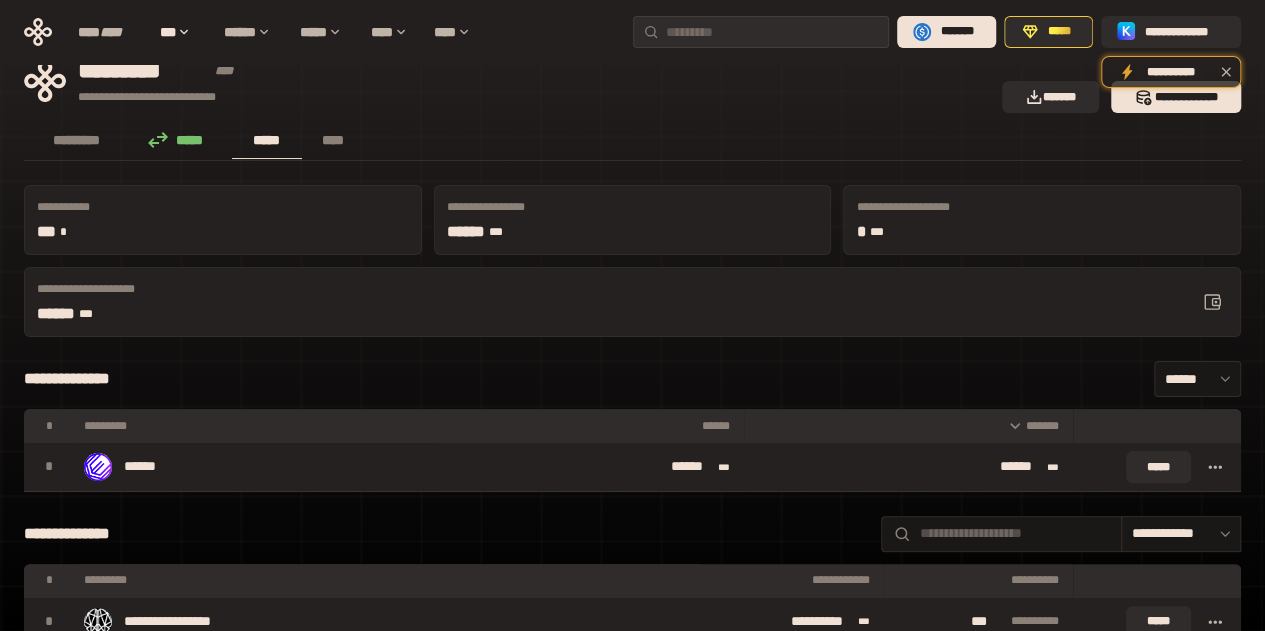 scroll, scrollTop: 0, scrollLeft: 0, axis: both 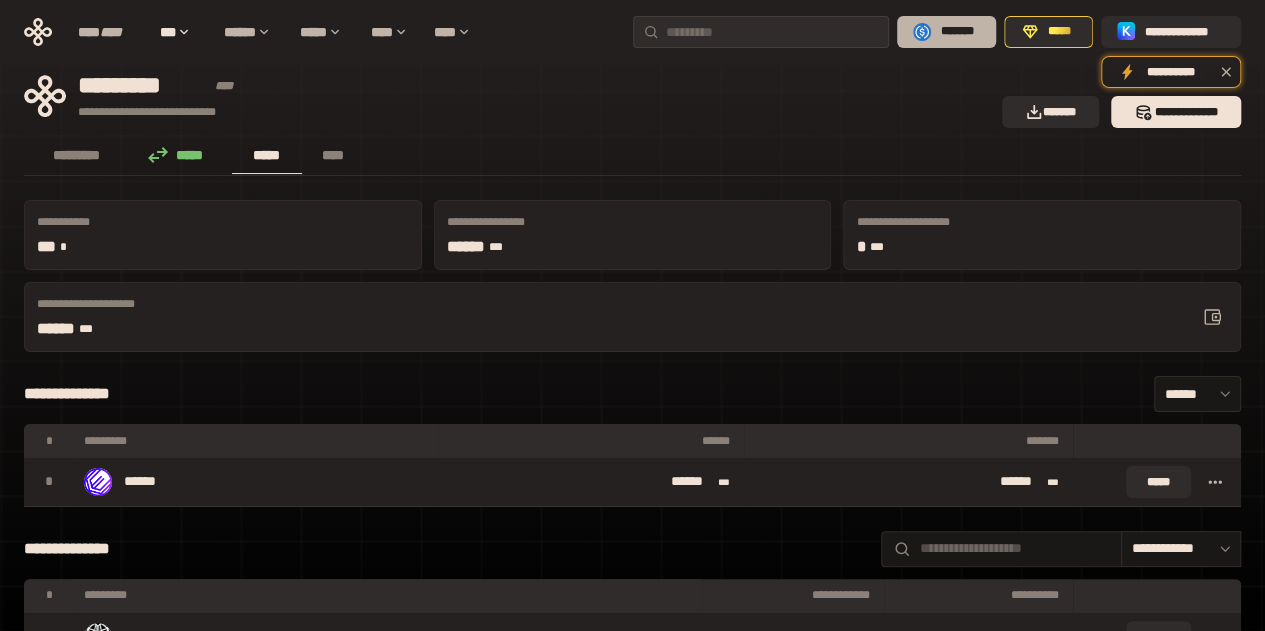 click on "*******" at bounding box center (957, 32) 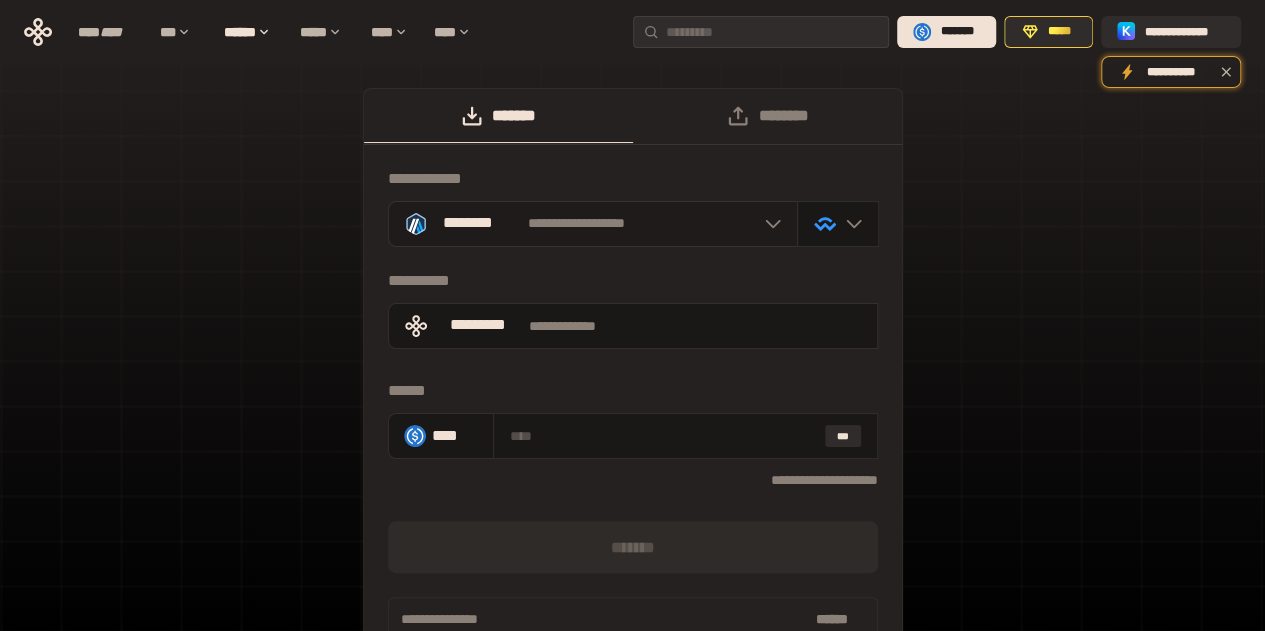 click 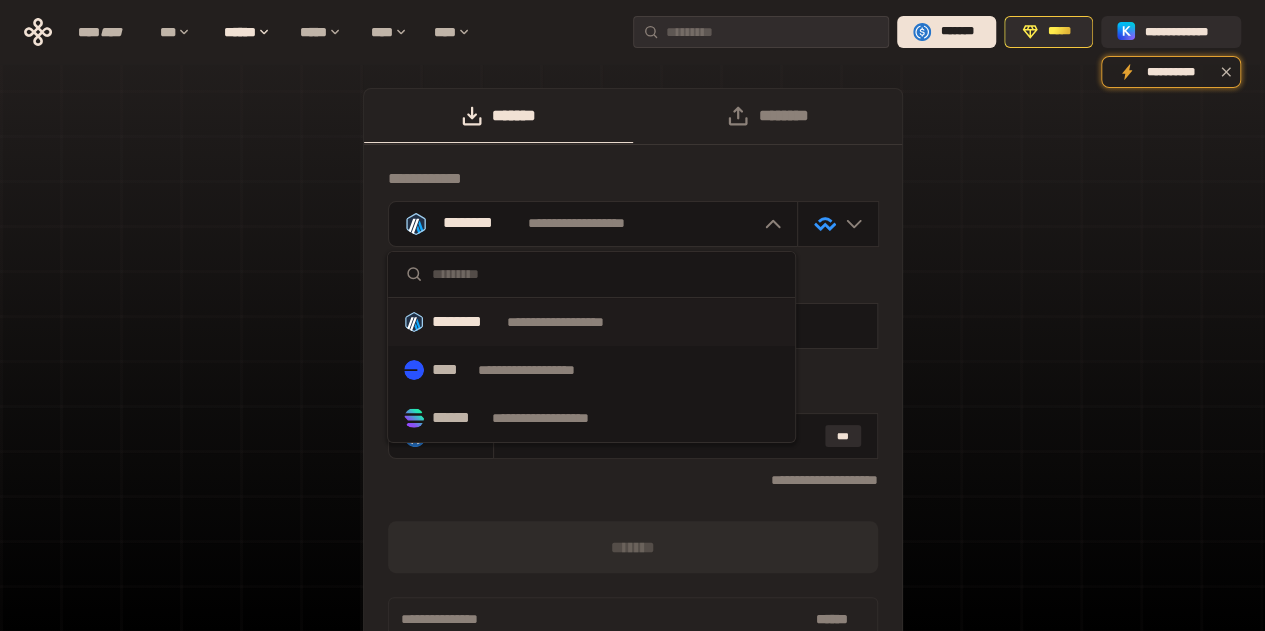 click at bounding box center (605, 274) 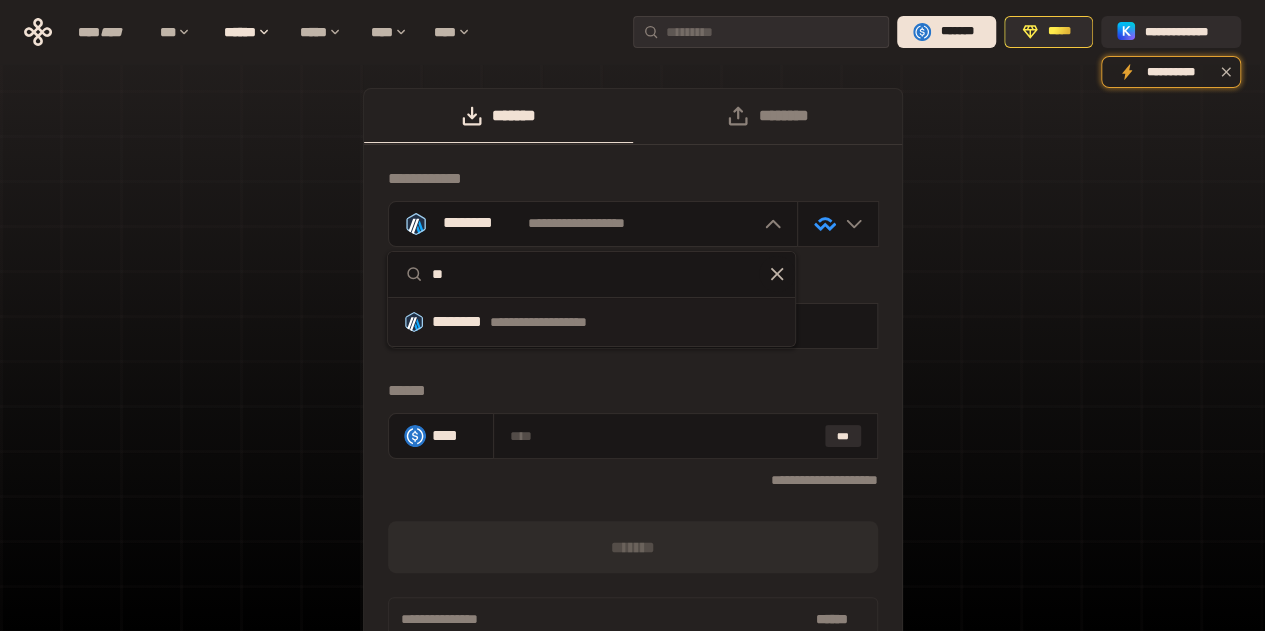 type on "*" 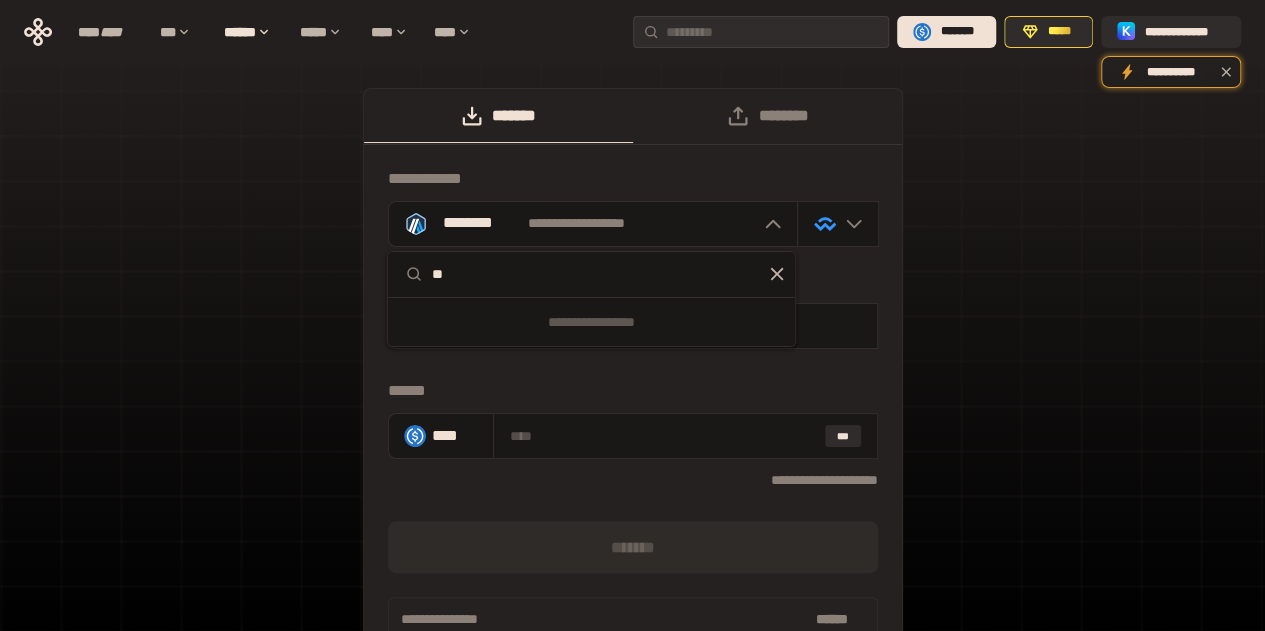 type on "*" 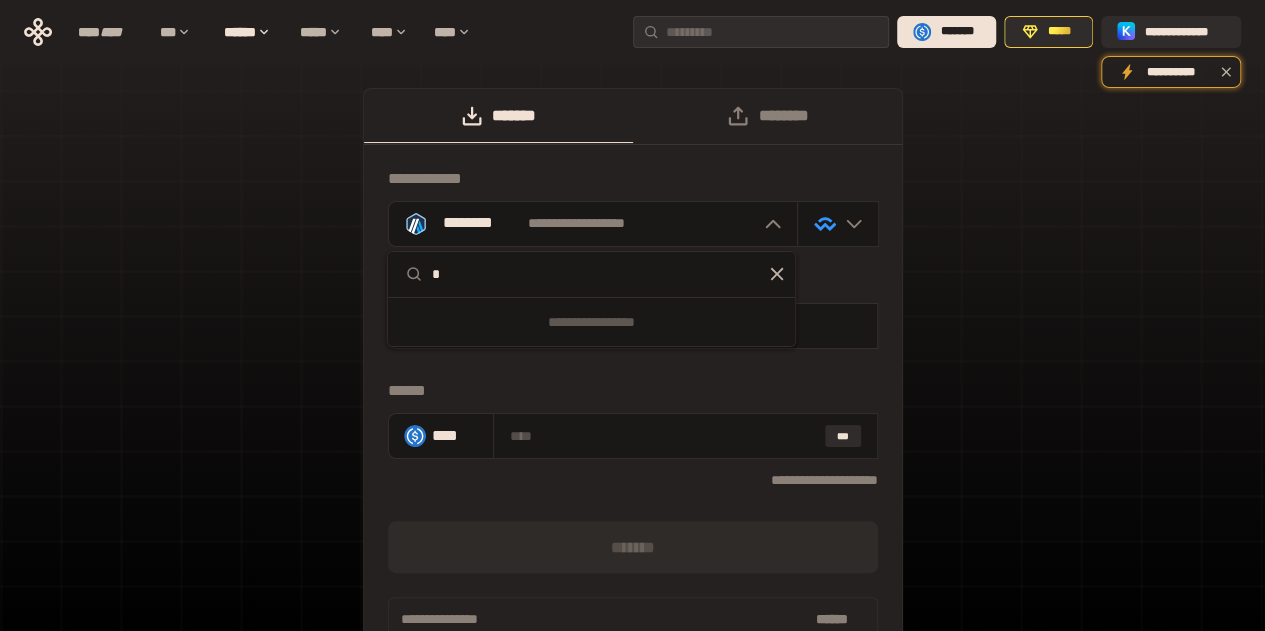 type 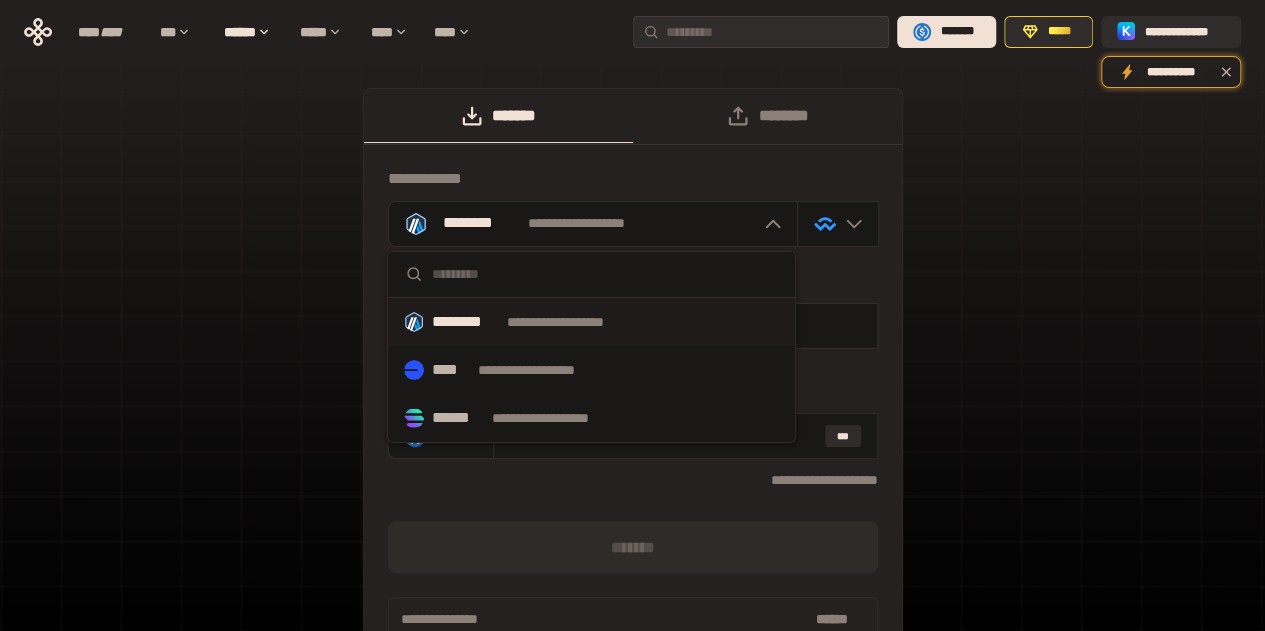 click on "**********" at bounding box center (633, 392) 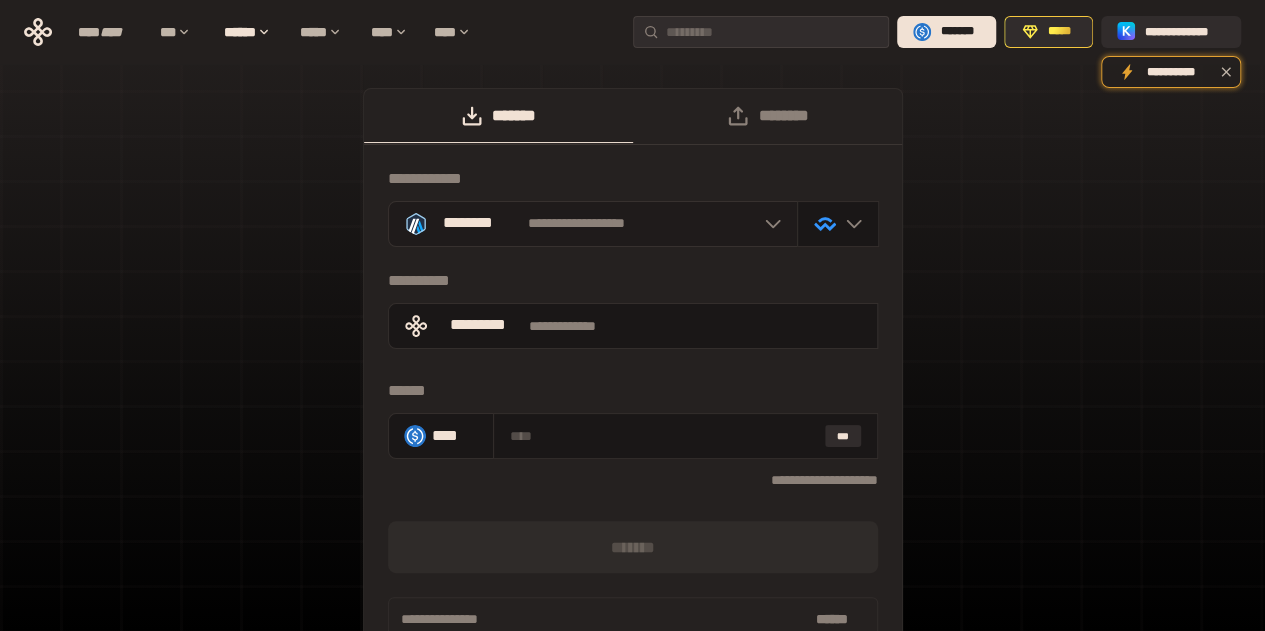 click 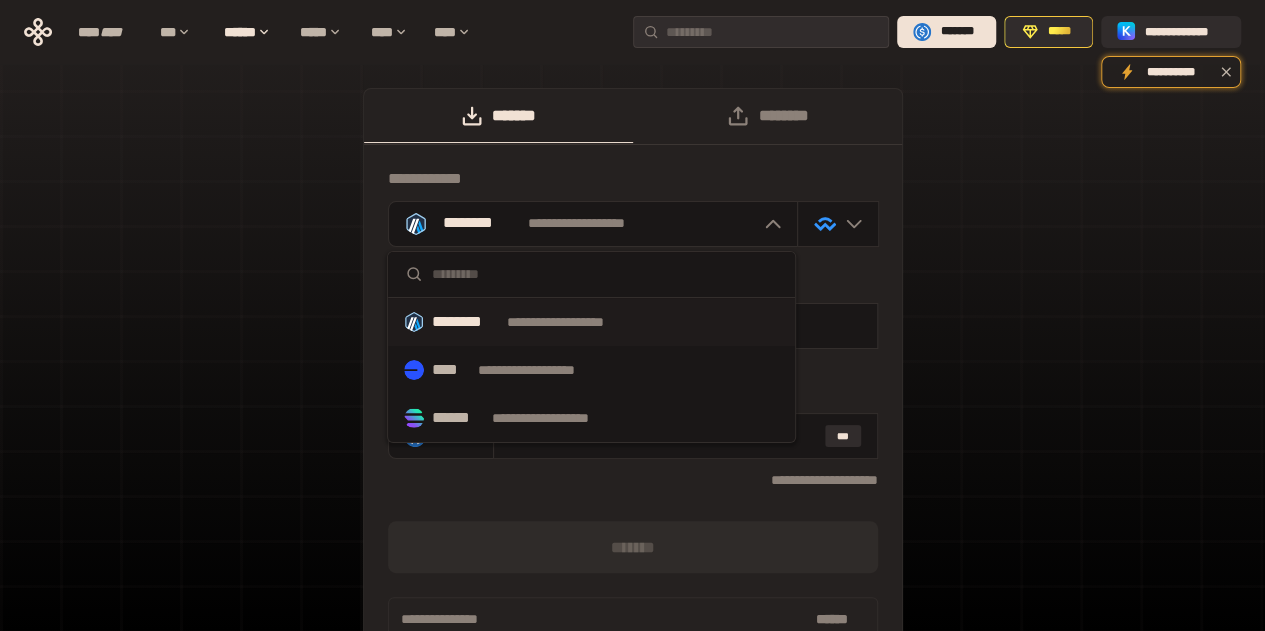 type 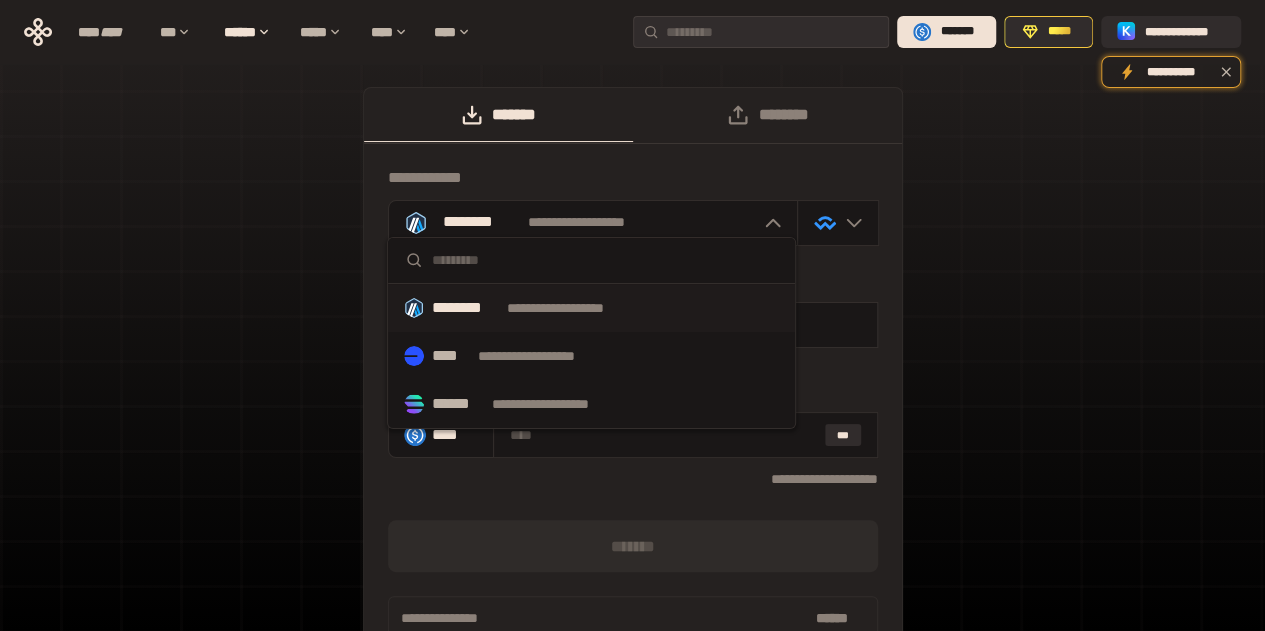 scroll, scrollTop: 0, scrollLeft: 0, axis: both 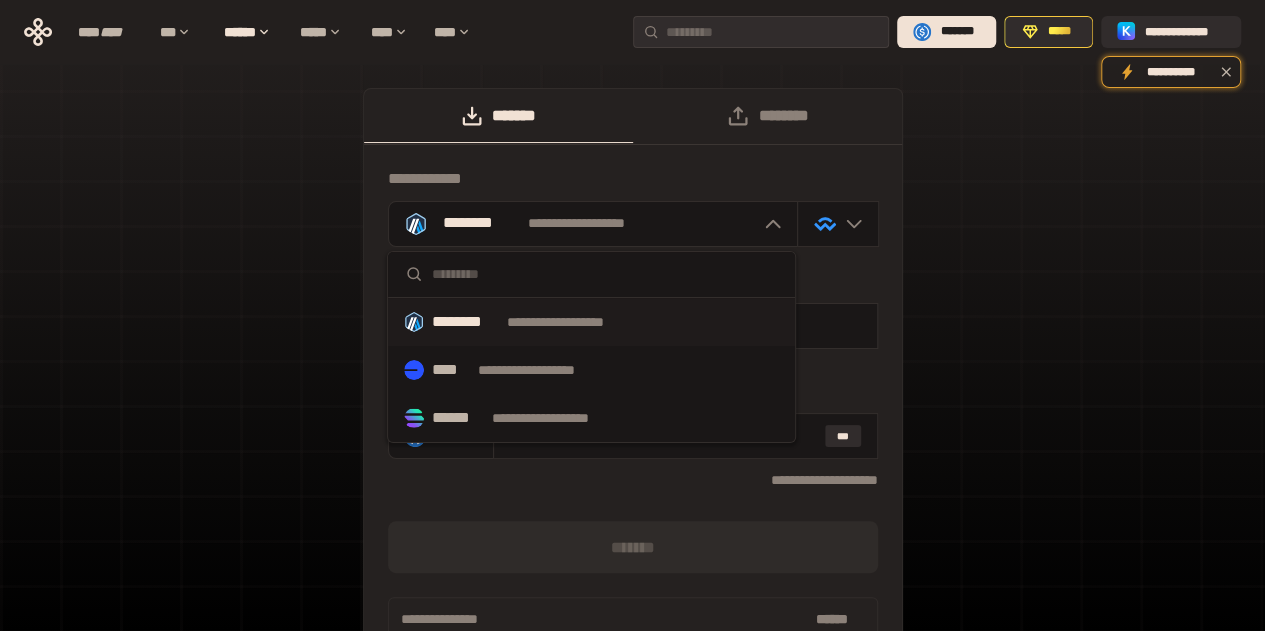 click on "**********" at bounding box center [632, 402] 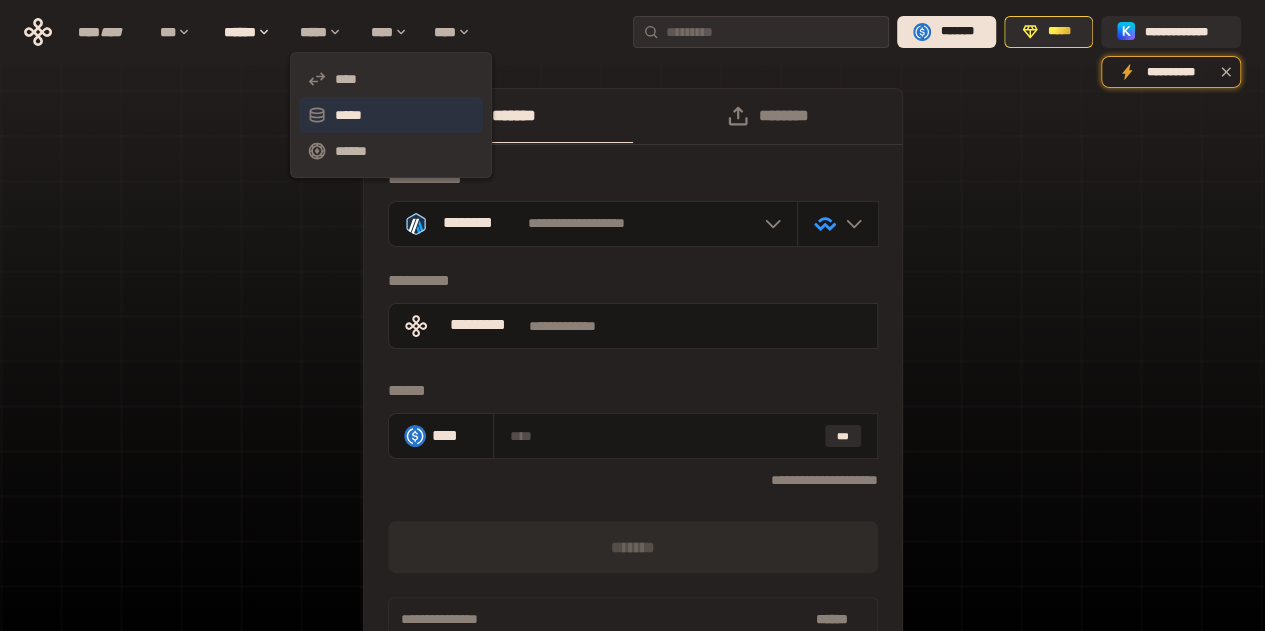 click on "*****" at bounding box center [391, 115] 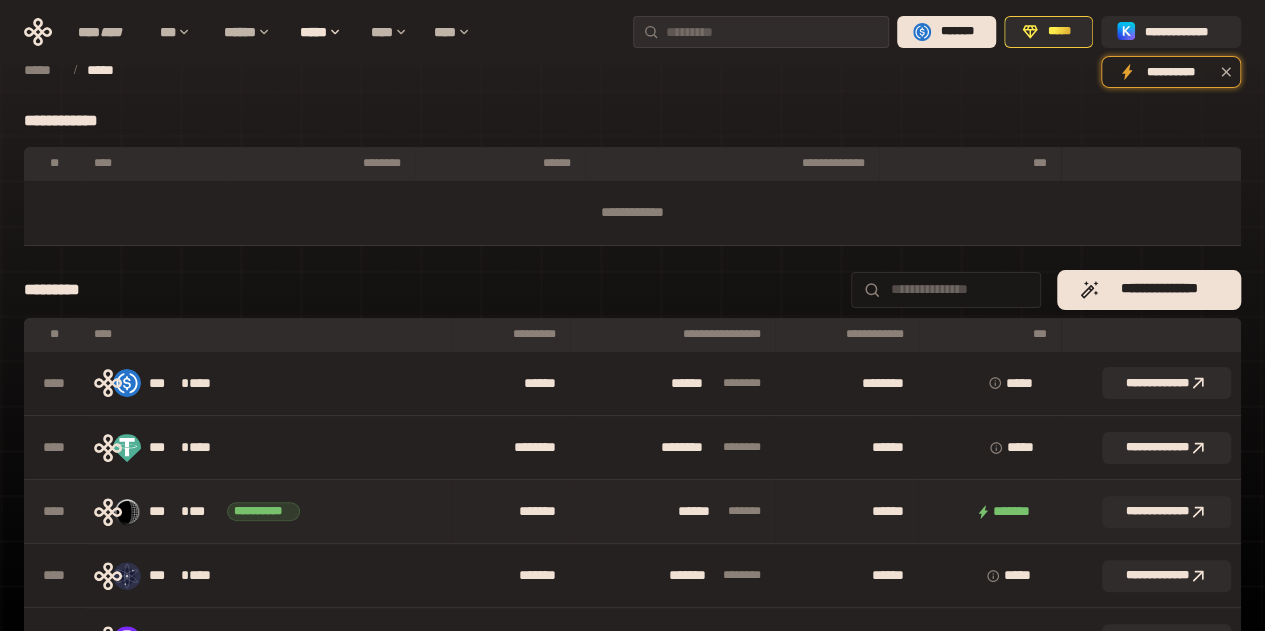 scroll, scrollTop: 0, scrollLeft: 0, axis: both 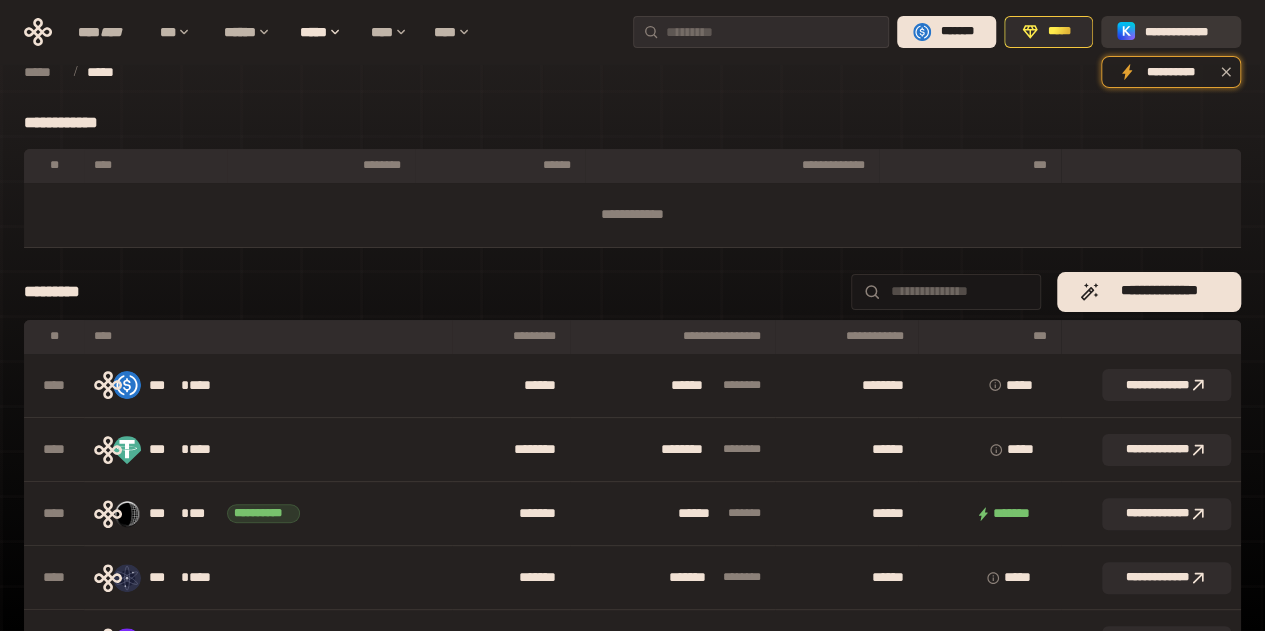 click on "**********" at bounding box center (1185, 32) 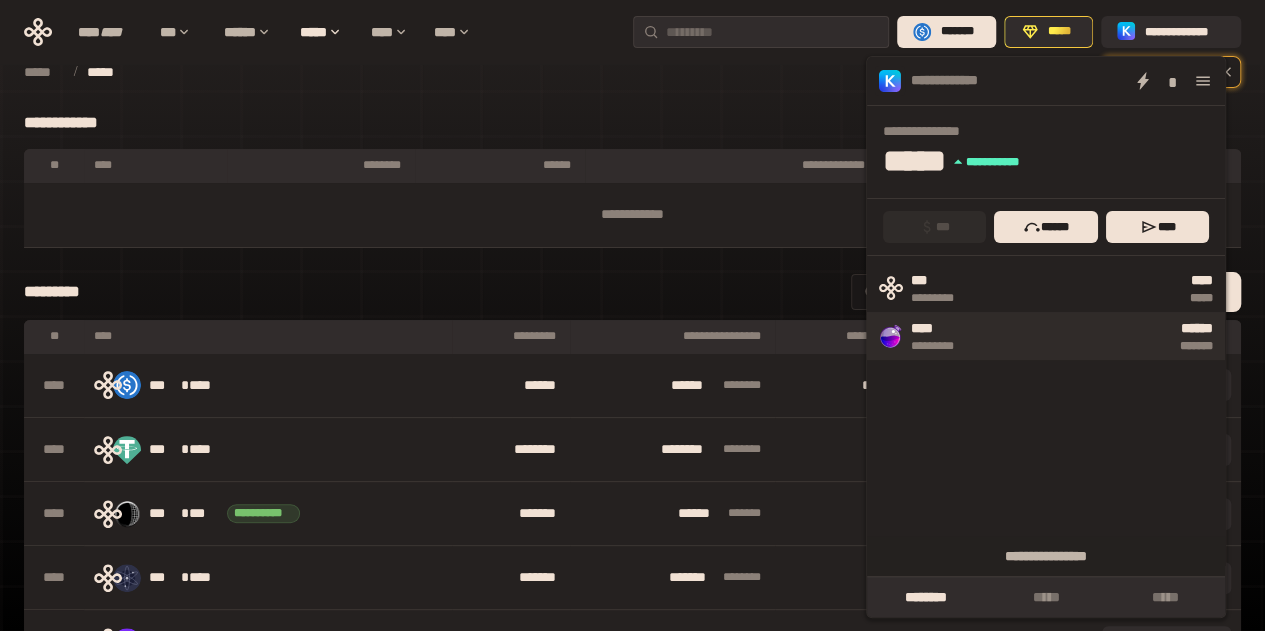 click on "****** *******" at bounding box center [1097, 336] 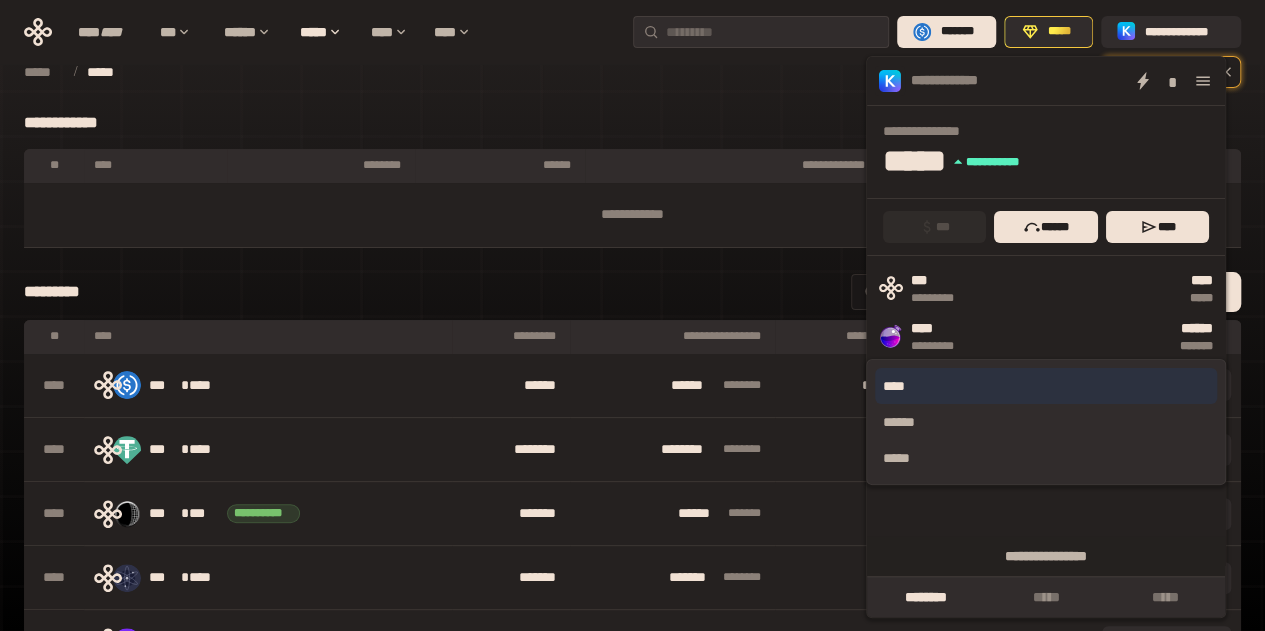 click on "****" at bounding box center [1046, 386] 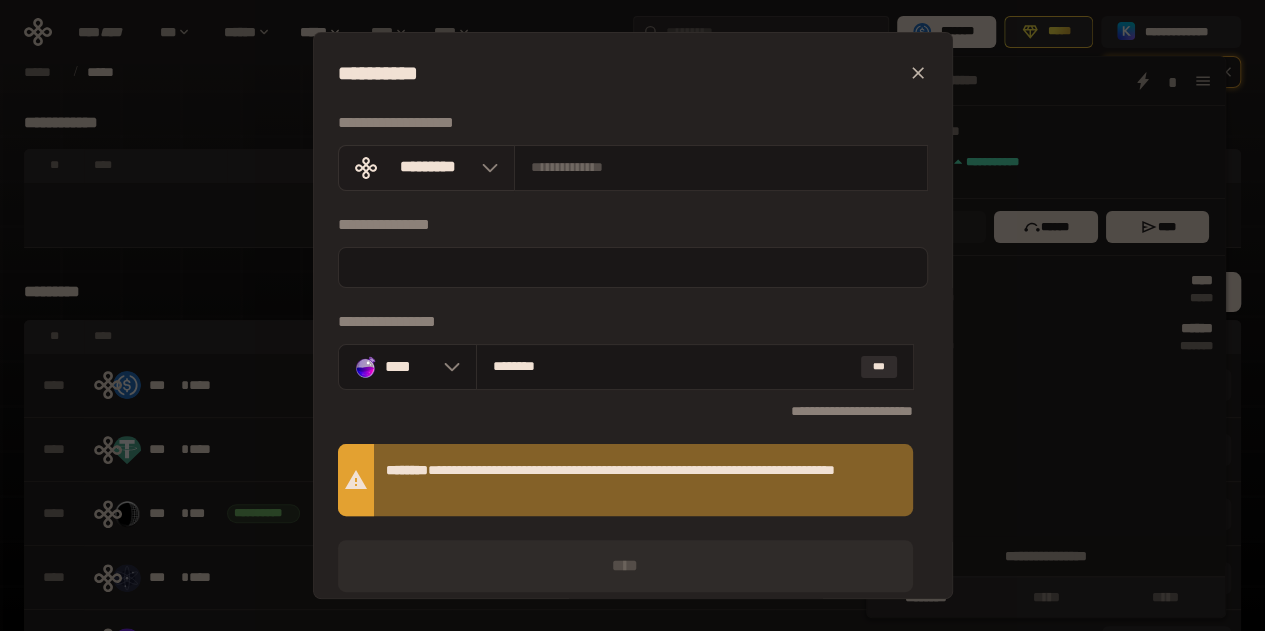 click 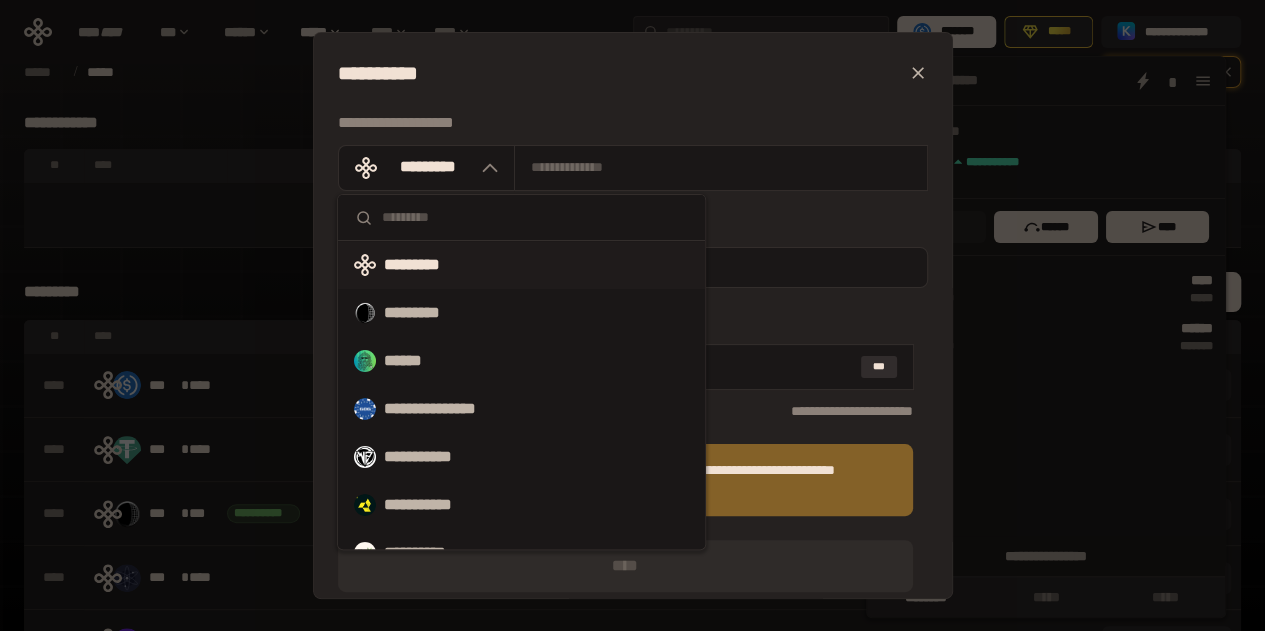click at bounding box center [535, 217] 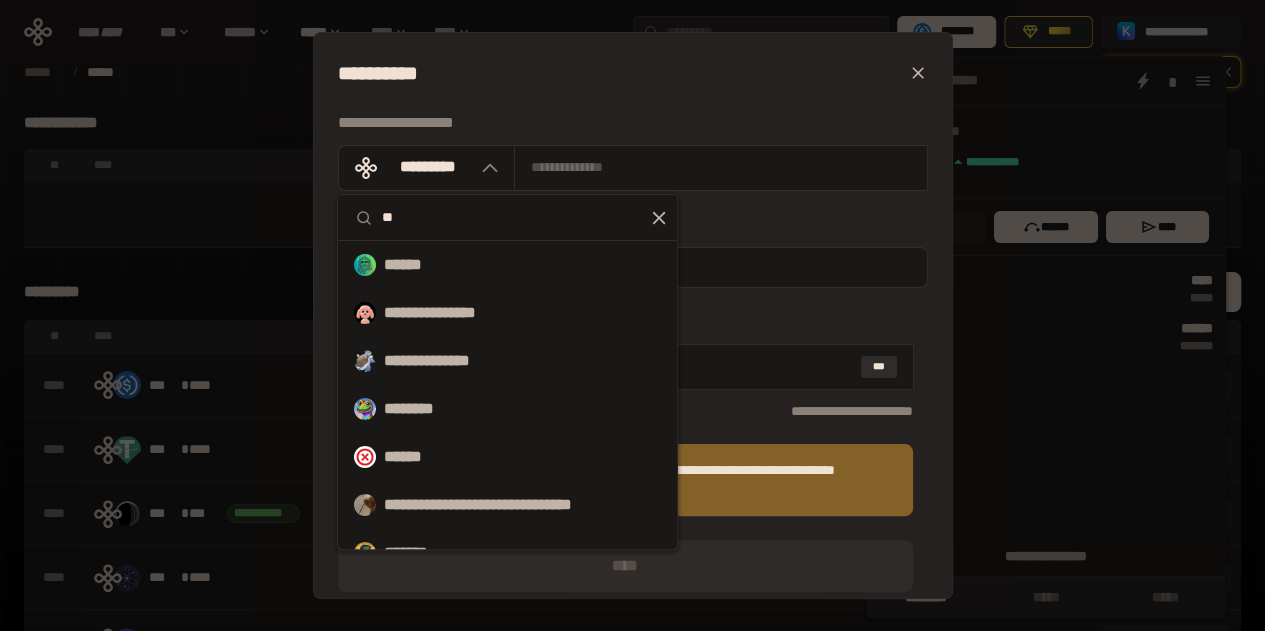 type on "*" 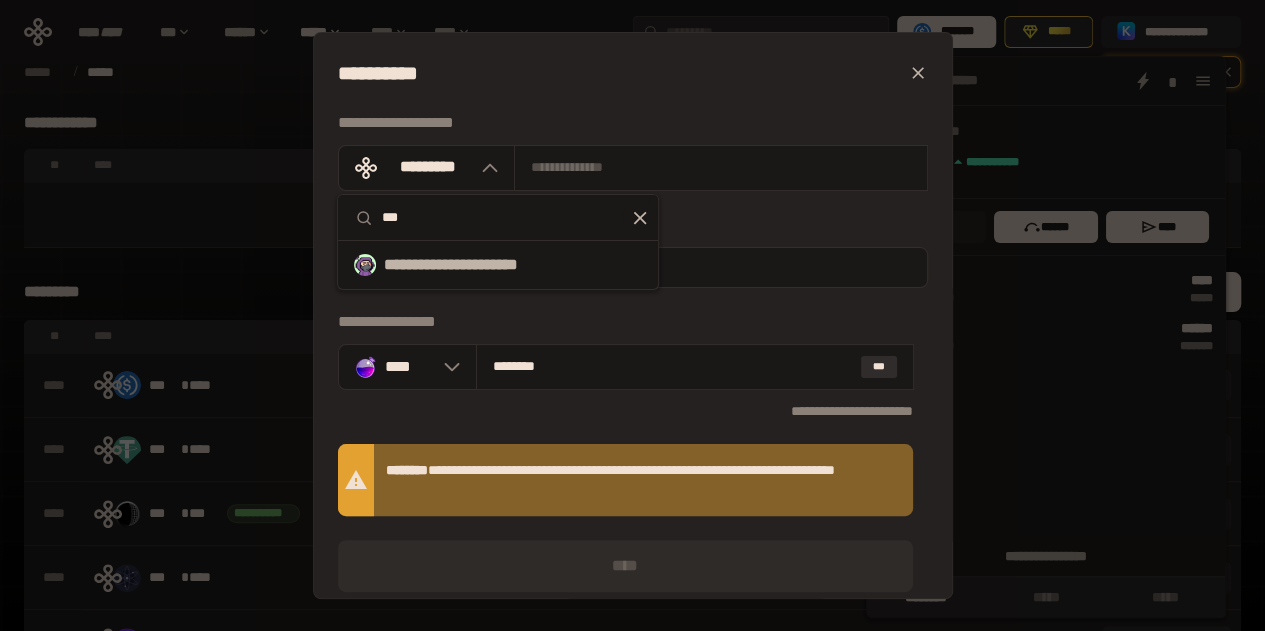 type on "***" 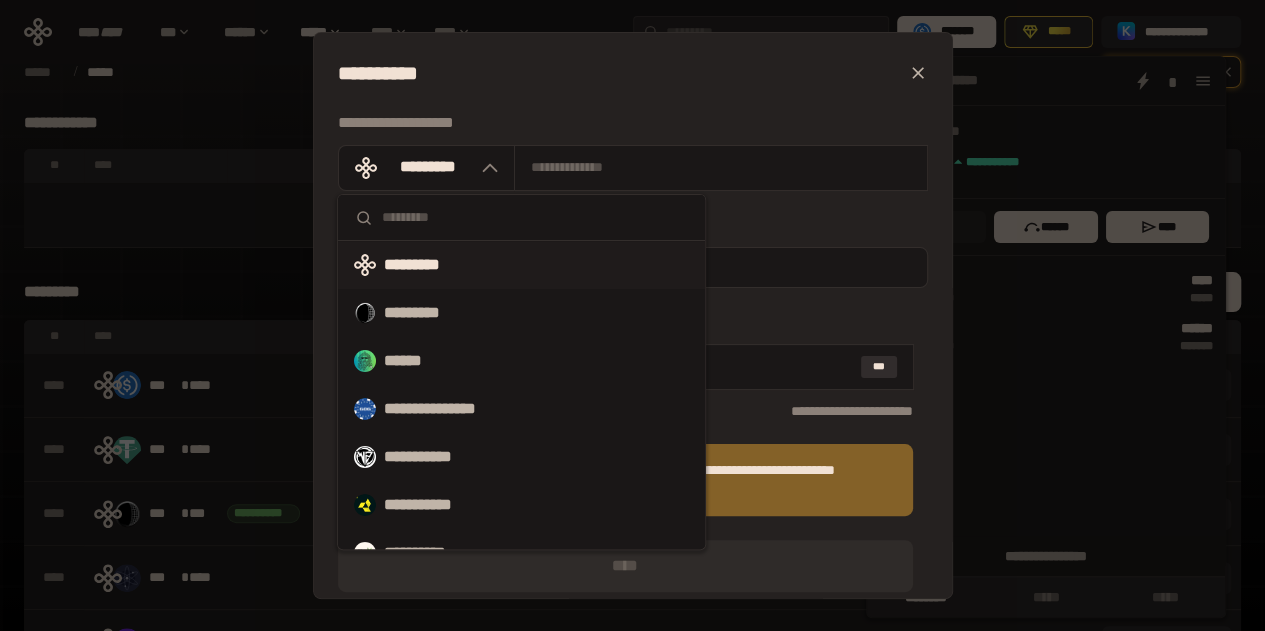 click on "**********" at bounding box center [633, 316] 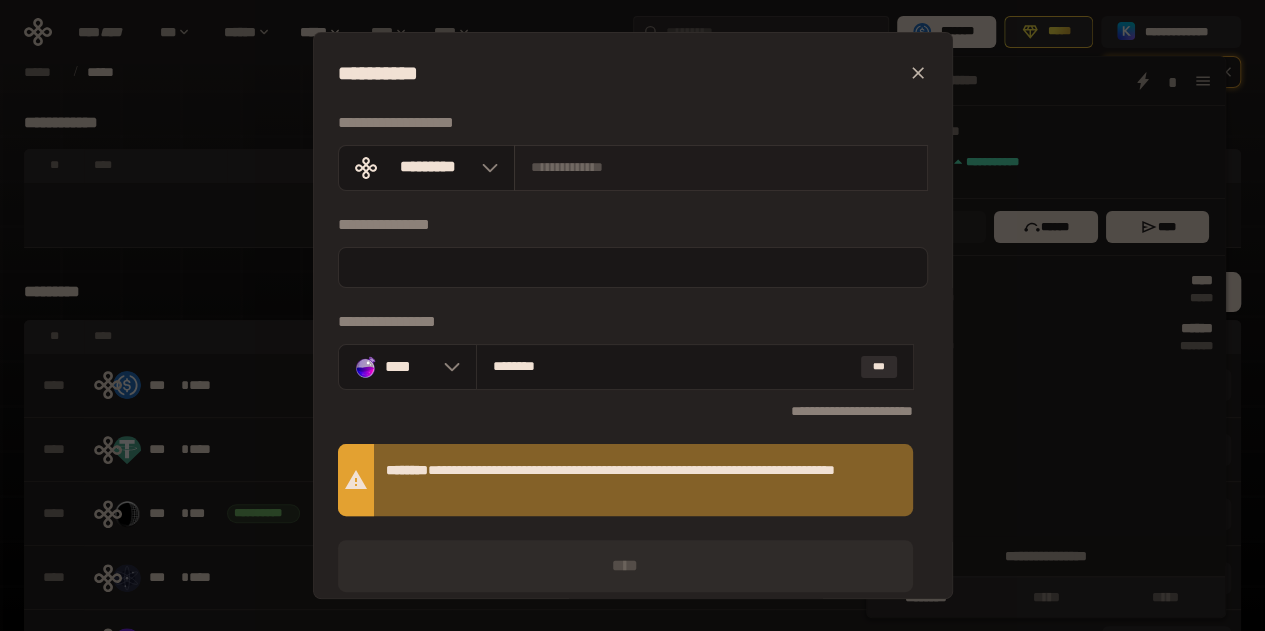 click at bounding box center (721, 167) 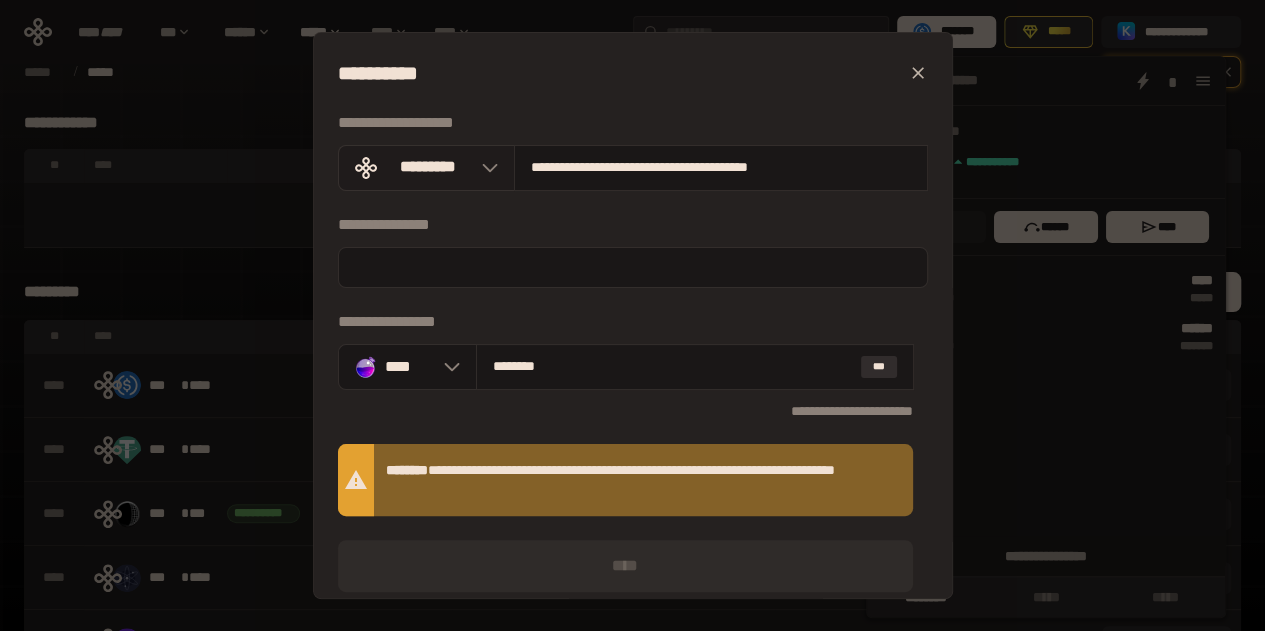 type on "**********" 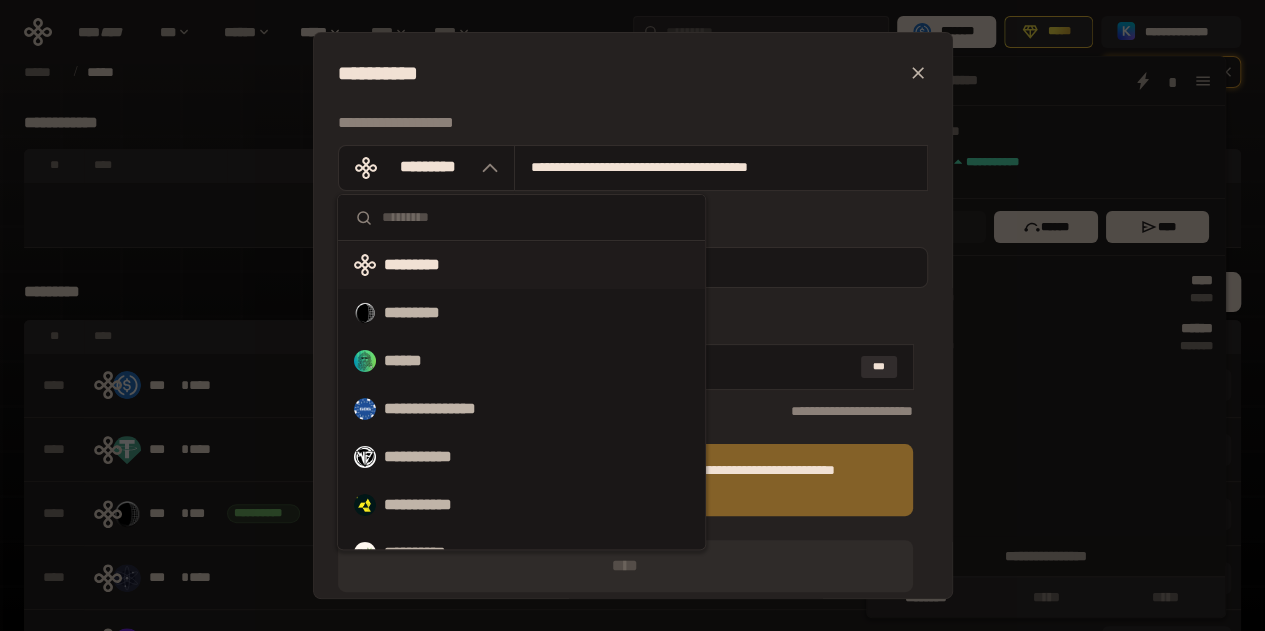 click at bounding box center (535, 217) 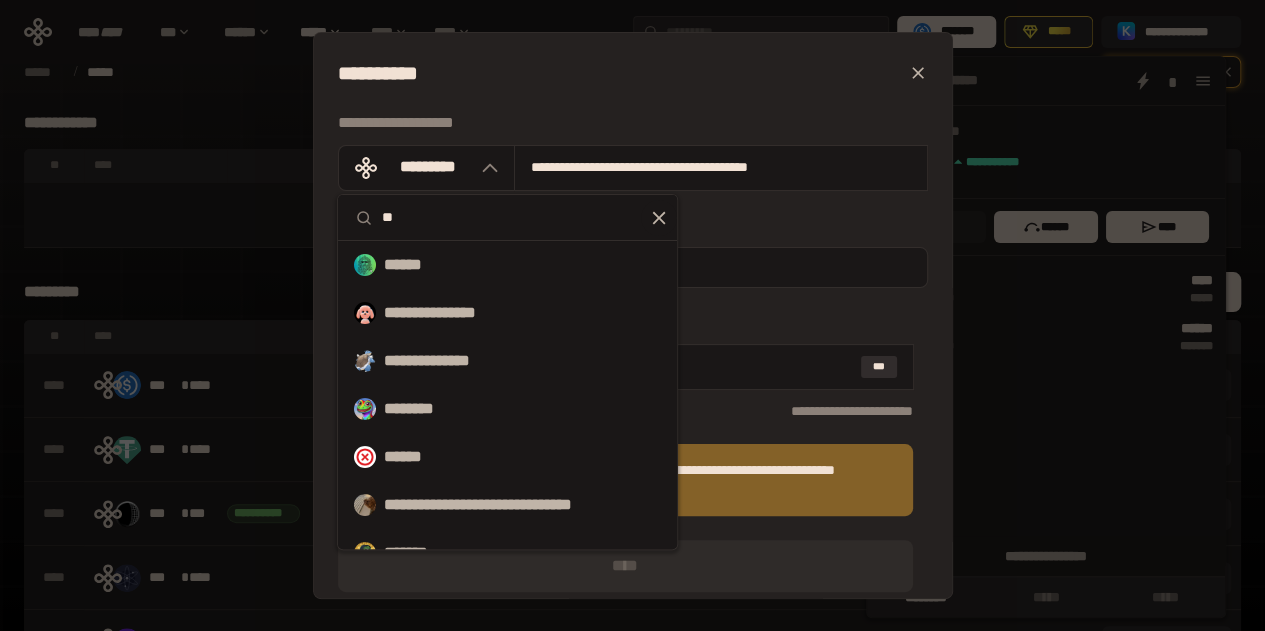 type on "*" 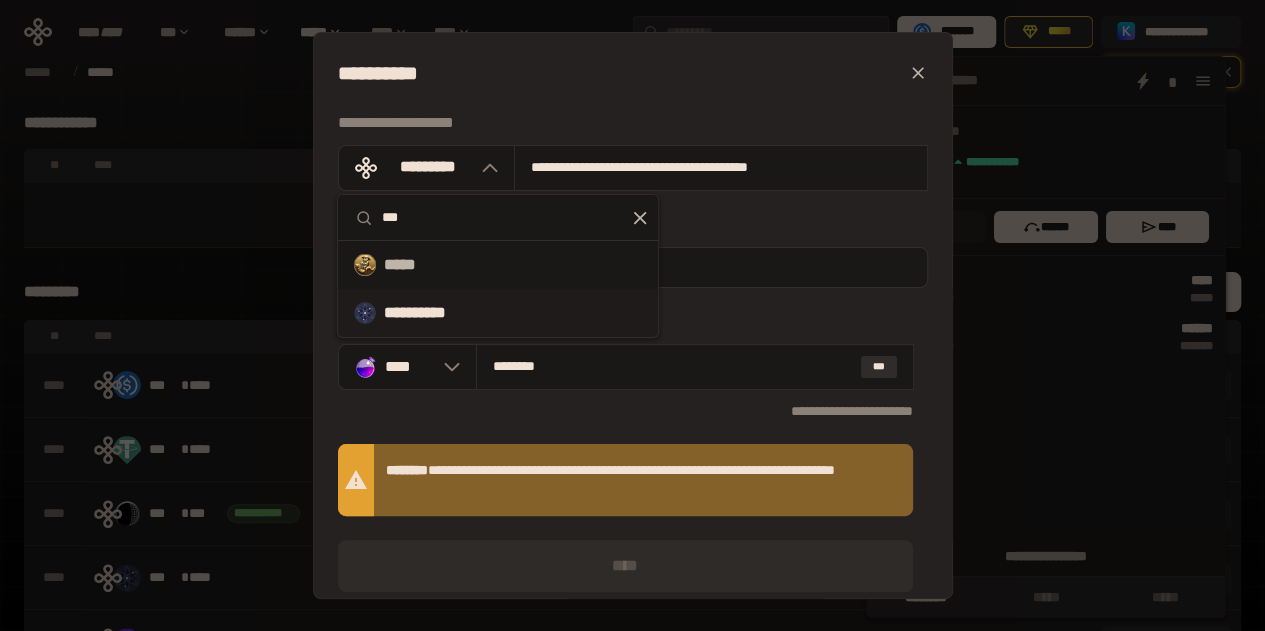 type on "***" 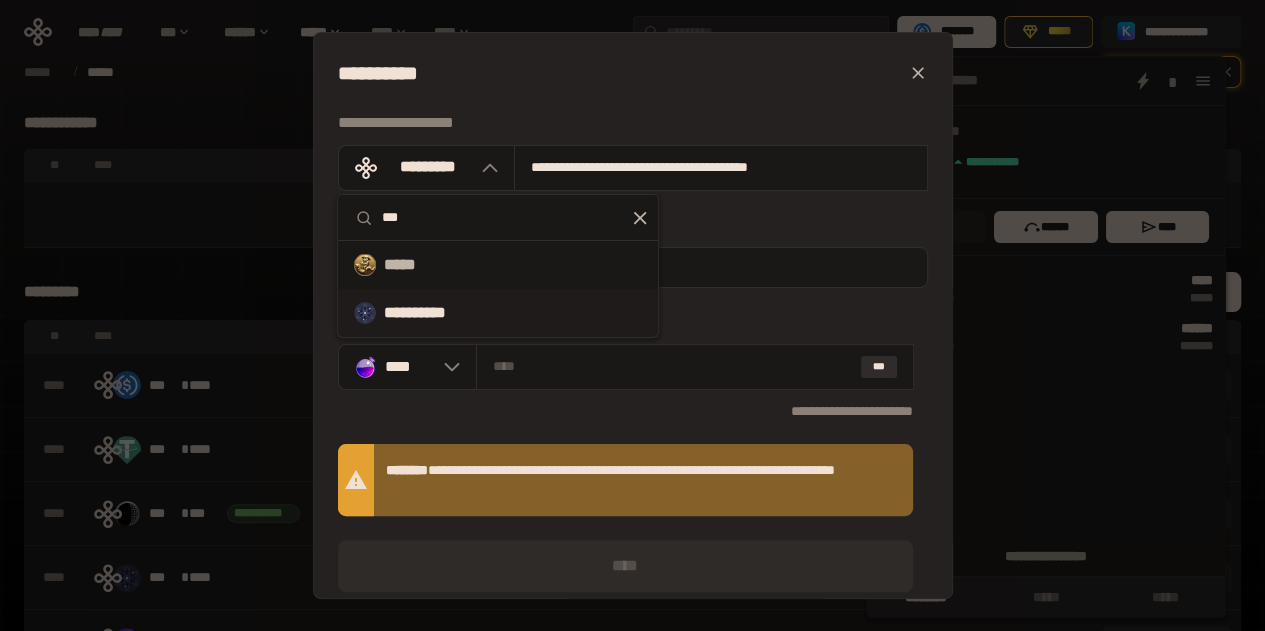 type on "********" 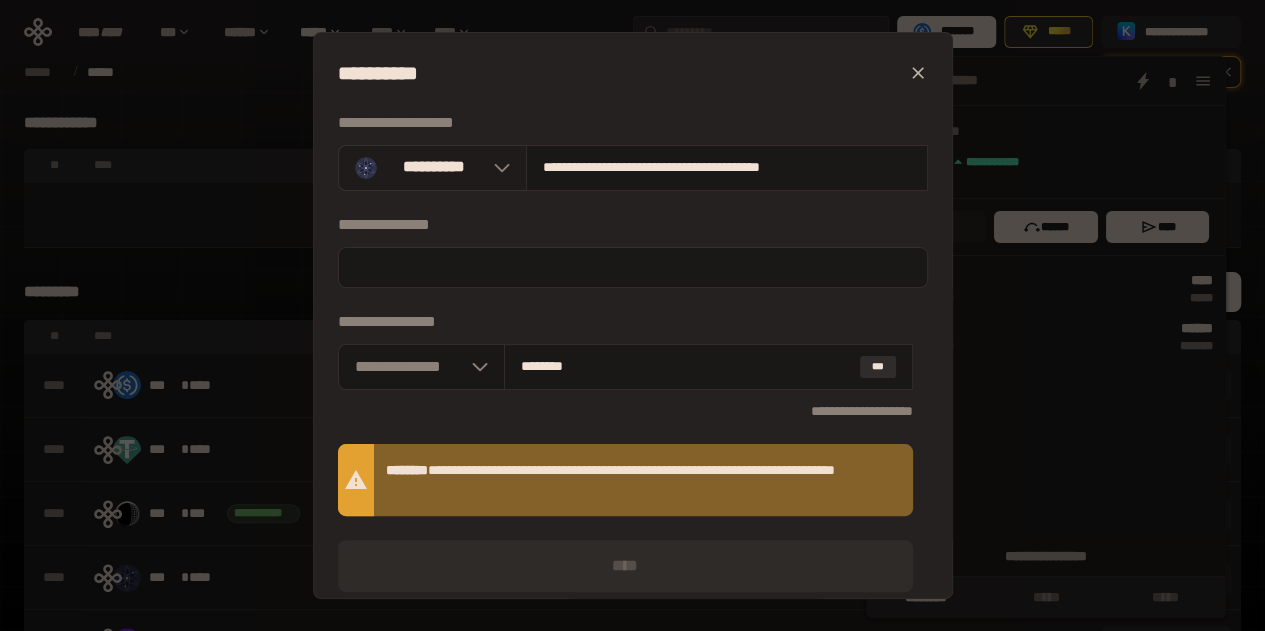click 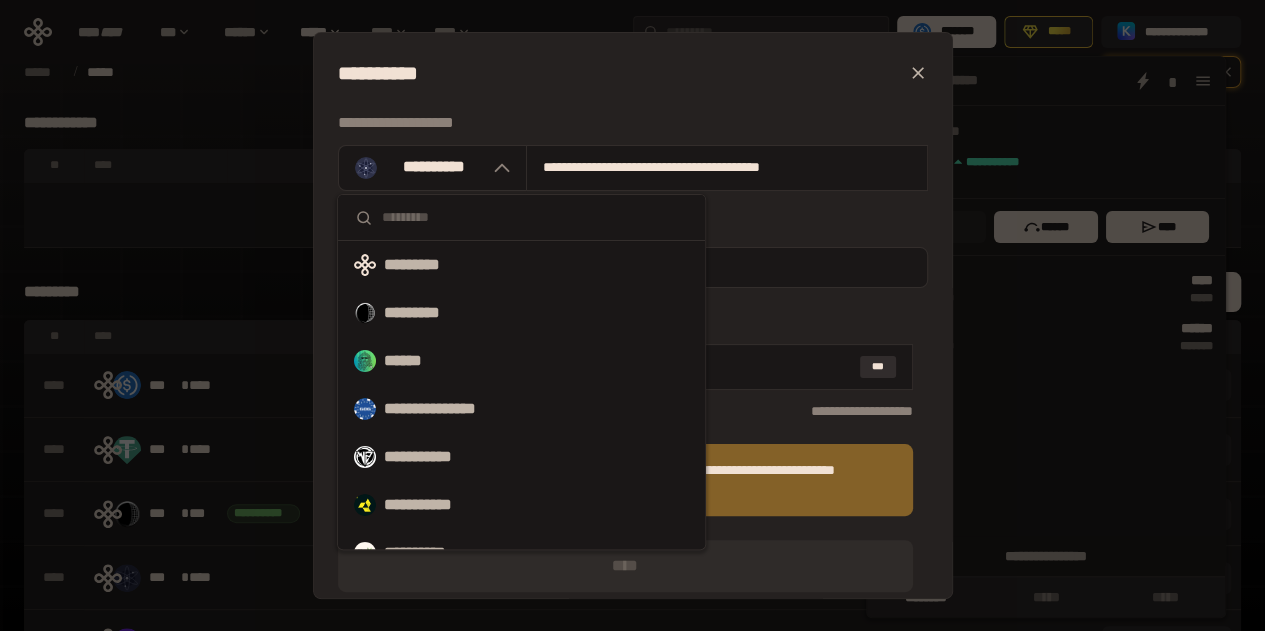 click at bounding box center (535, 217) 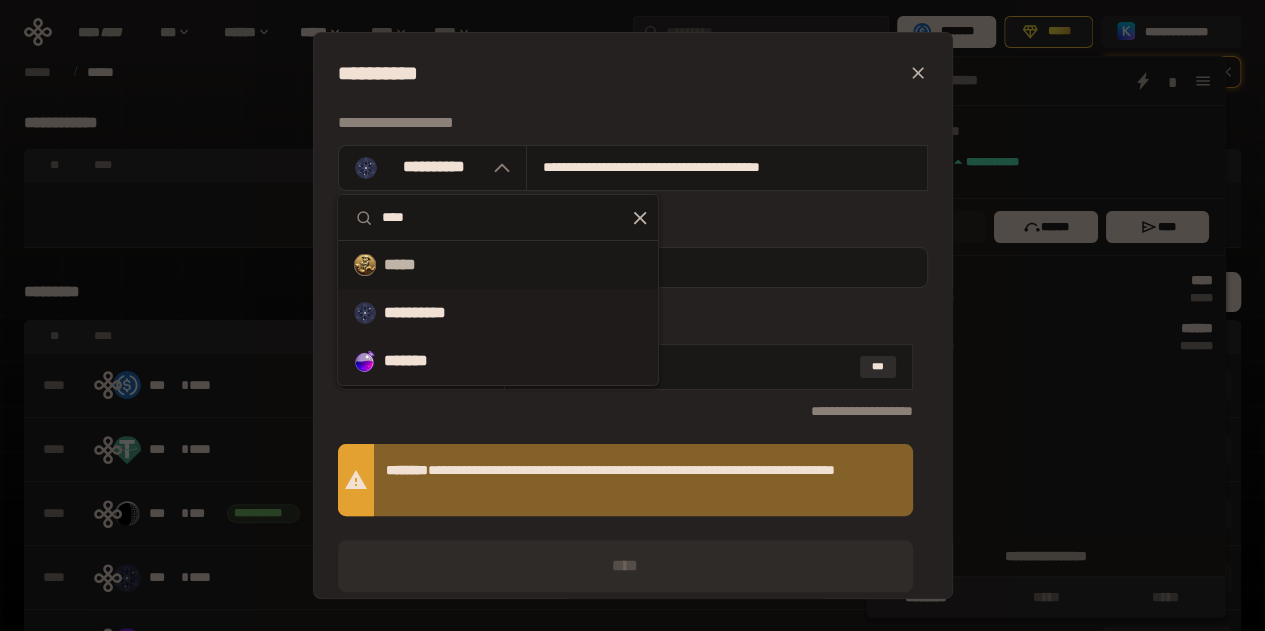 type on "****" 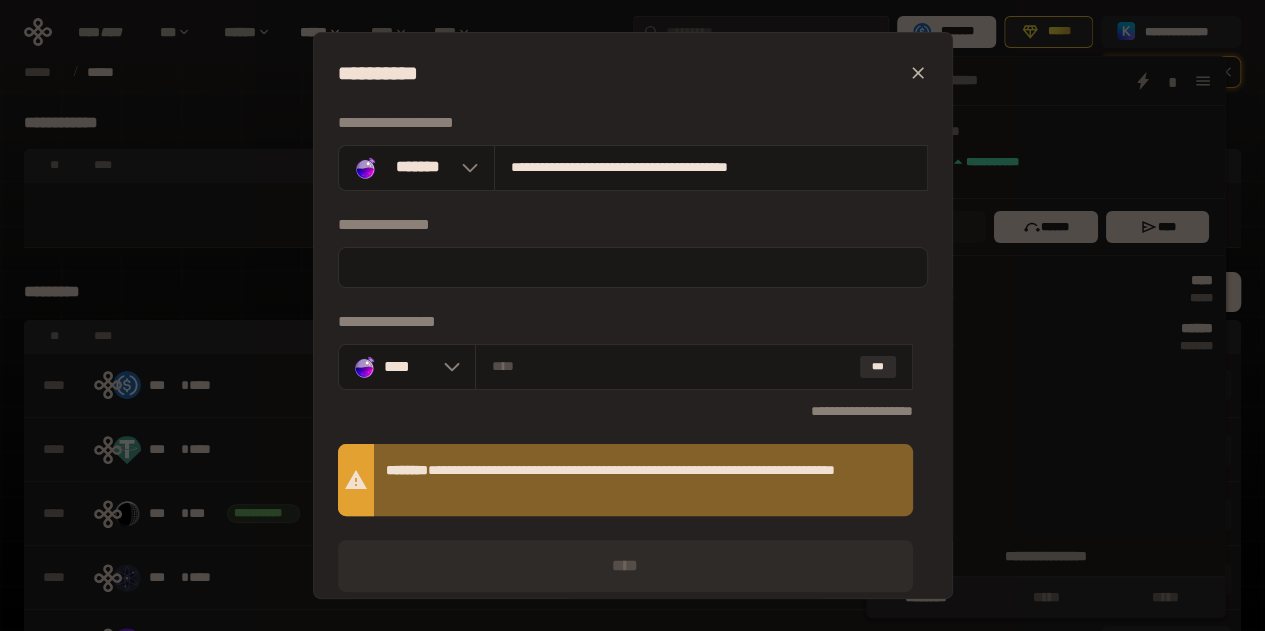 click on "**********" at bounding box center [633, 316] 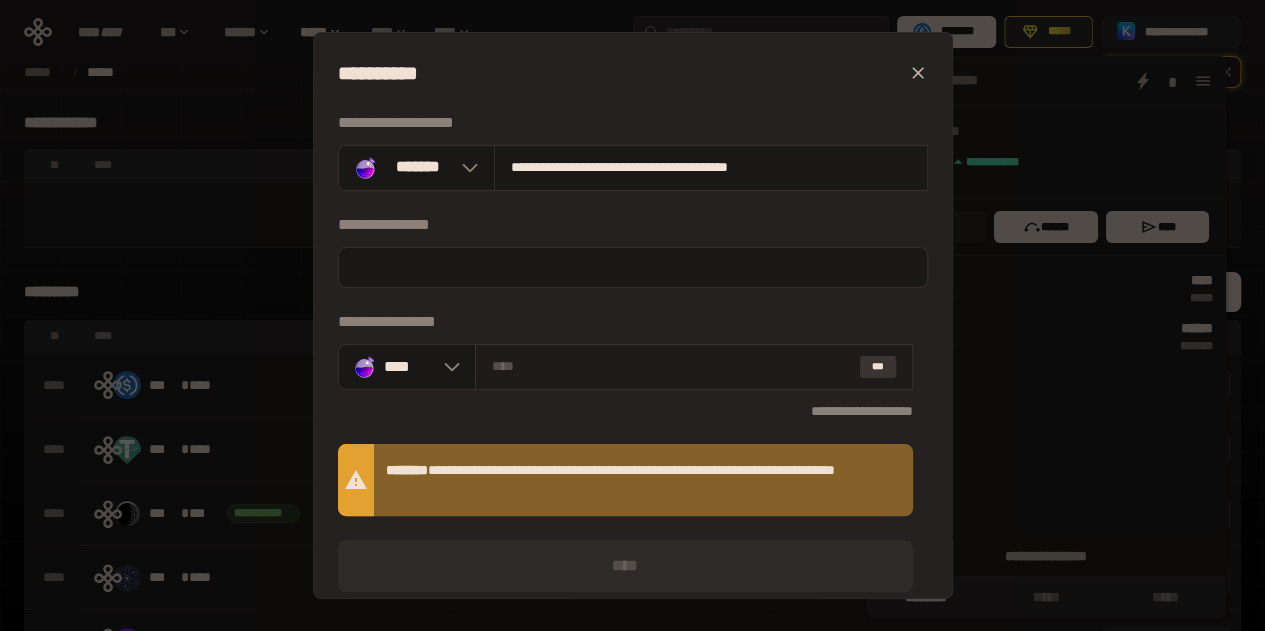 click on "***" at bounding box center (878, 367) 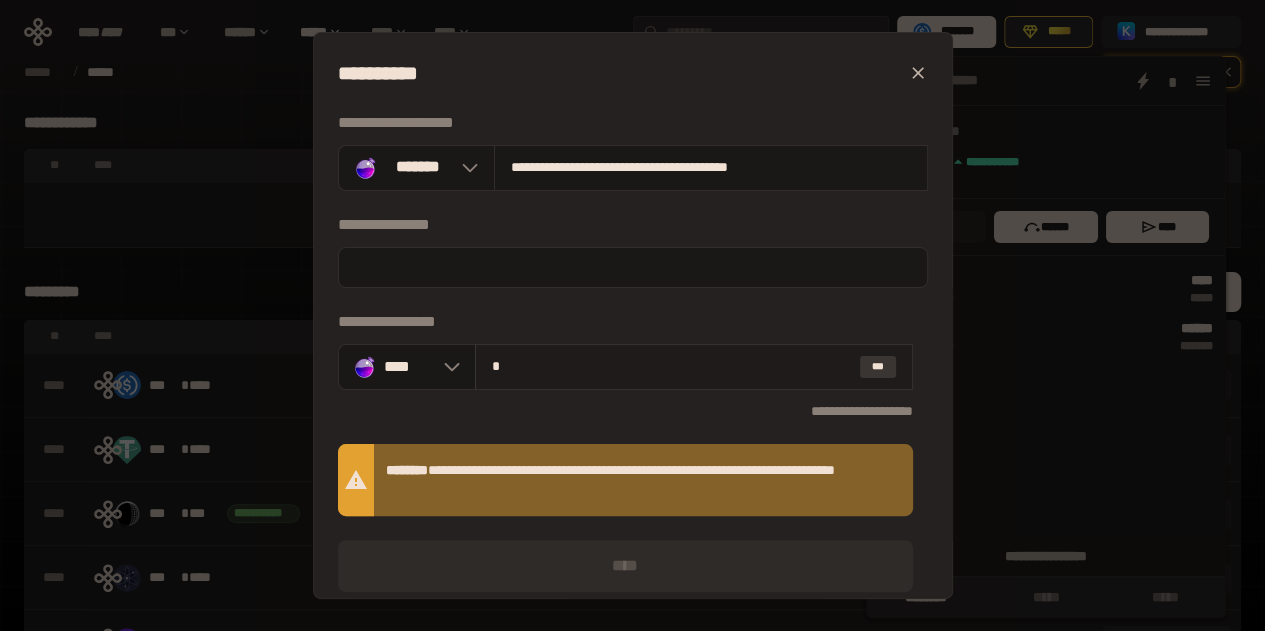 type 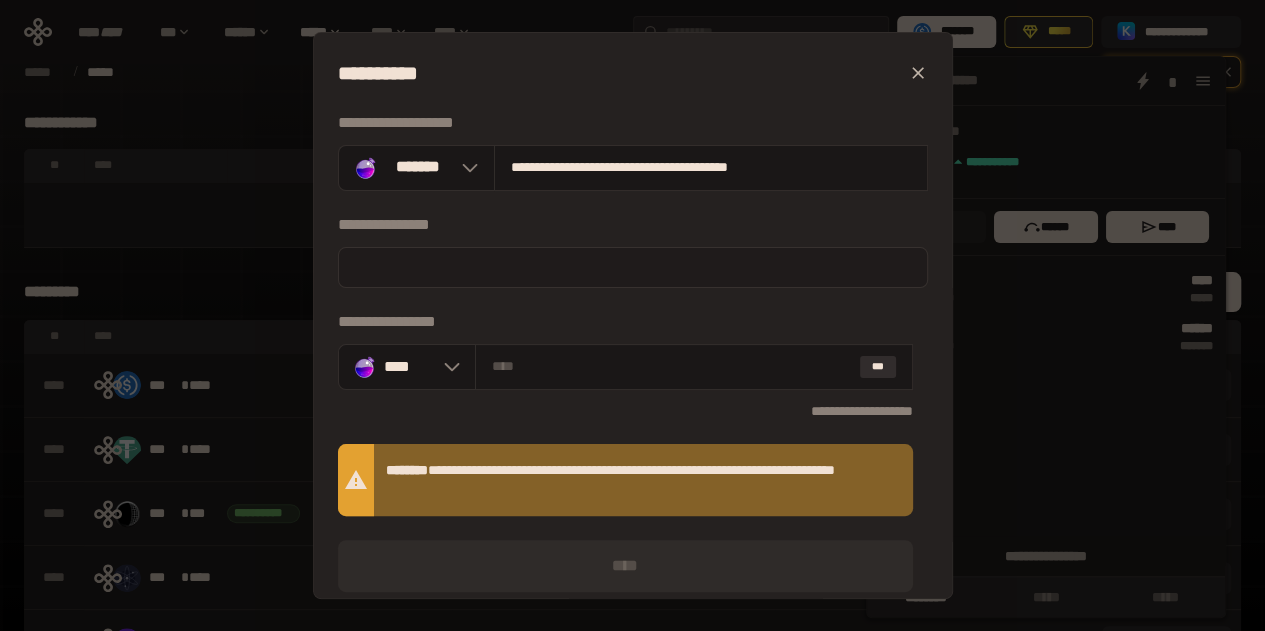 click at bounding box center [633, 267] 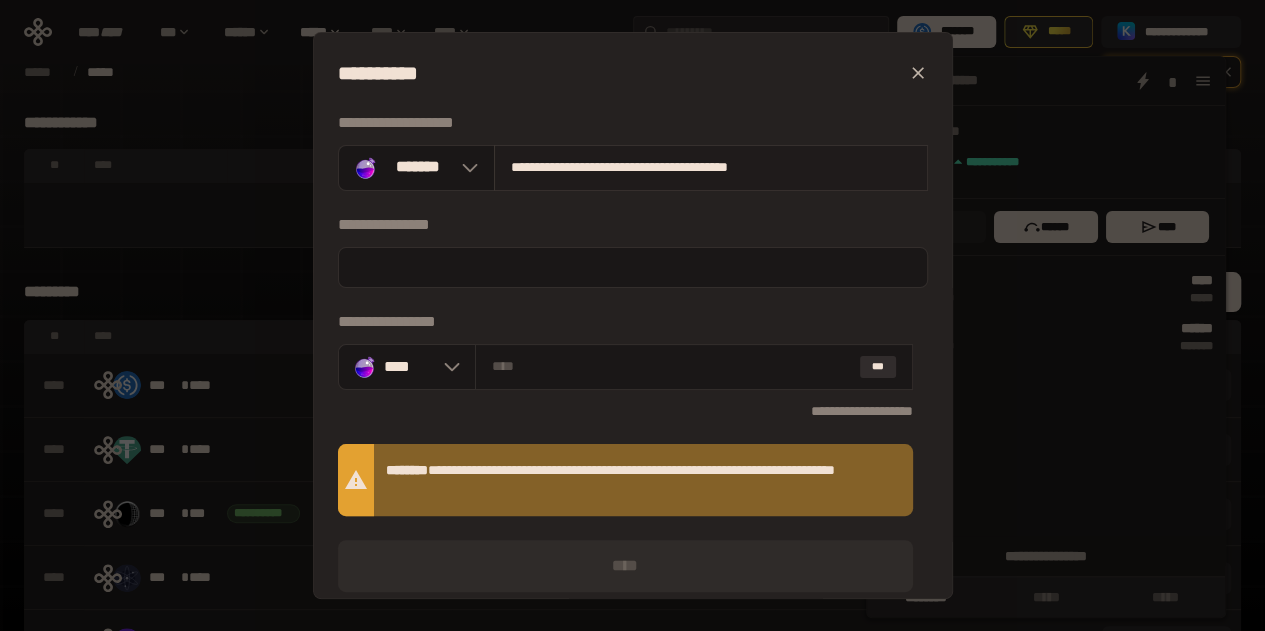 click on "**********" at bounding box center (711, 168) 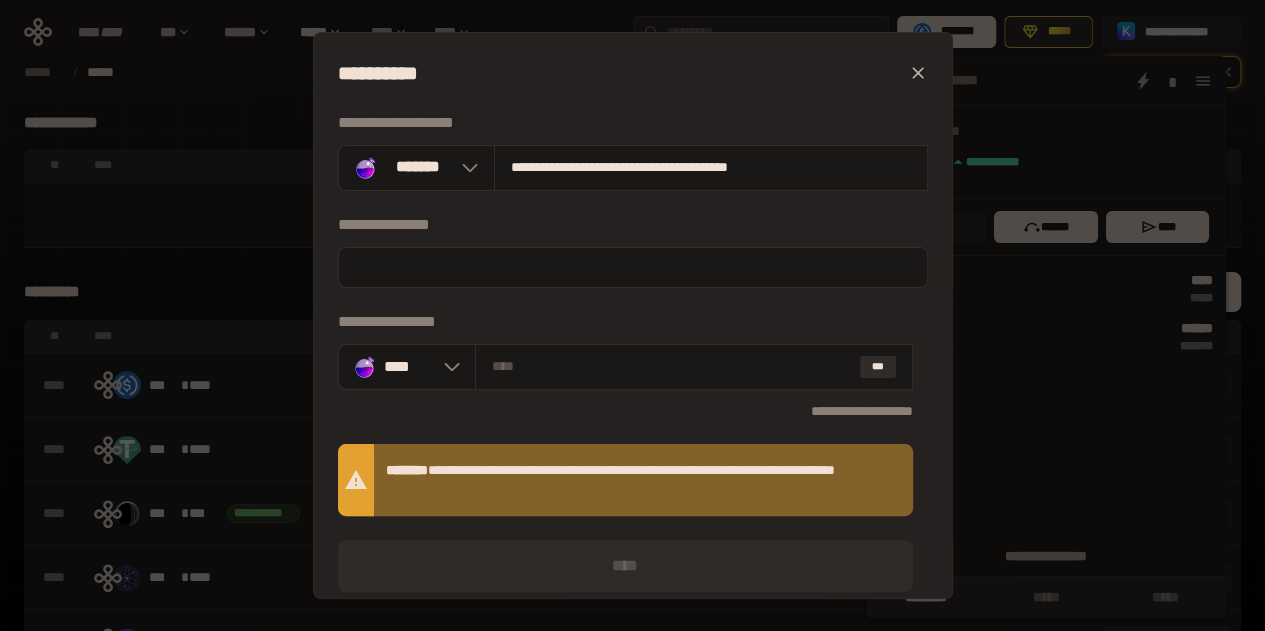 click on "**********" at bounding box center [633, 73] 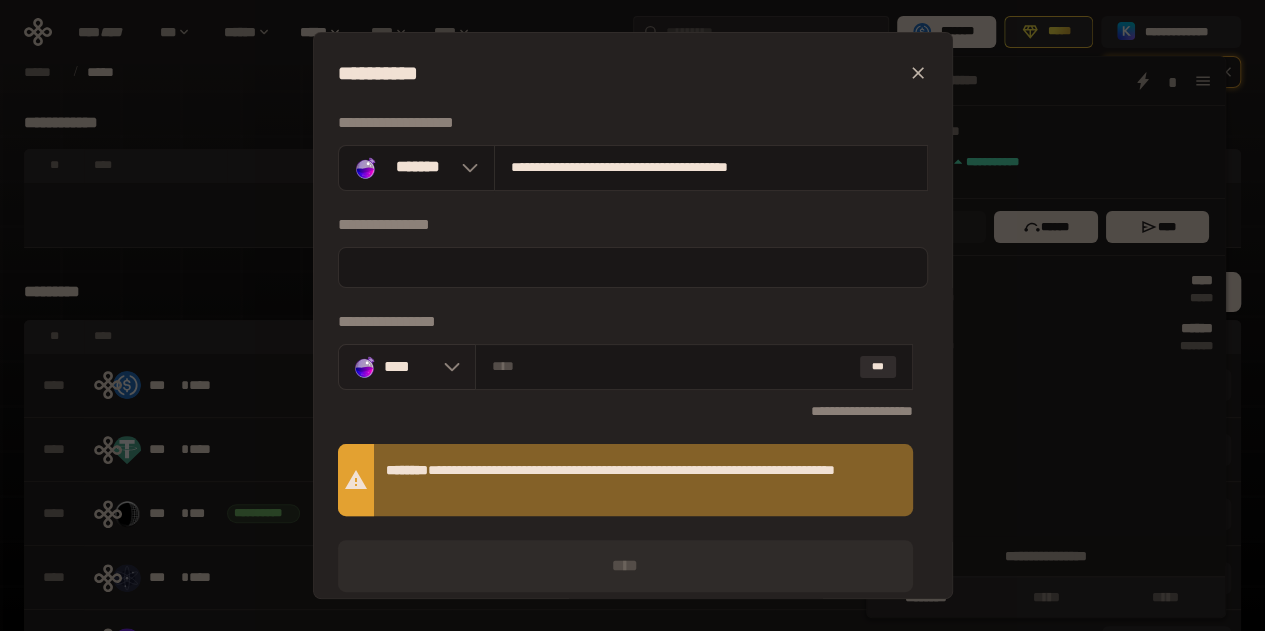 click 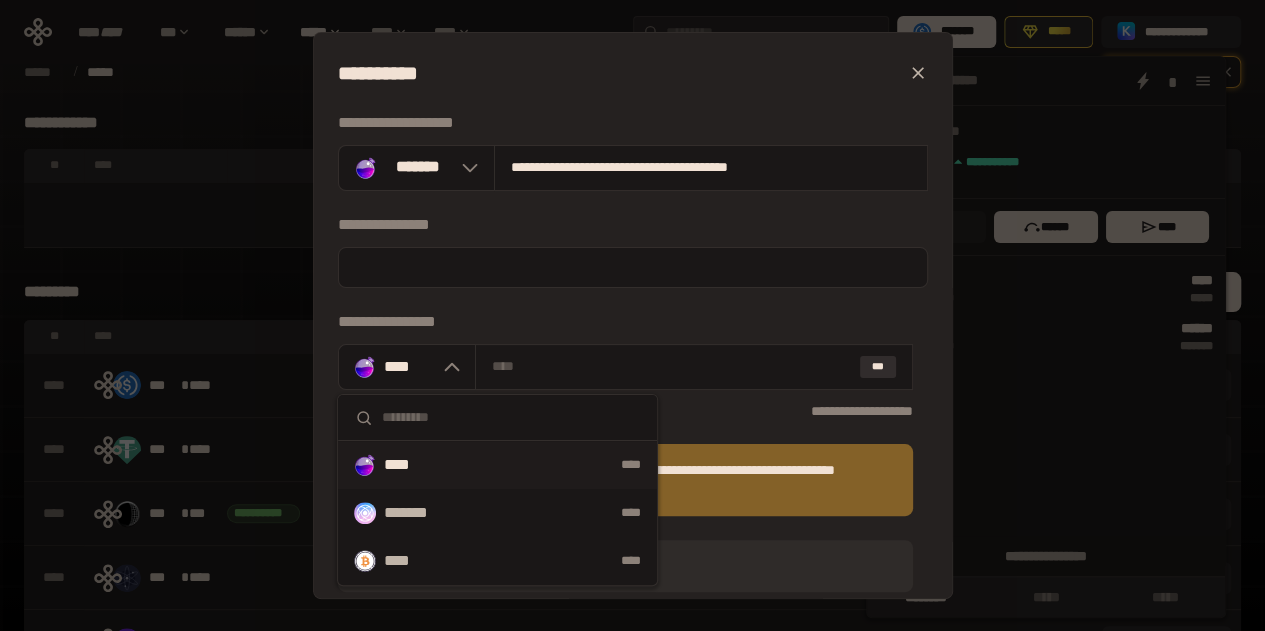 click on "****" at bounding box center [408, 465] 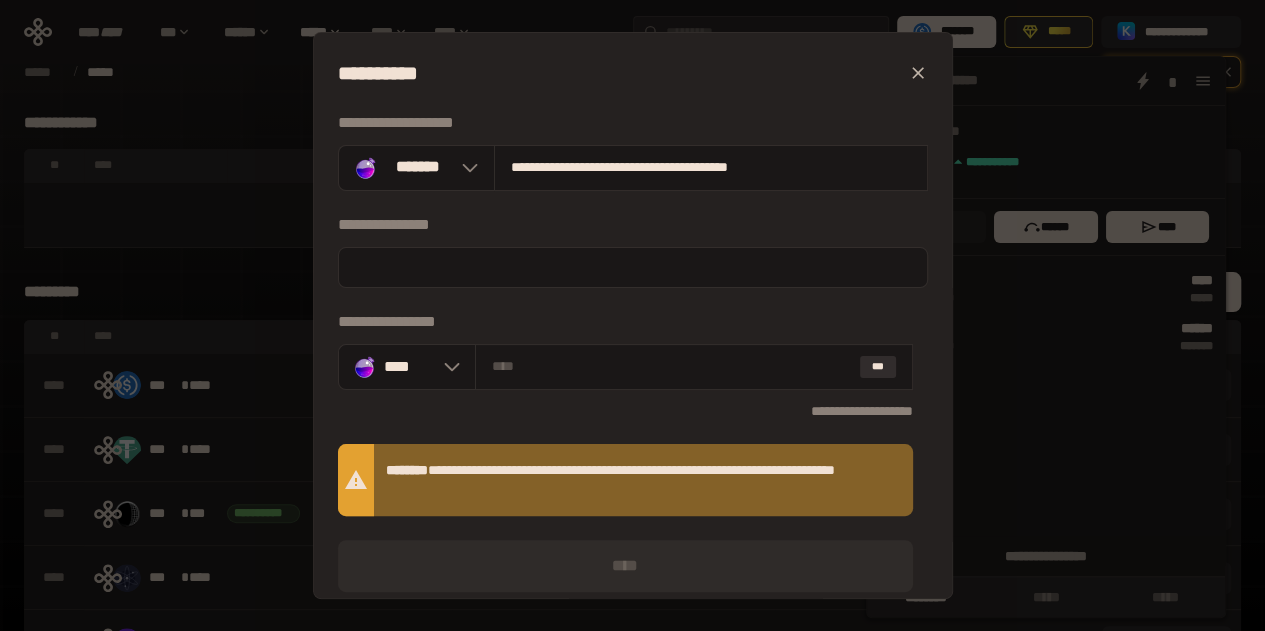 click on "**********" at bounding box center (633, 502) 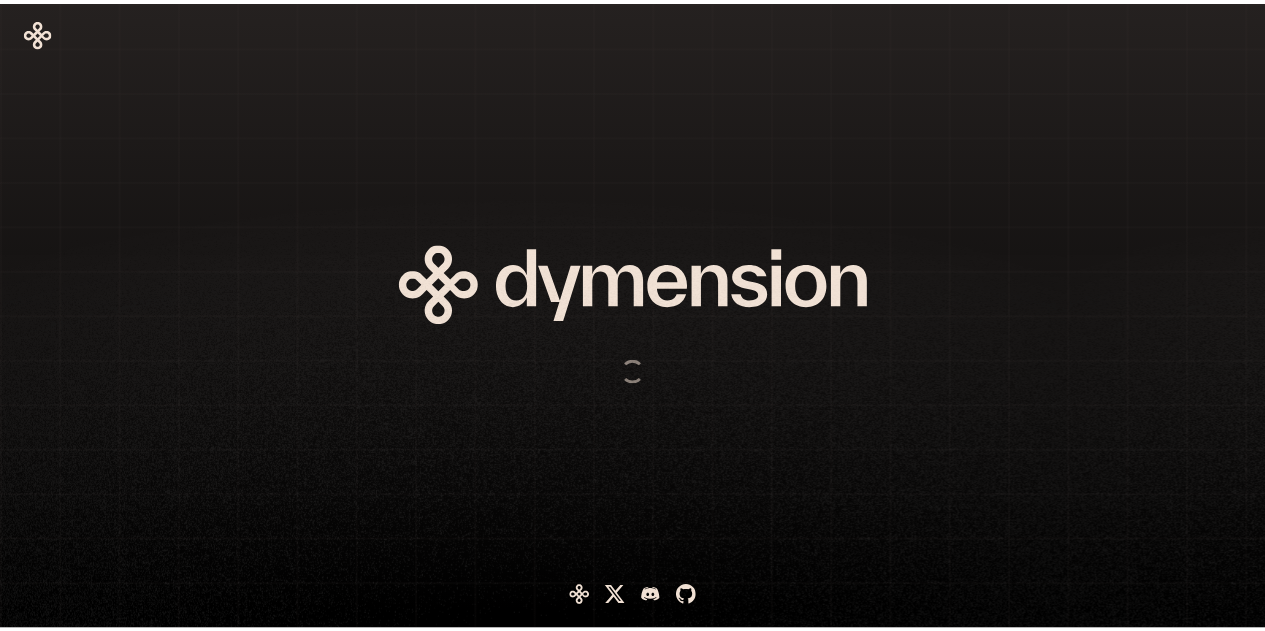 scroll, scrollTop: 0, scrollLeft: 0, axis: both 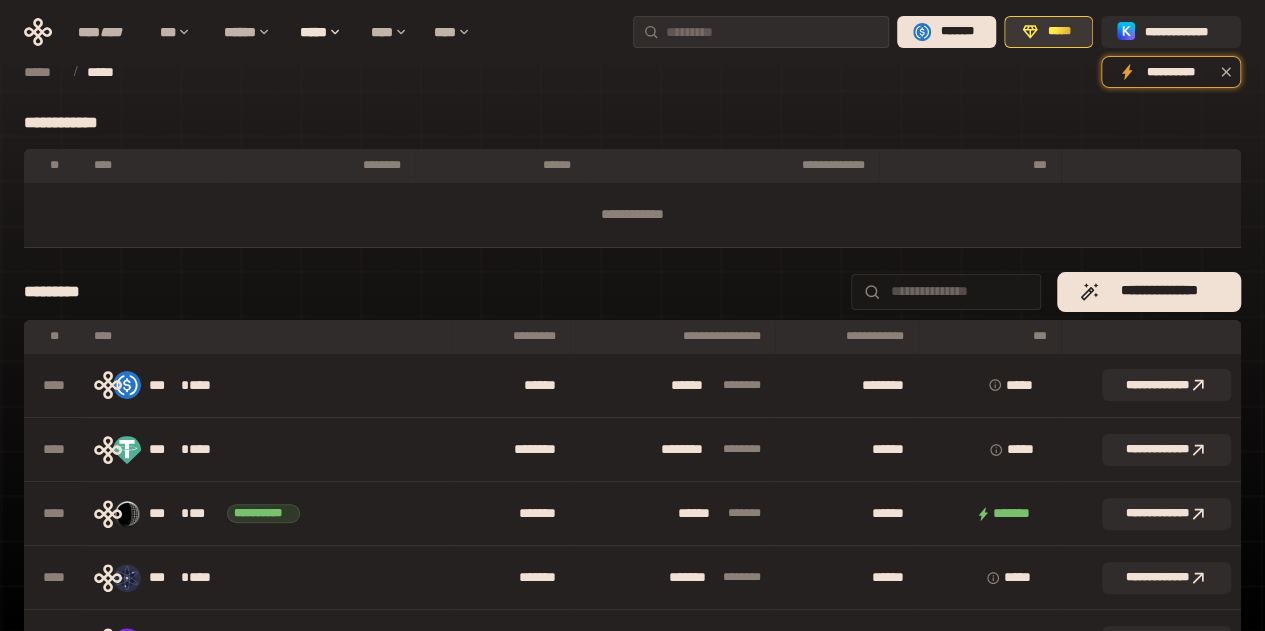 click on "*****" at bounding box center (1059, 32) 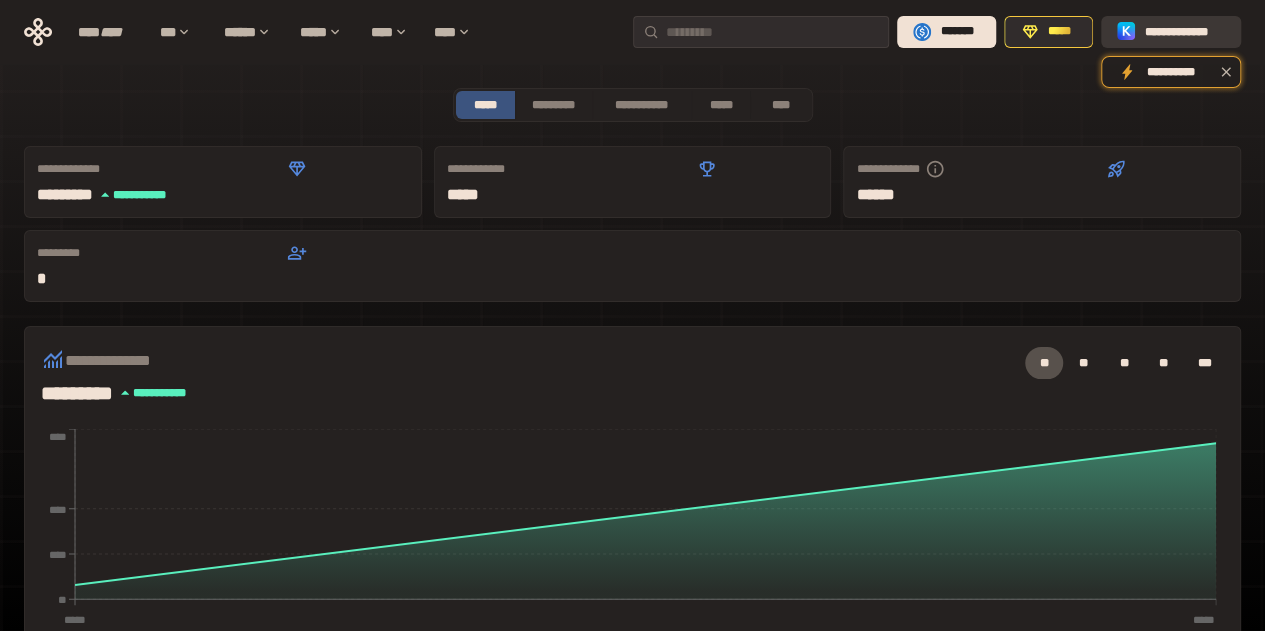 click on "**********" at bounding box center [1171, 32] 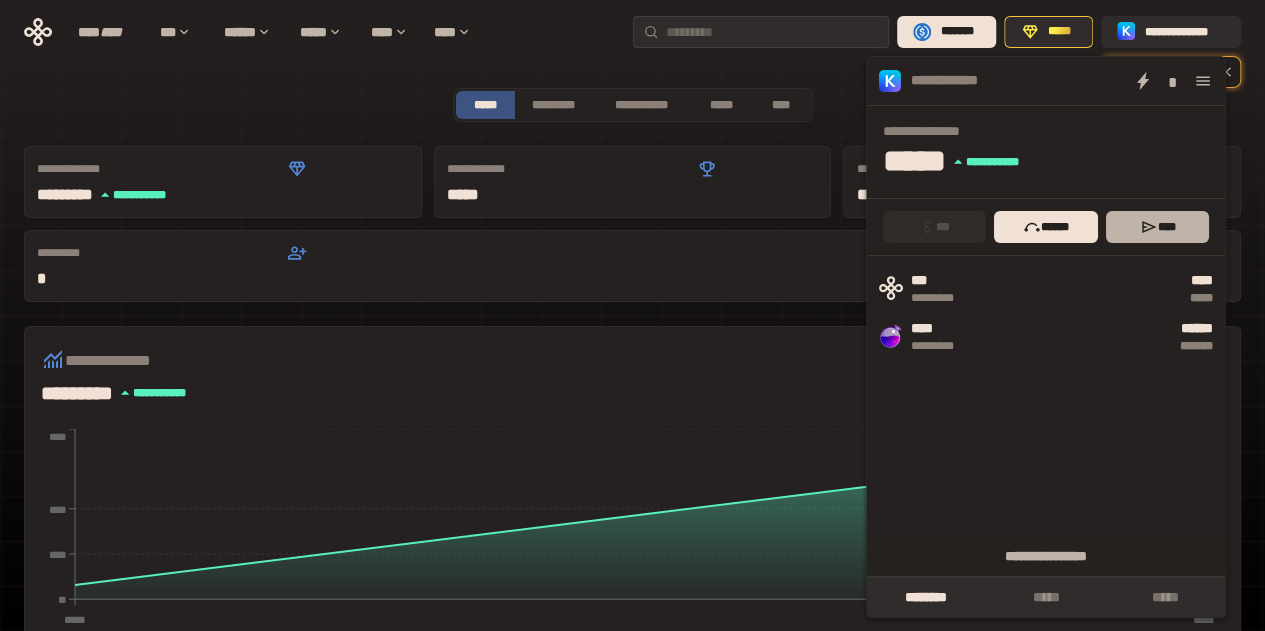 click on "****" at bounding box center (1158, 227) 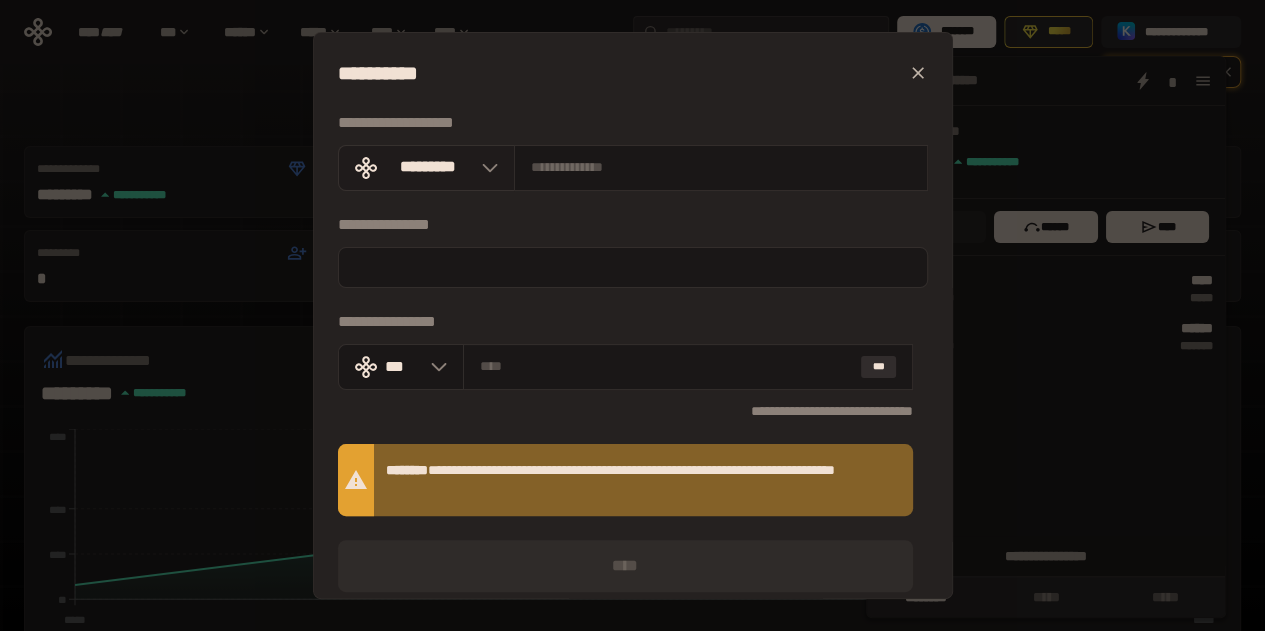 click 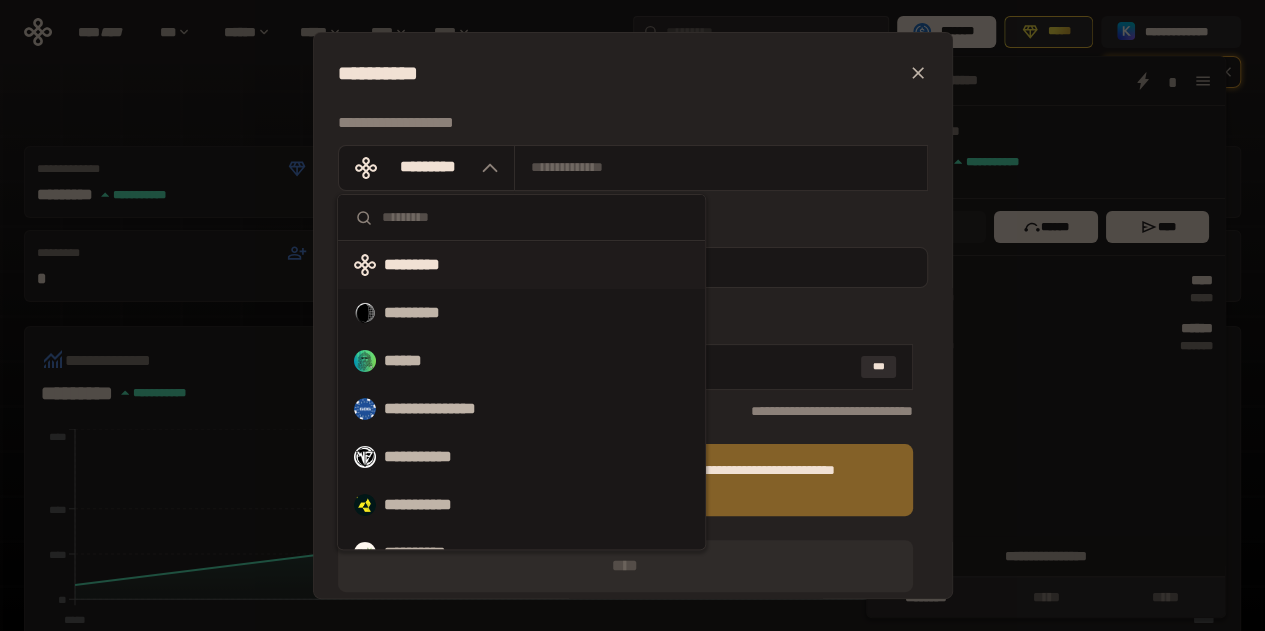 click at bounding box center [535, 217] 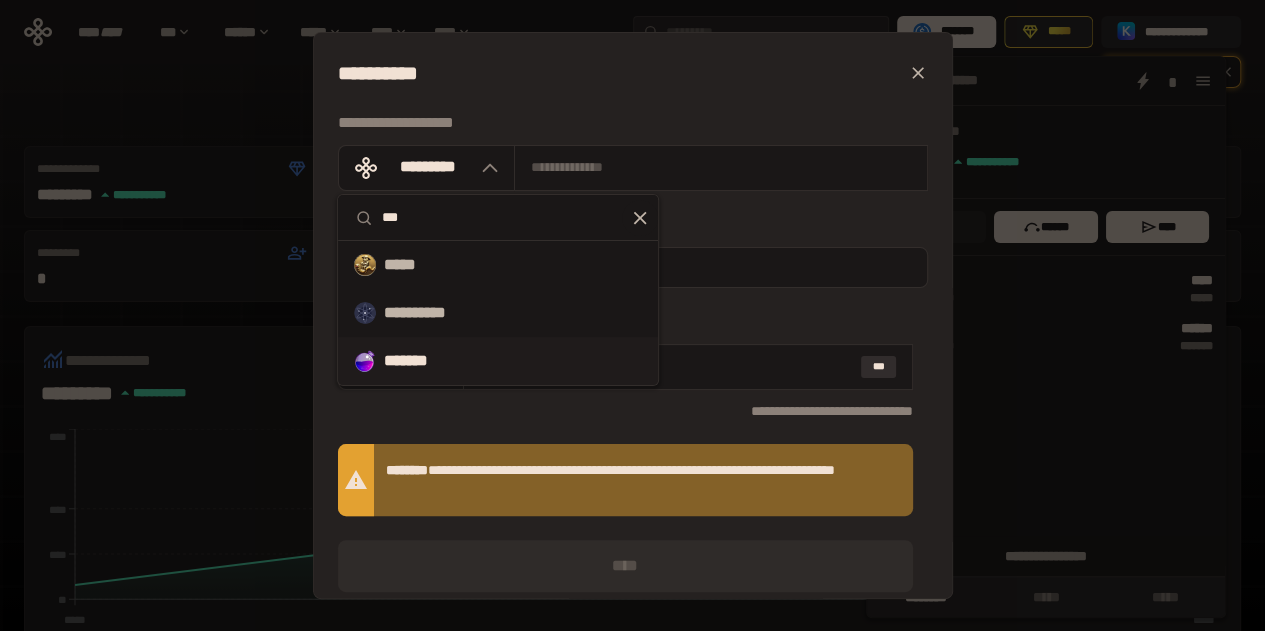 type on "***" 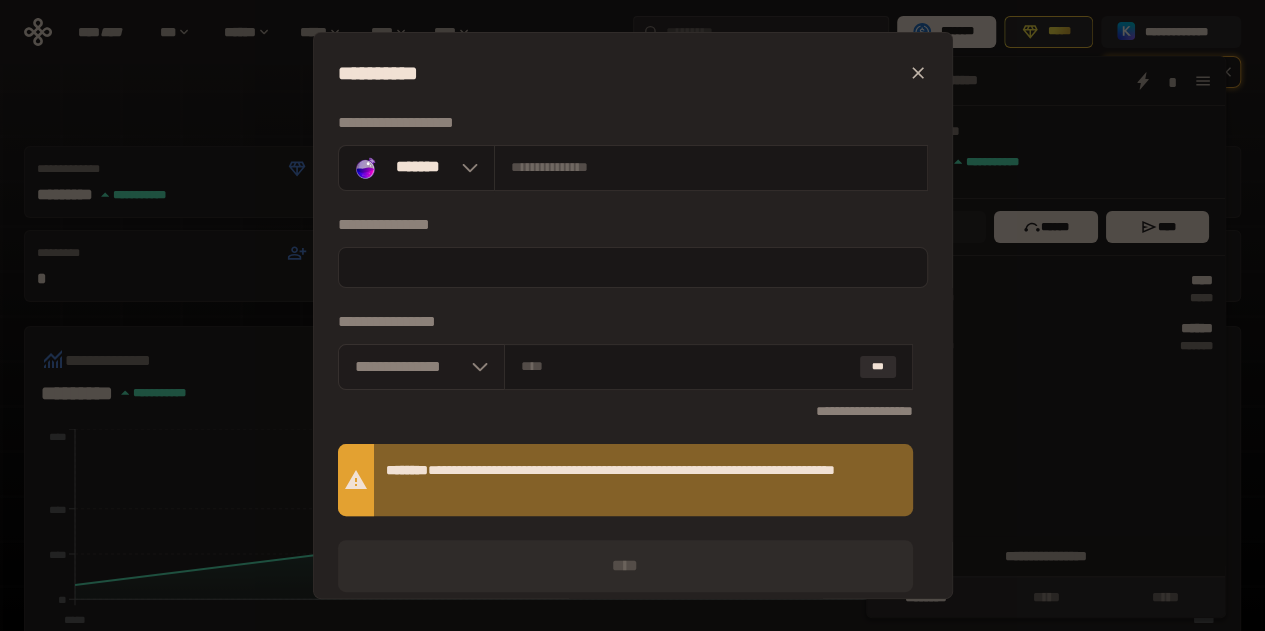 click 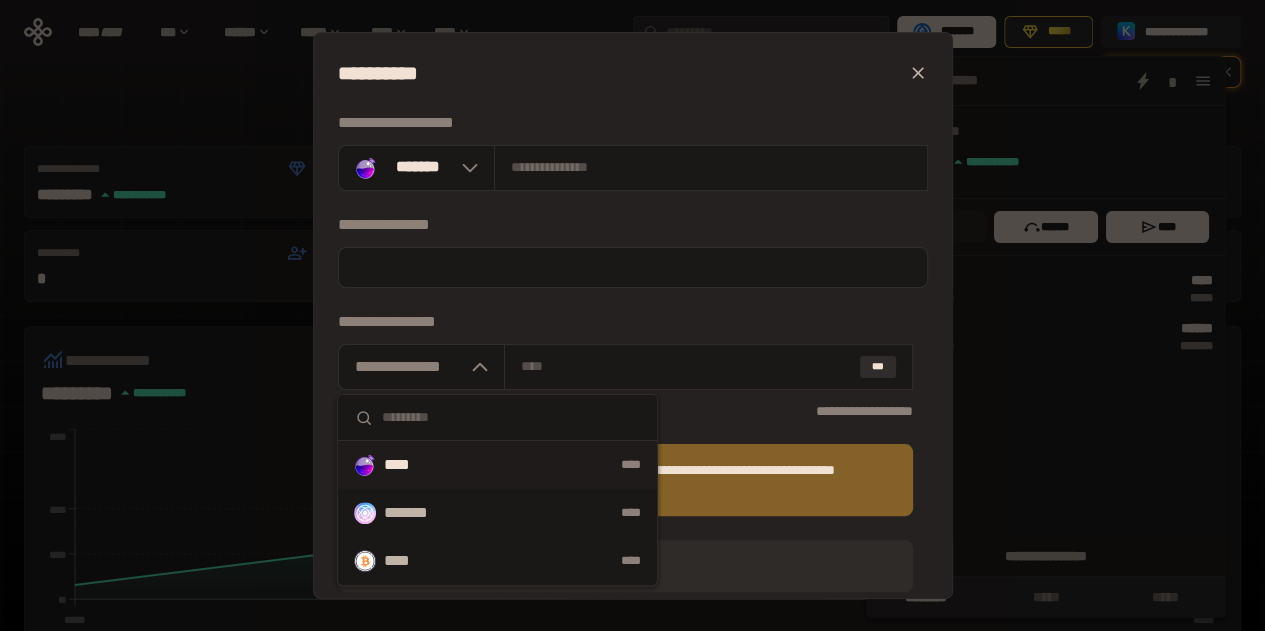 click on "****" at bounding box center (408, 465) 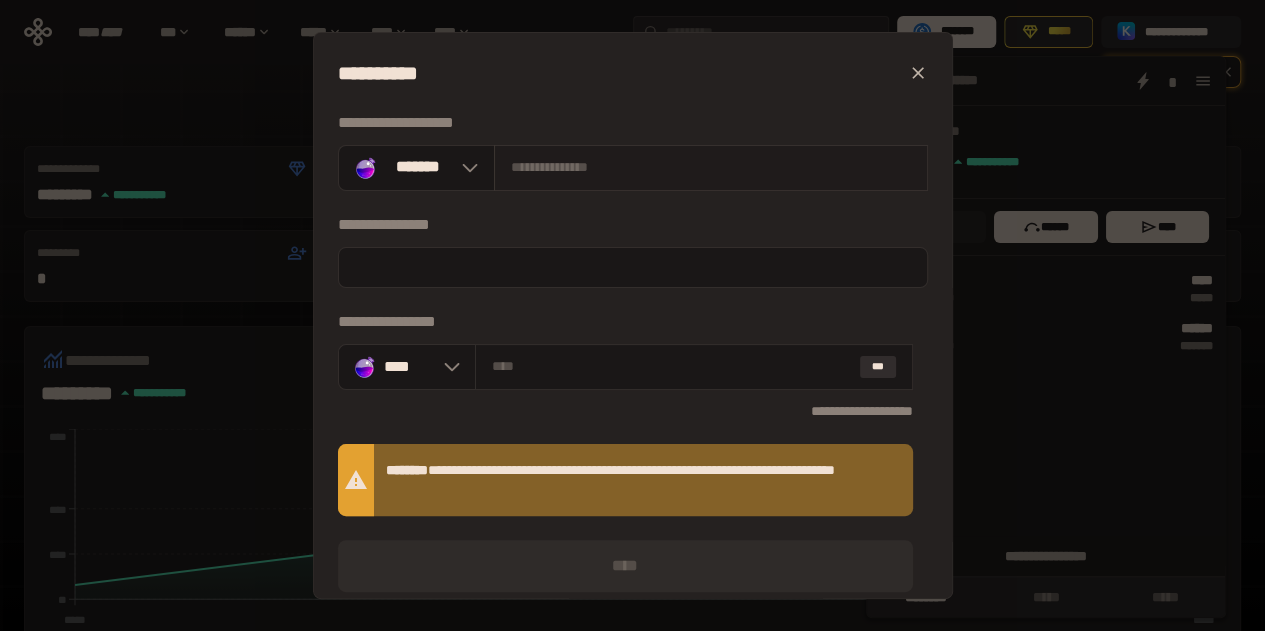 click at bounding box center (711, 167) 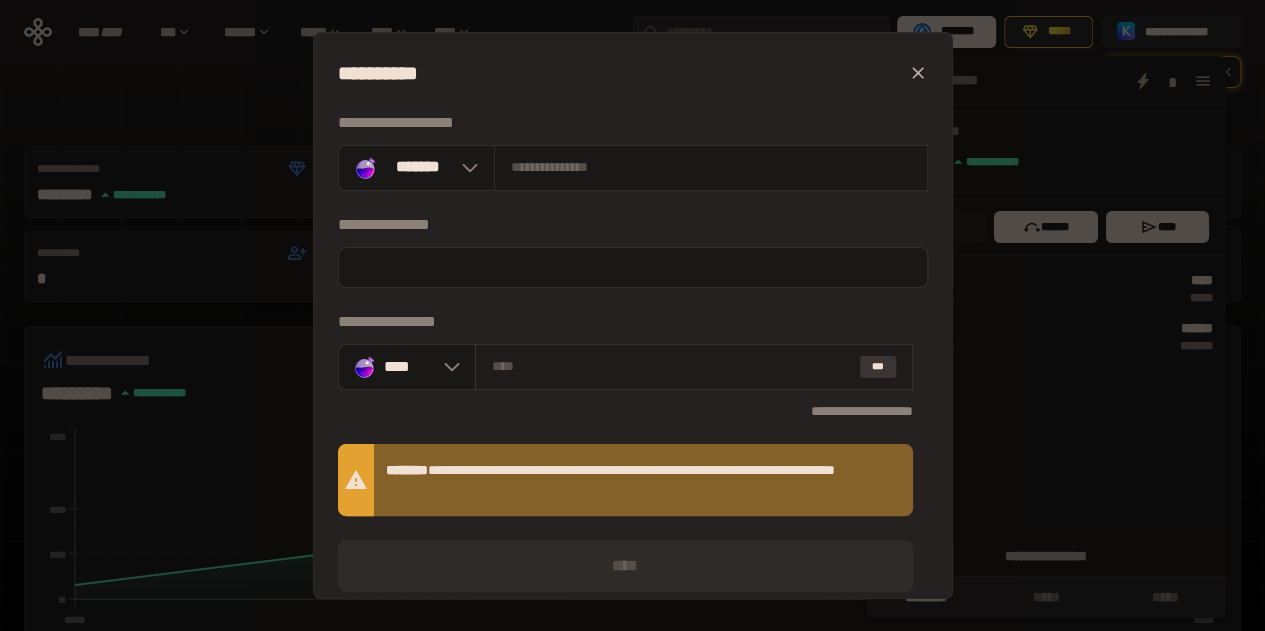 click on "***" at bounding box center (878, 367) 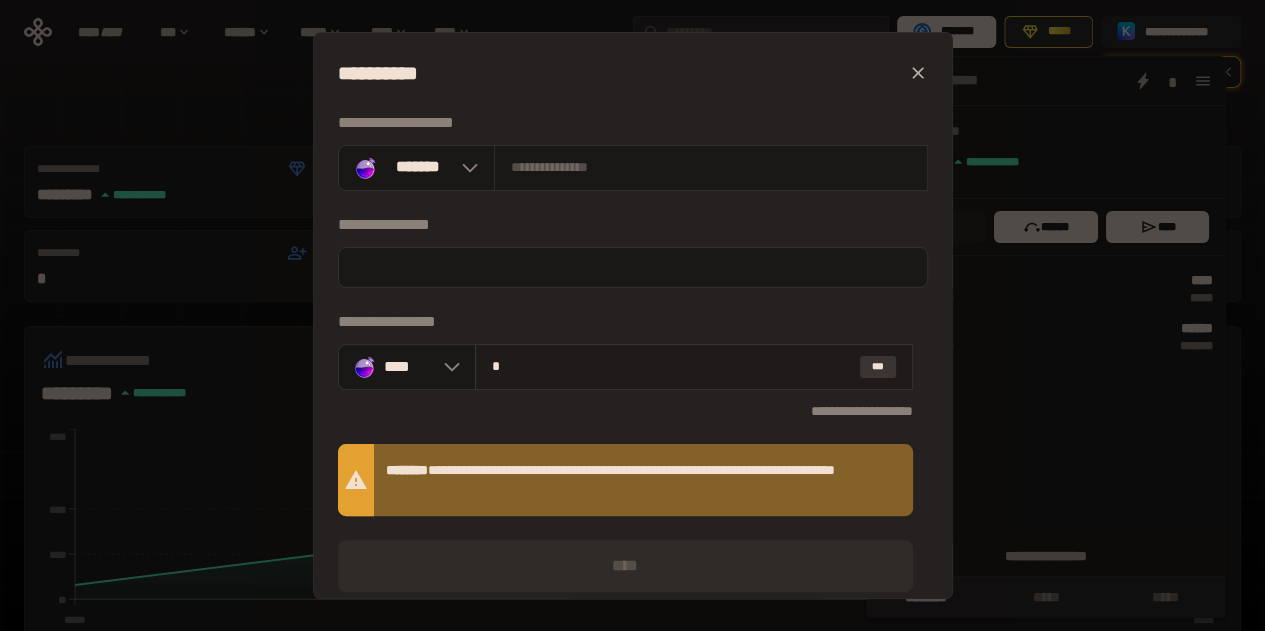 type 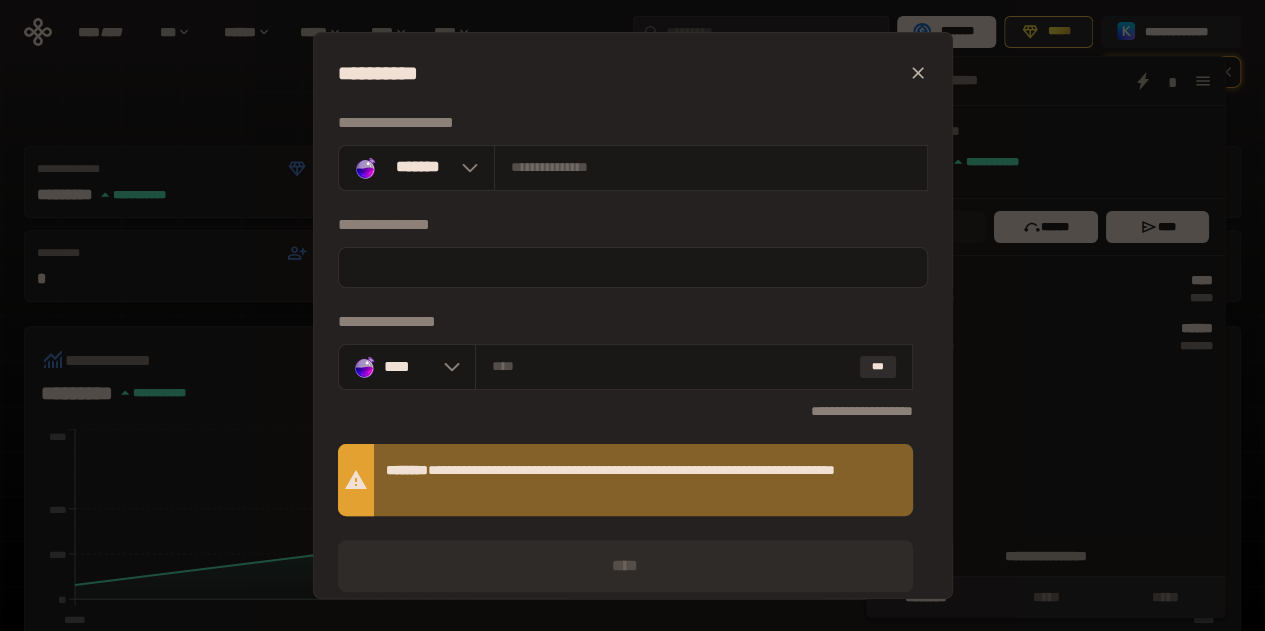click on "****" at bounding box center (625, 566) 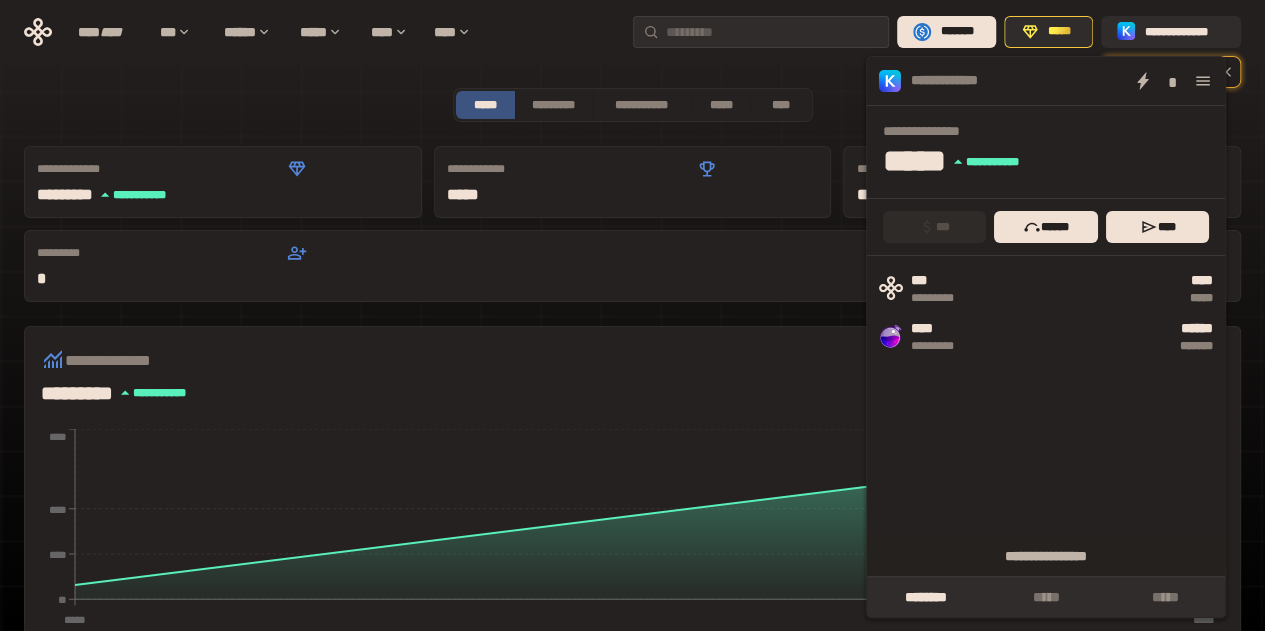 click on "***** **** * *****" at bounding box center [1052, 161] 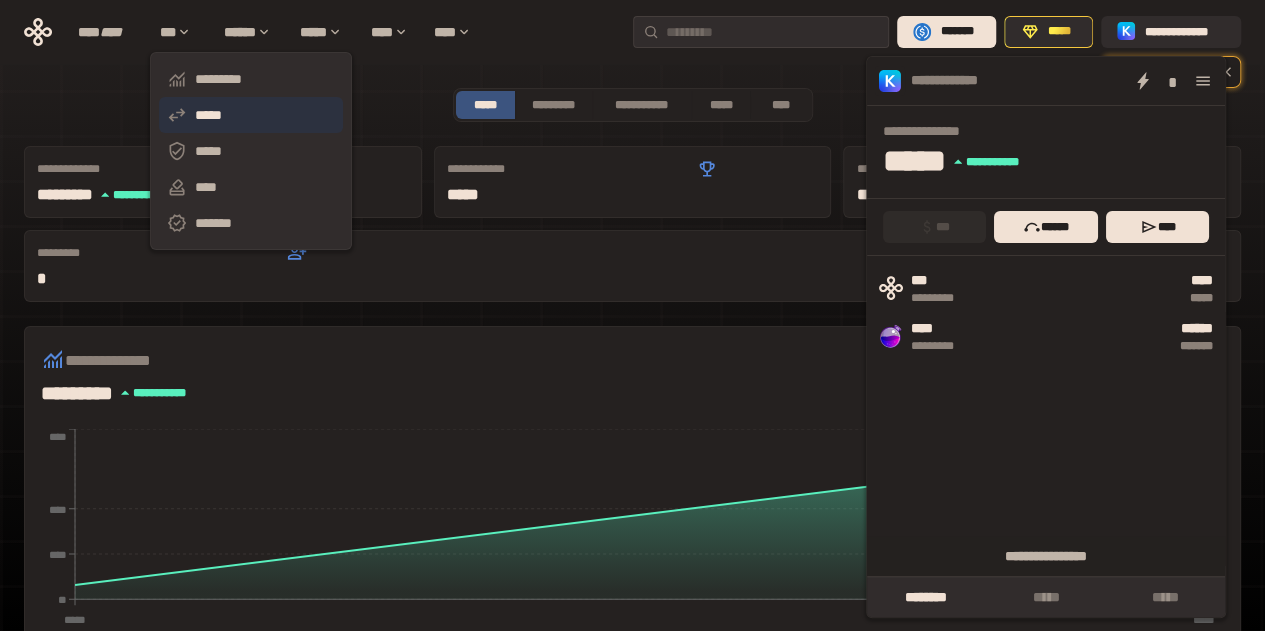 click on "*****" at bounding box center (251, 115) 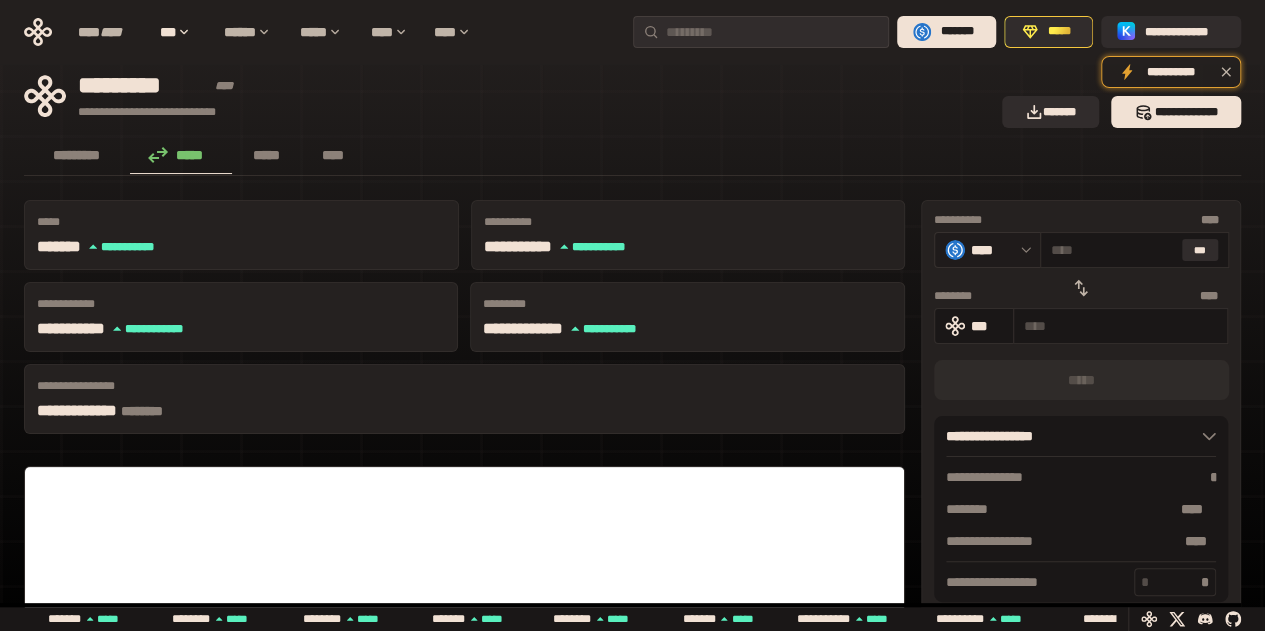click on "****" at bounding box center [987, 250] 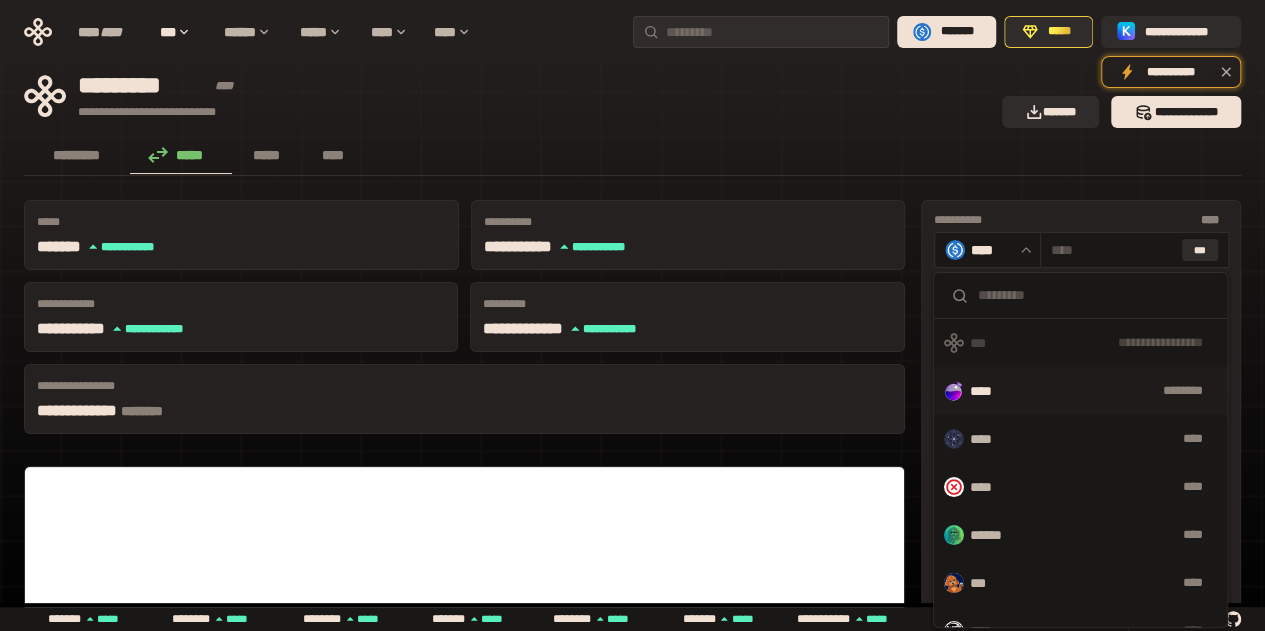 click on "****" at bounding box center [991, 391] 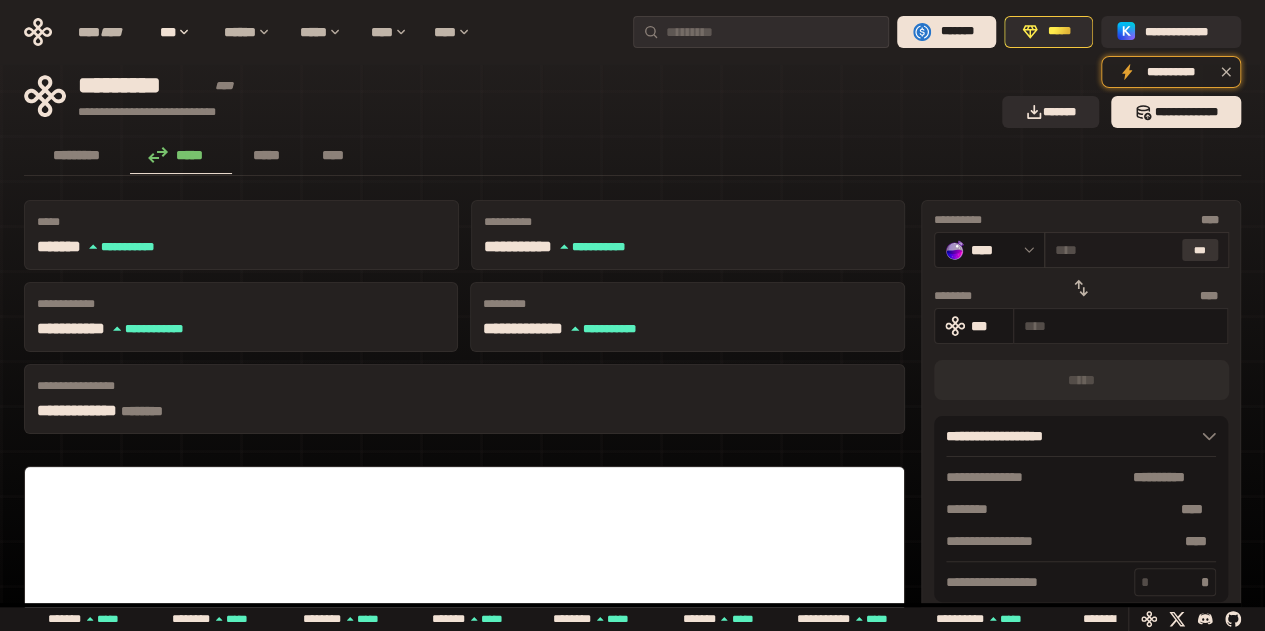 click on "***" at bounding box center (1200, 250) 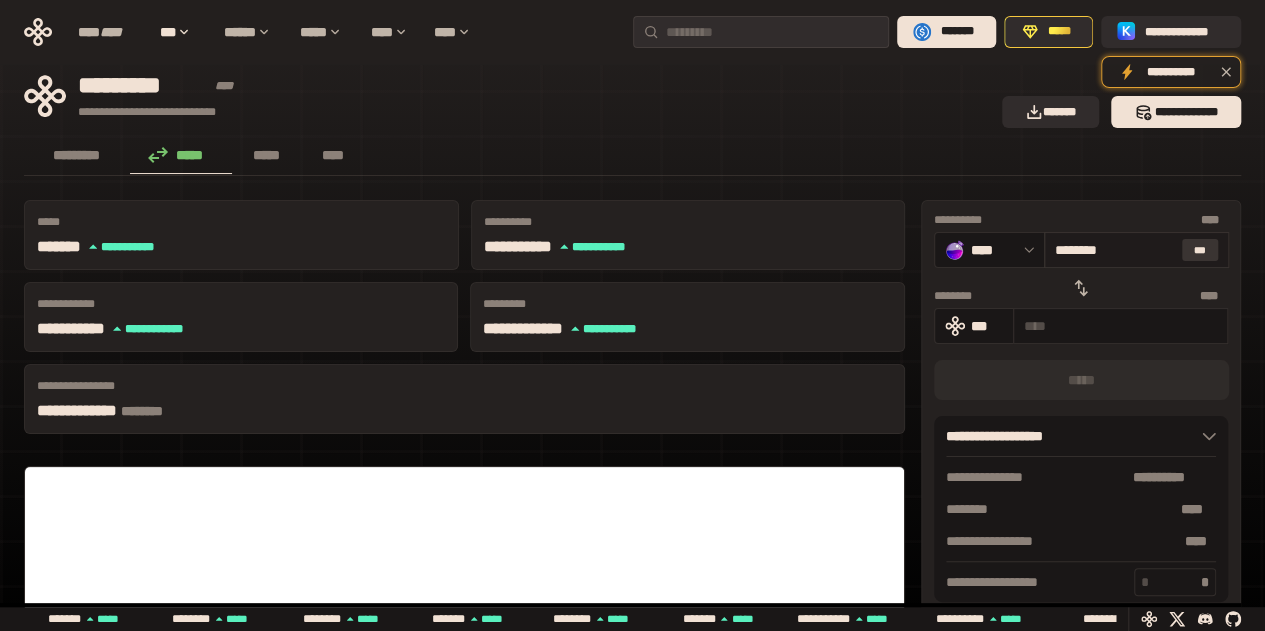 type on "**********" 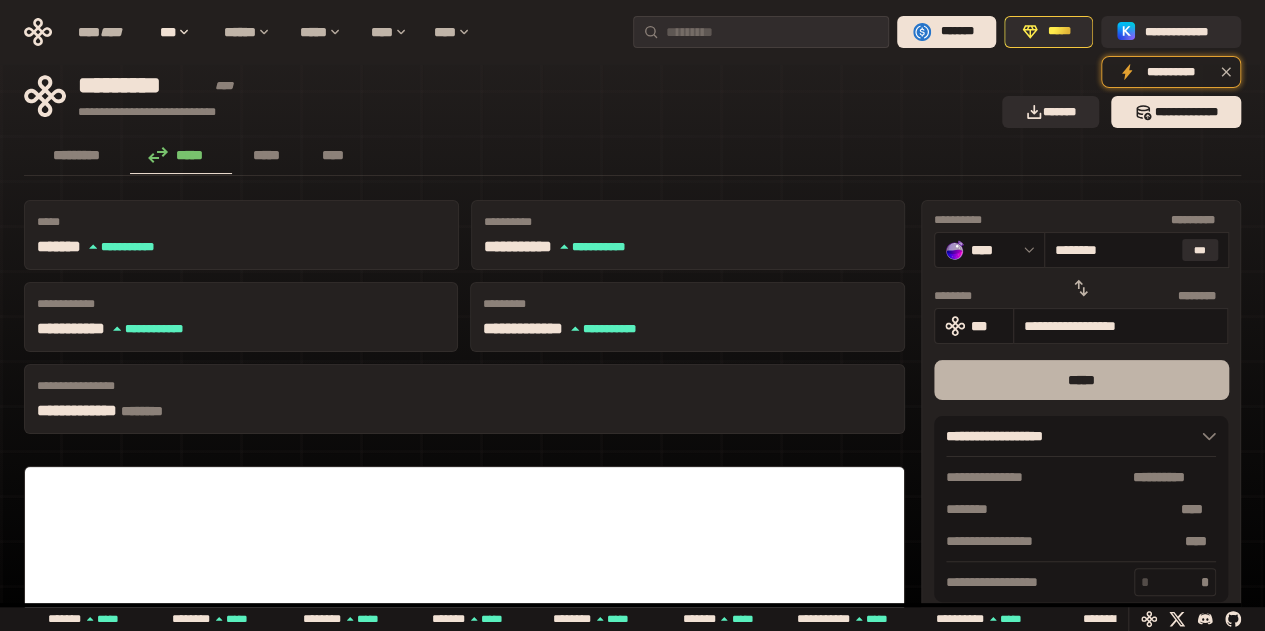 click on "*****" at bounding box center (1081, 380) 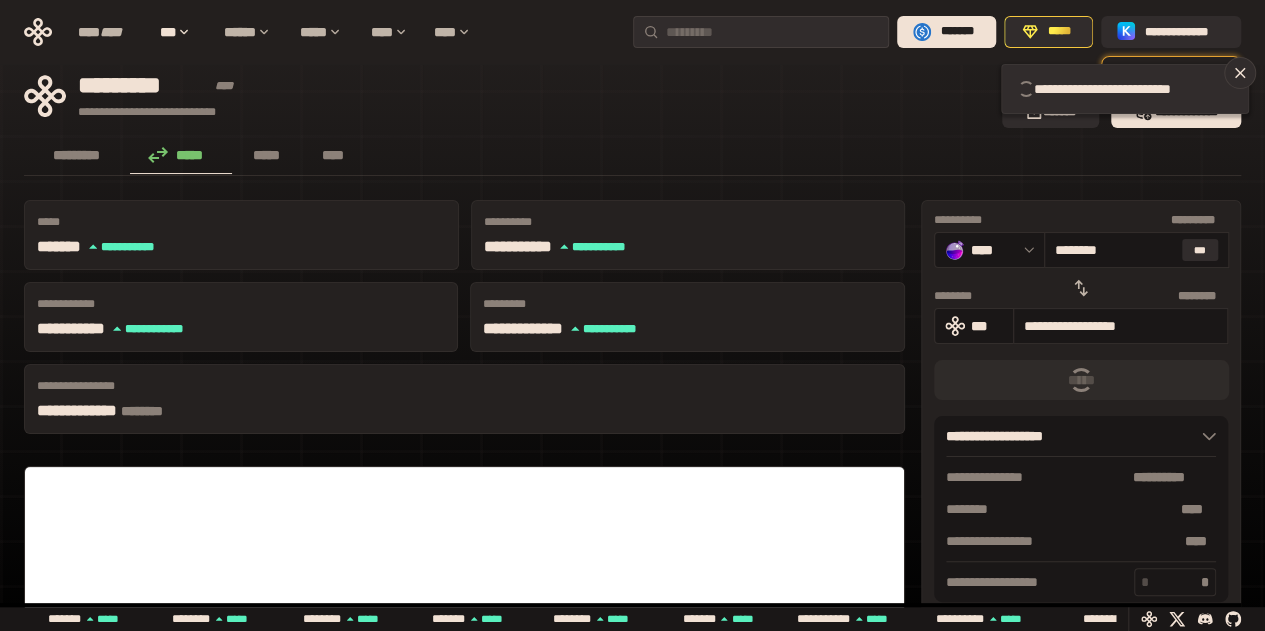 type 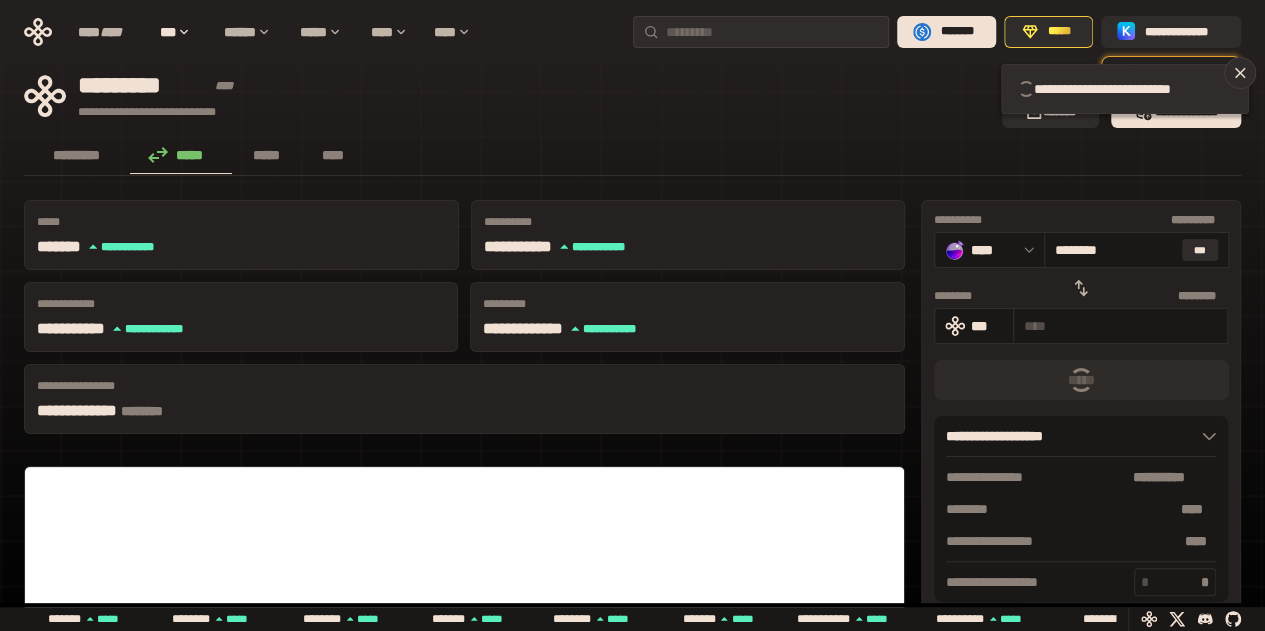 type 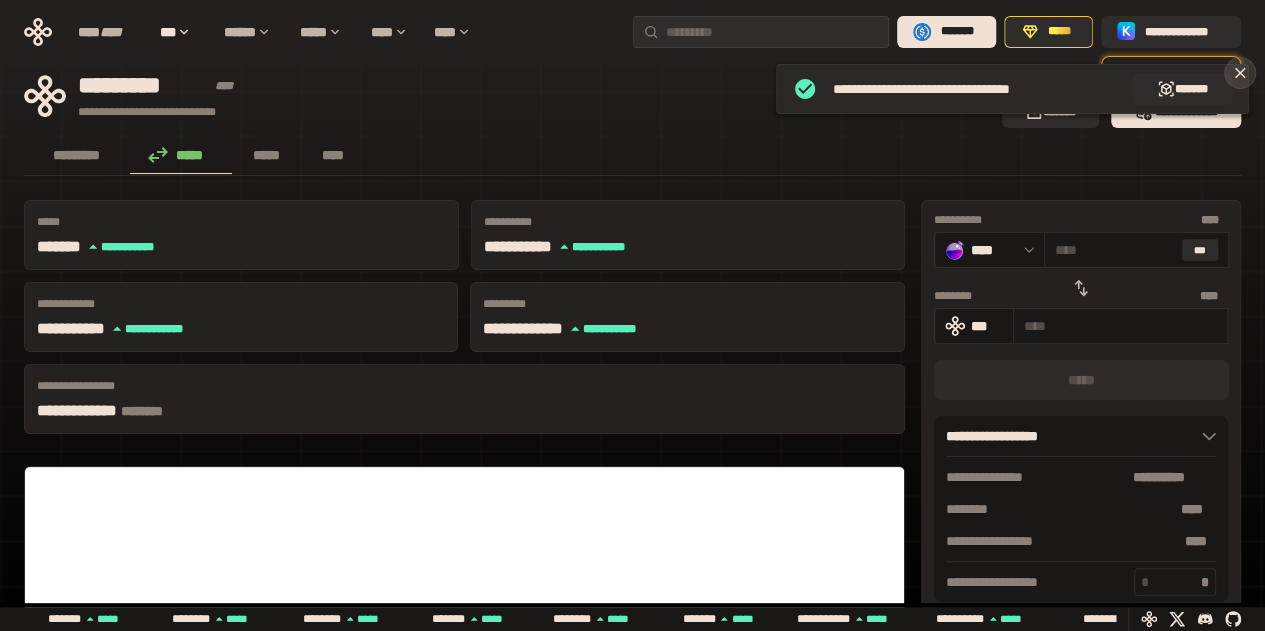 click 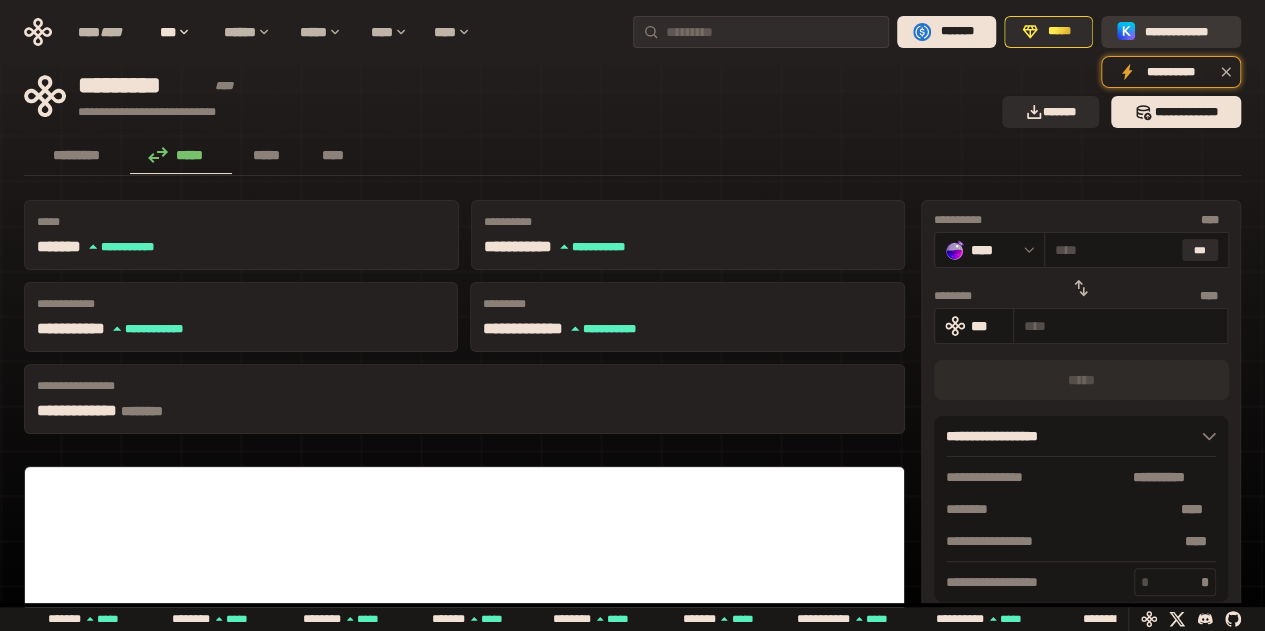 click on "**********" at bounding box center (1185, 32) 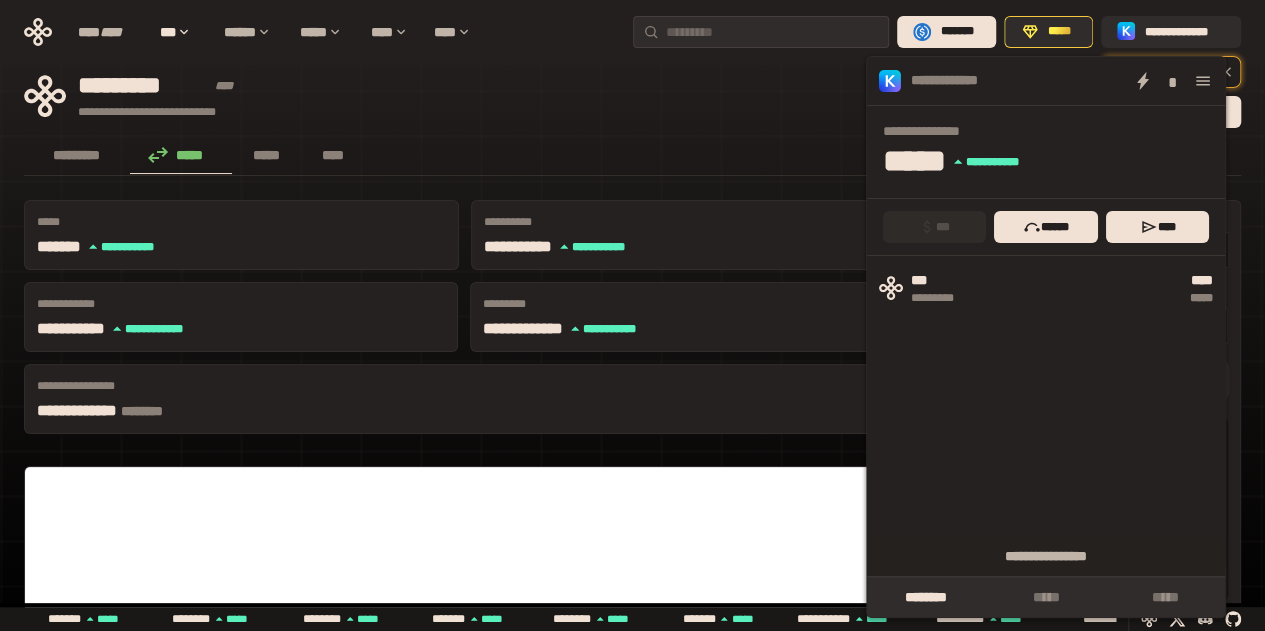 click on "**********" at bounding box center [507, 96] 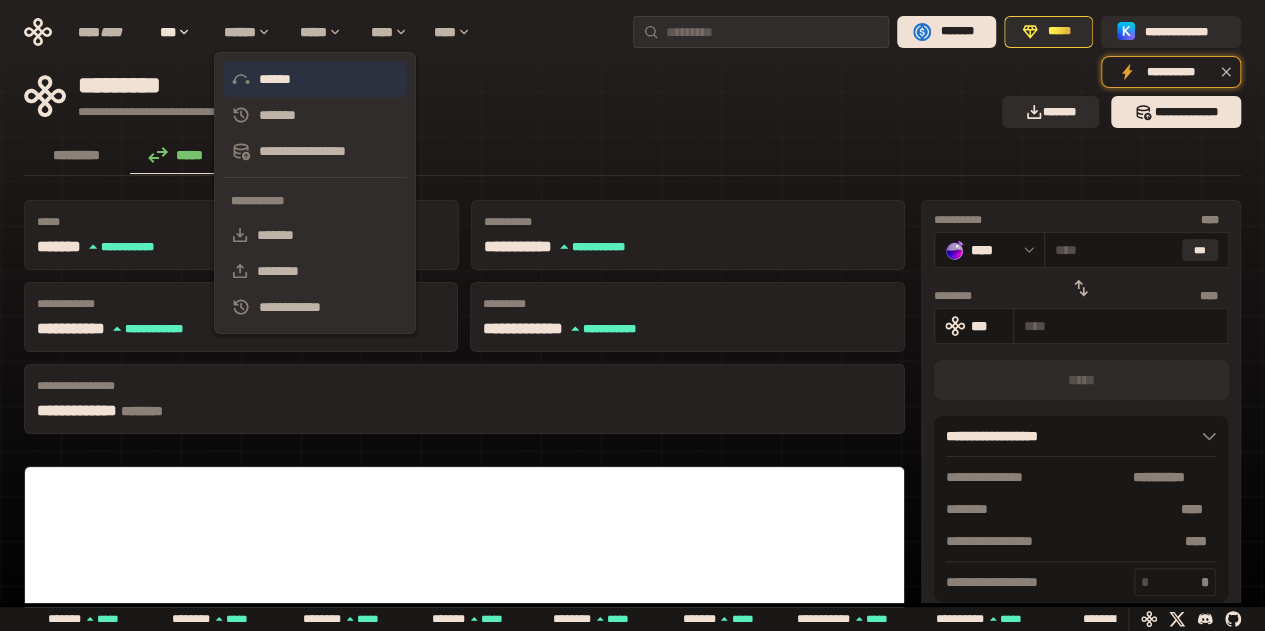 click on "******" at bounding box center (315, 79) 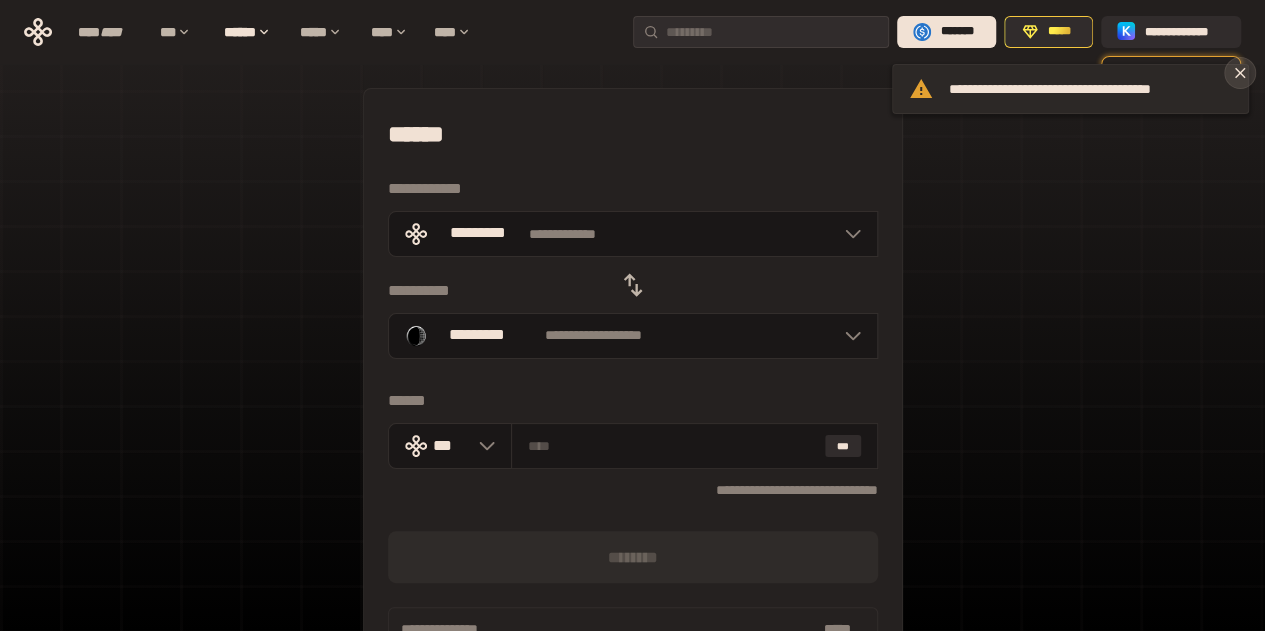 click 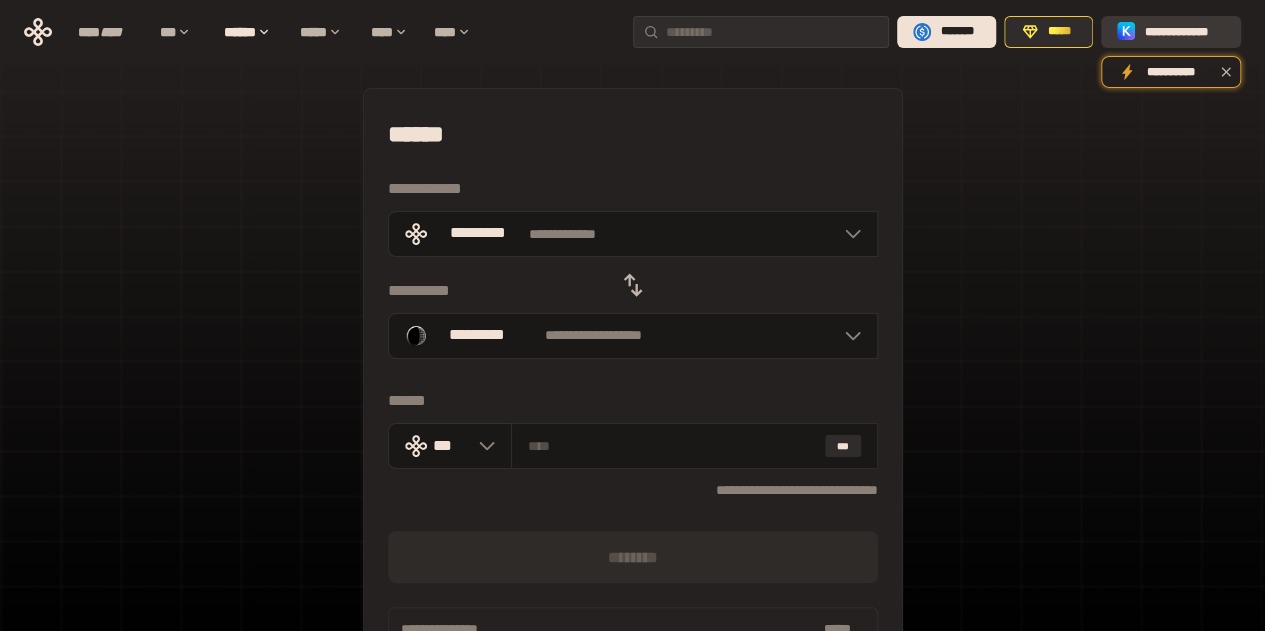 click on "**********" at bounding box center (1171, 32) 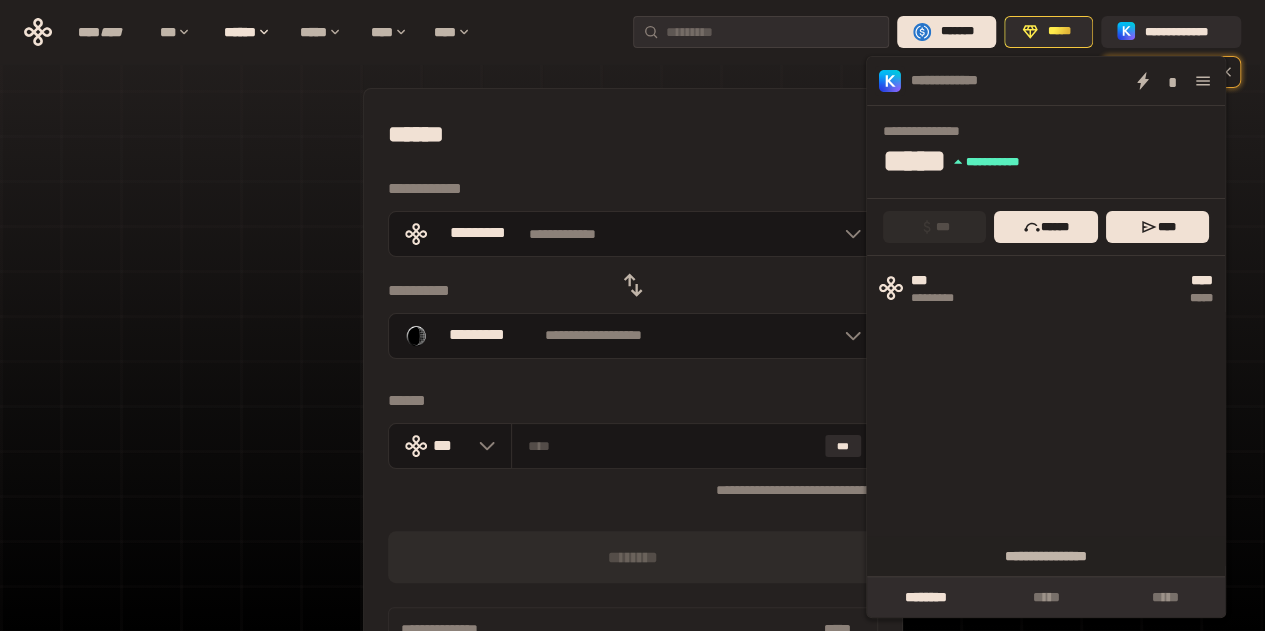 click 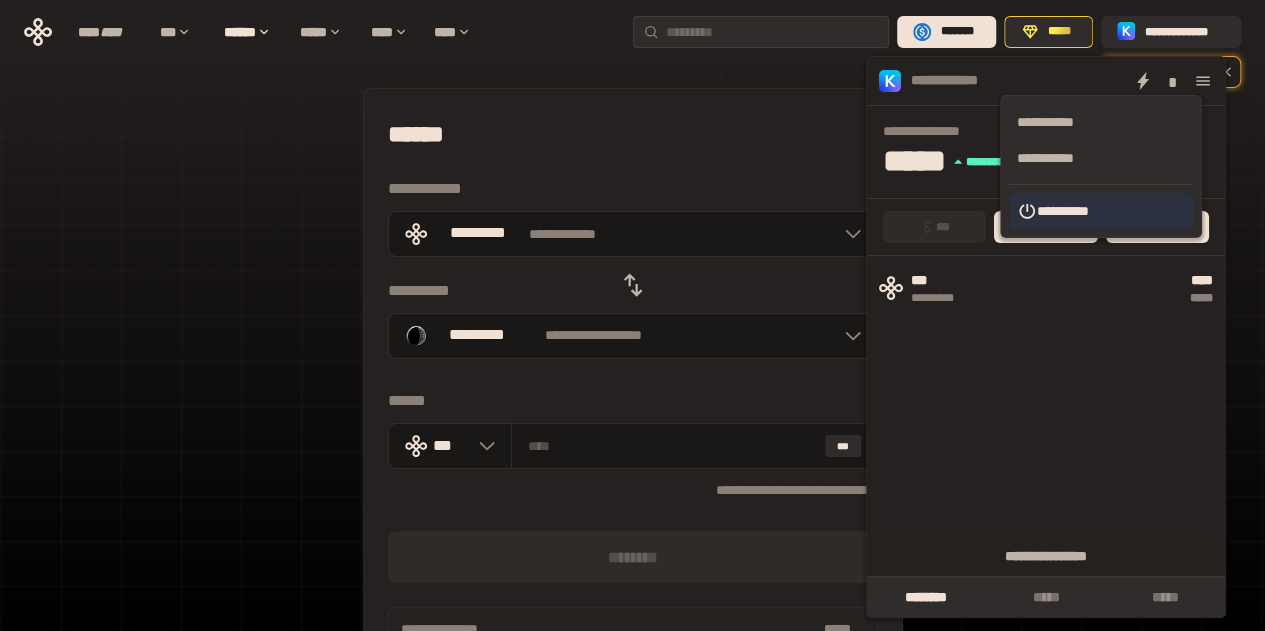 click on "**********" at bounding box center (1101, 211) 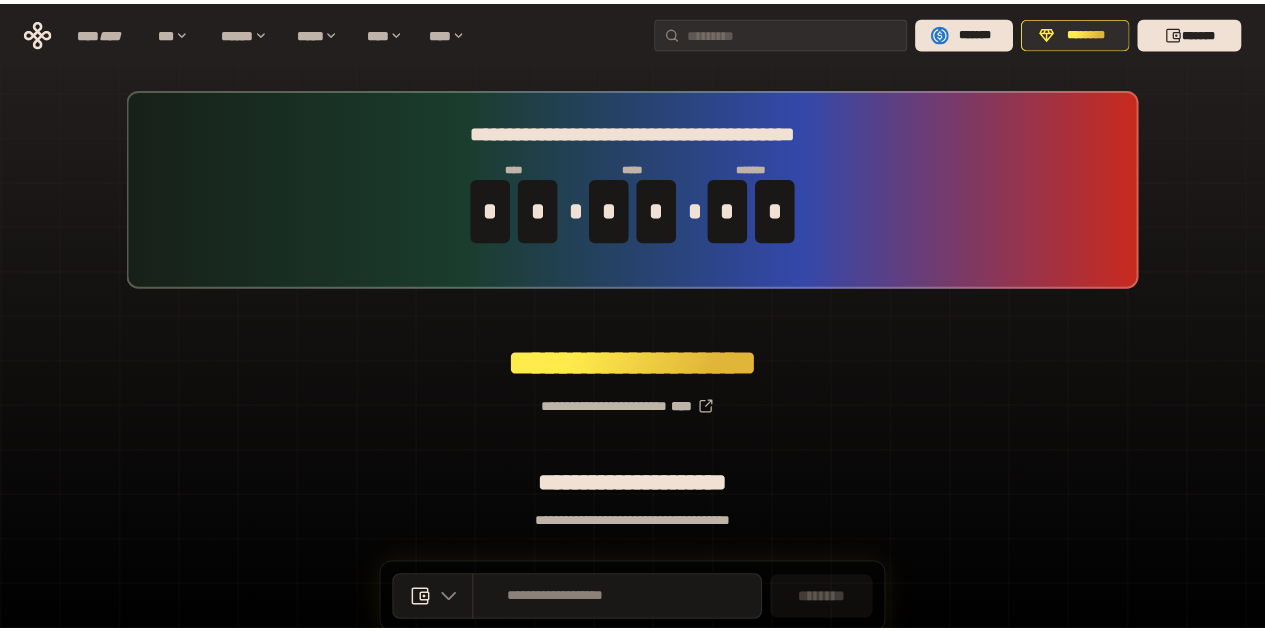 scroll, scrollTop: 0, scrollLeft: 0, axis: both 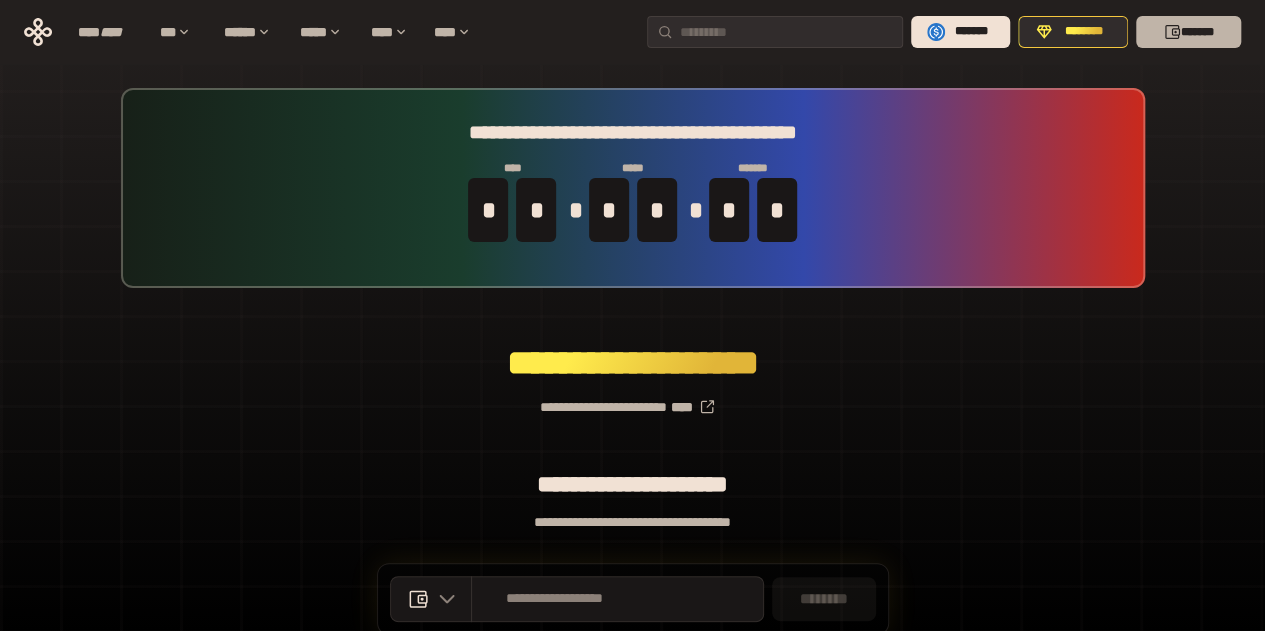 click on "*******" at bounding box center [1188, 32] 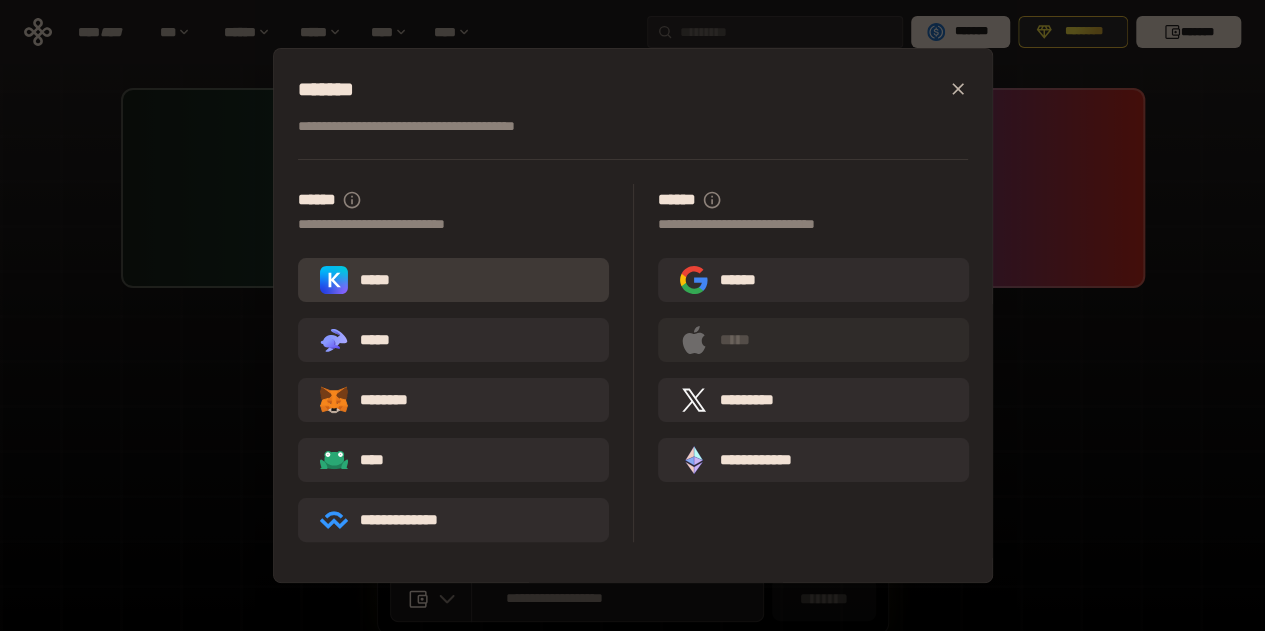 click on "*****" at bounding box center [453, 280] 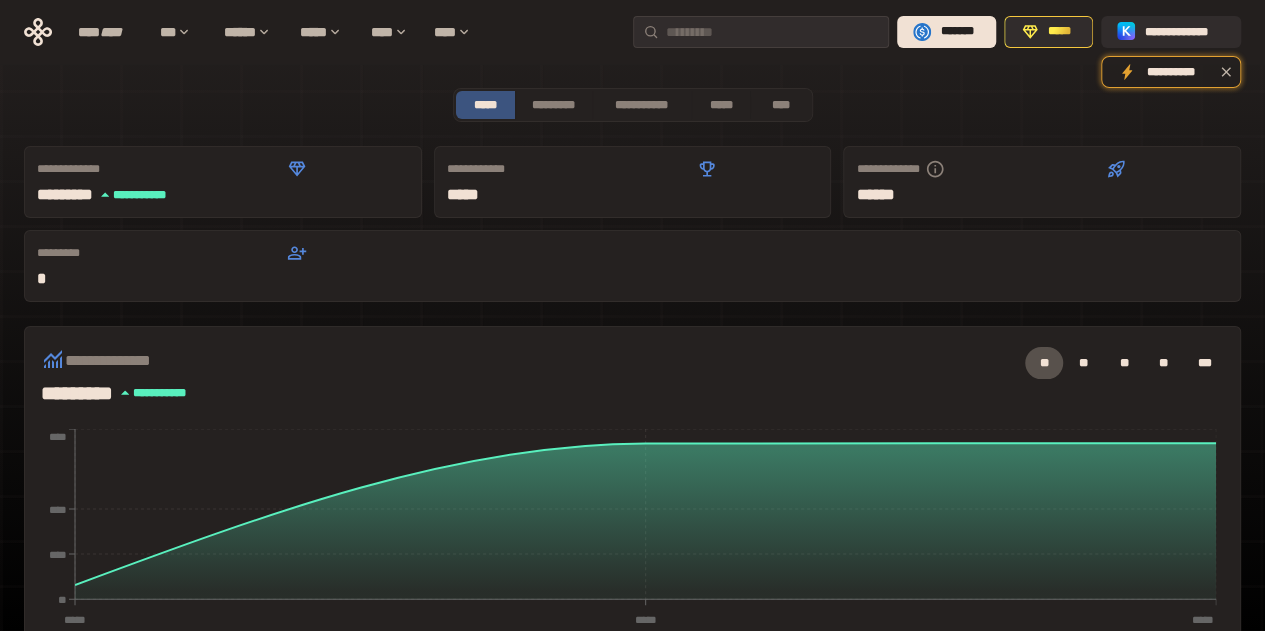 click on "**********" at bounding box center (632, 654) 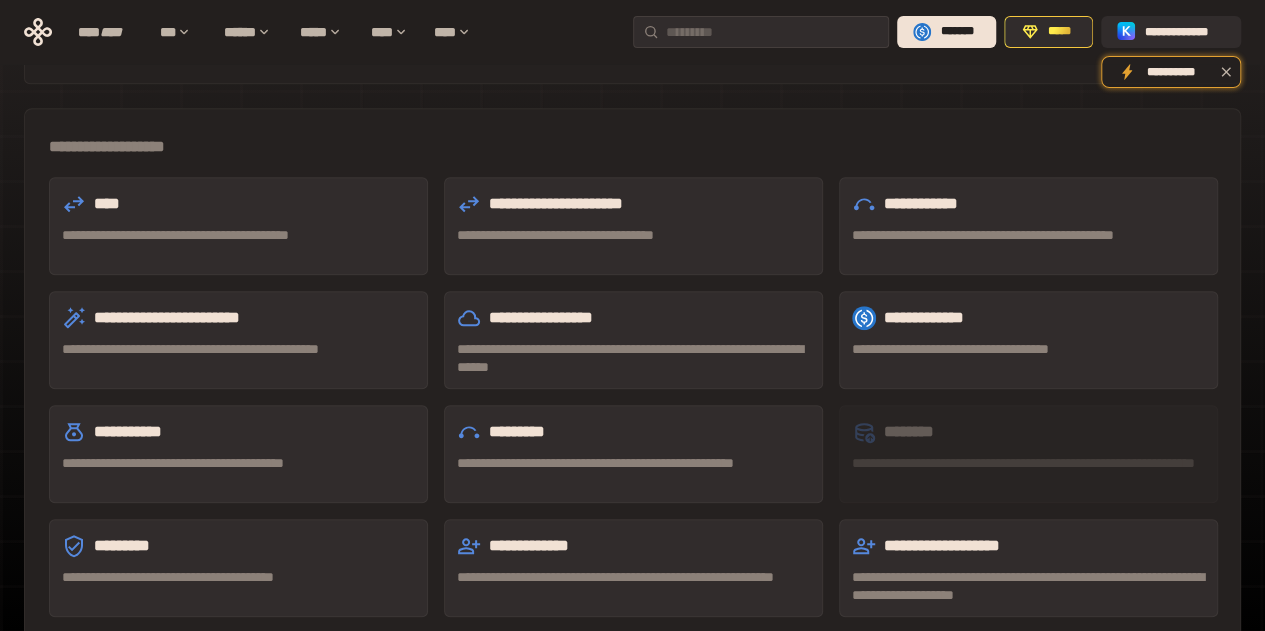 scroll, scrollTop: 560, scrollLeft: 0, axis: vertical 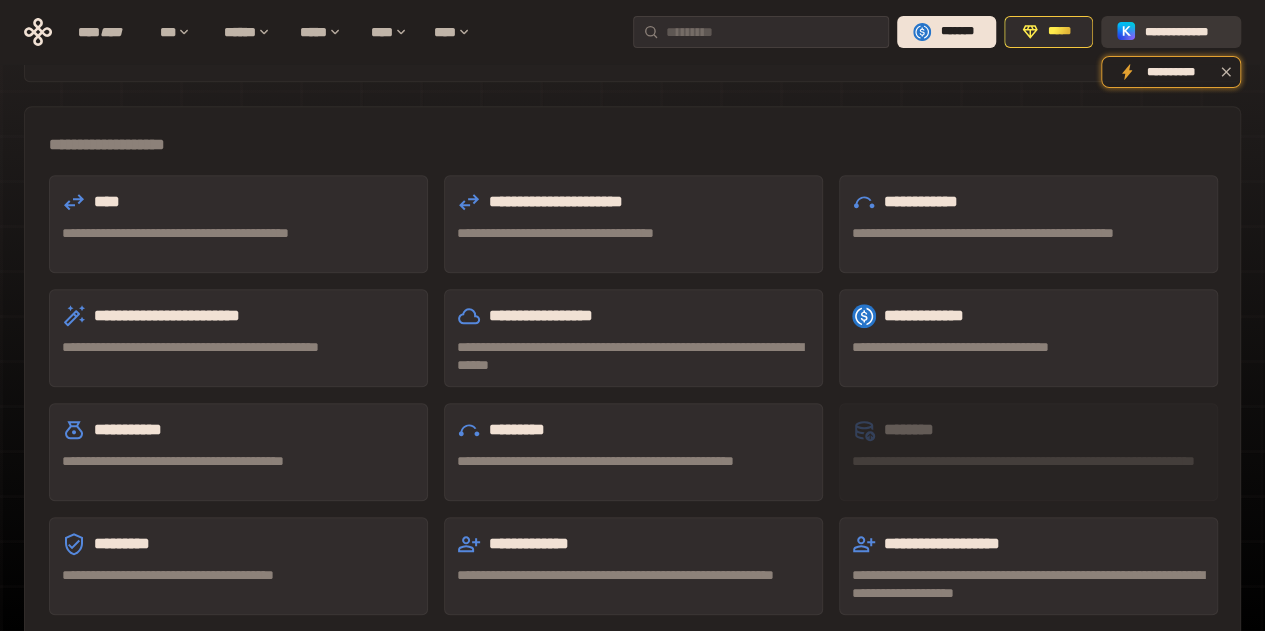 click on "**********" at bounding box center (1185, 32) 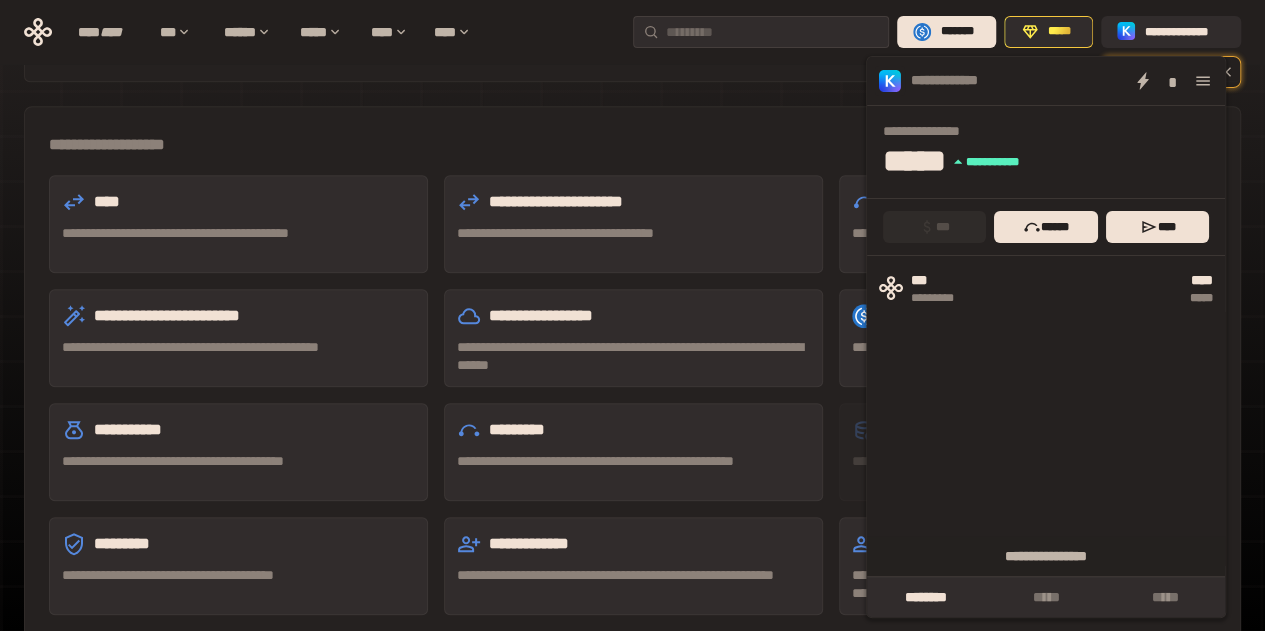 click 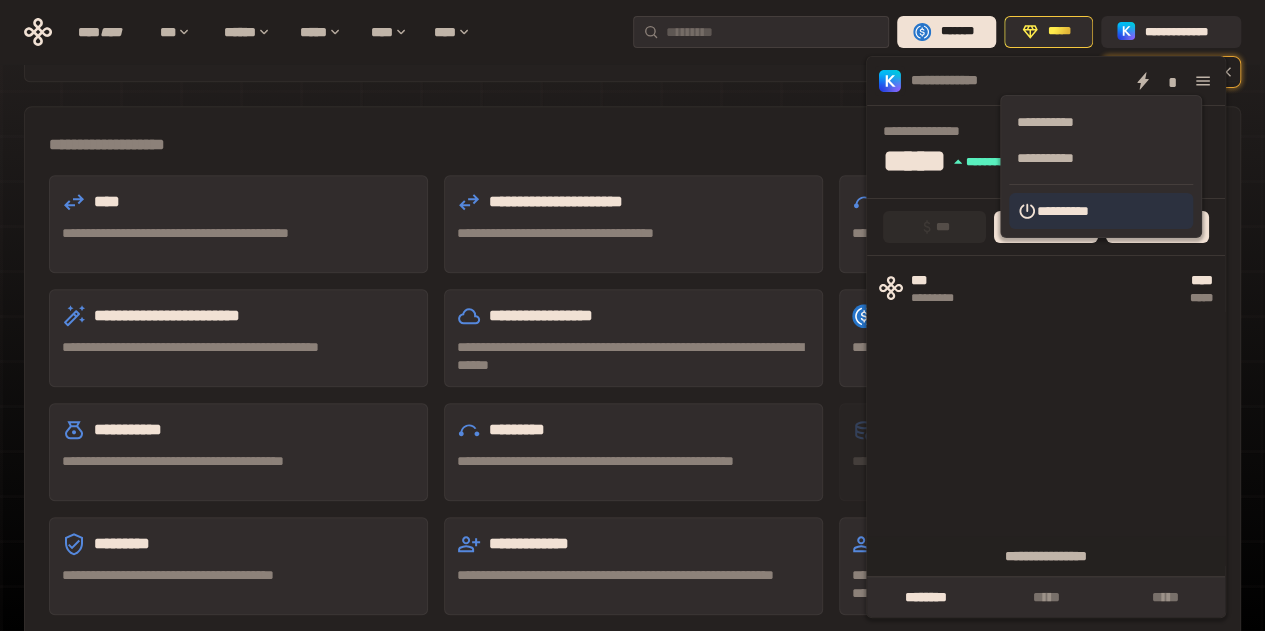 click on "**********" at bounding box center [1101, 211] 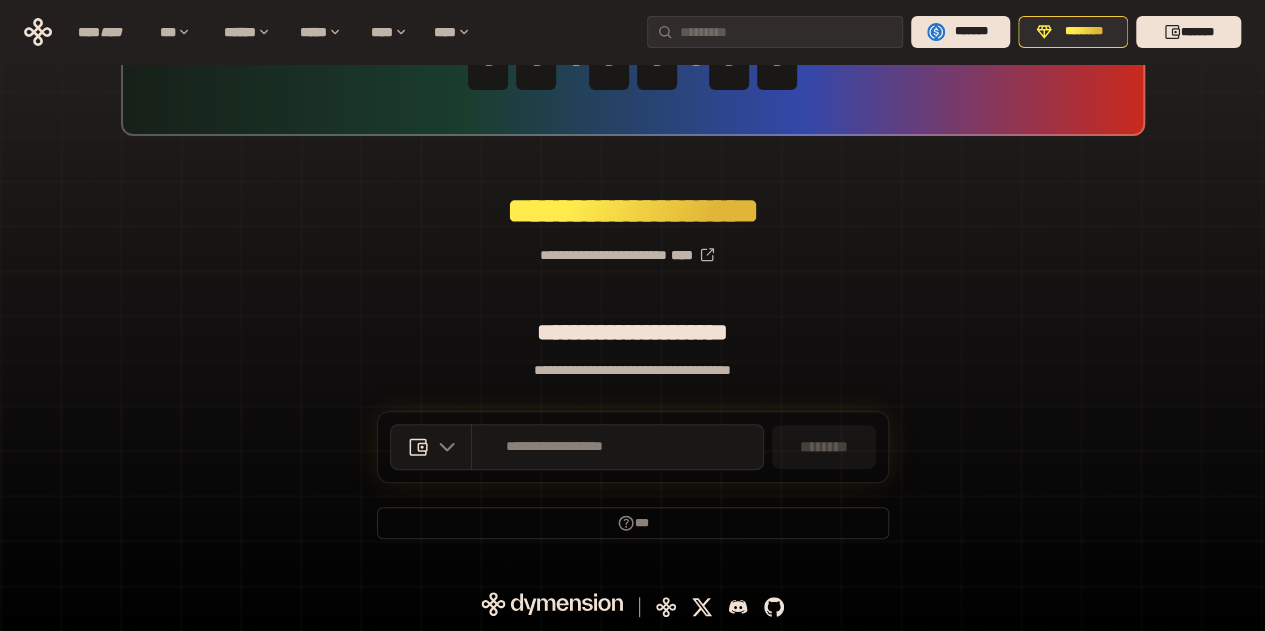 scroll, scrollTop: 151, scrollLeft: 0, axis: vertical 